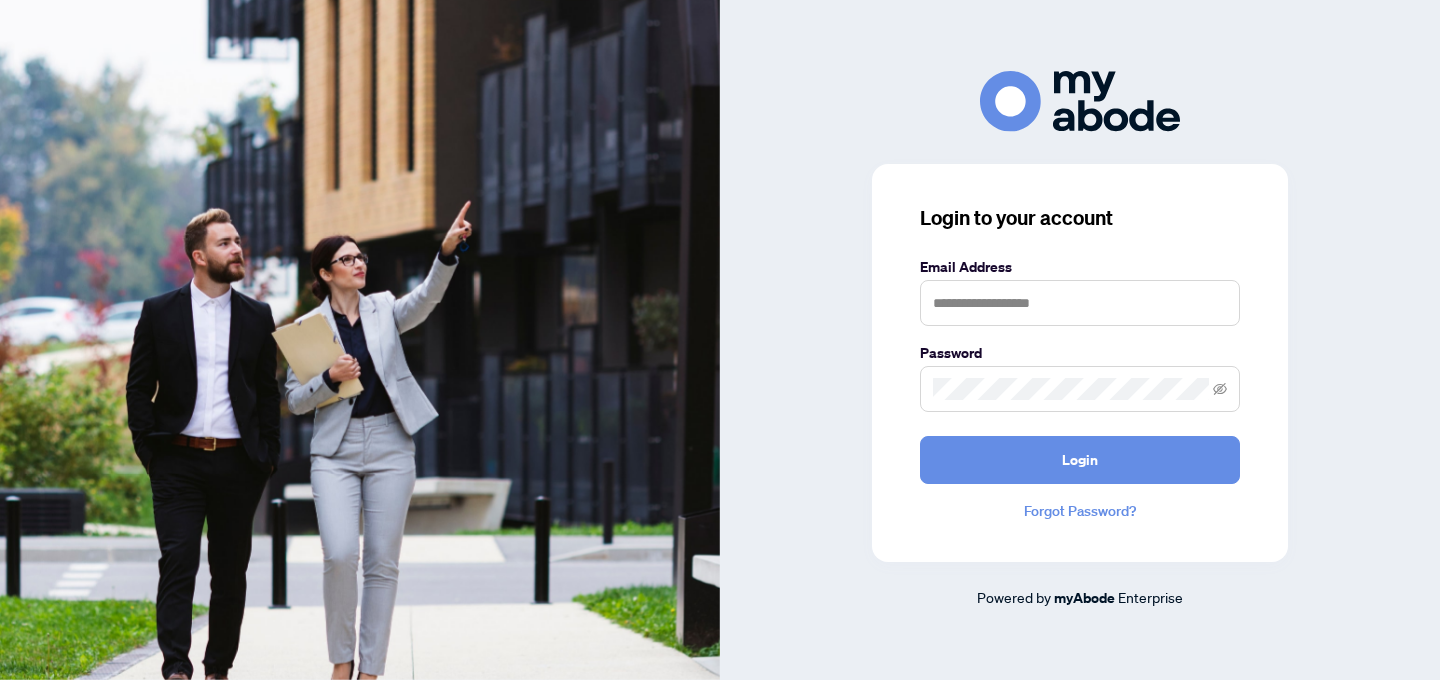scroll, scrollTop: 0, scrollLeft: 0, axis: both 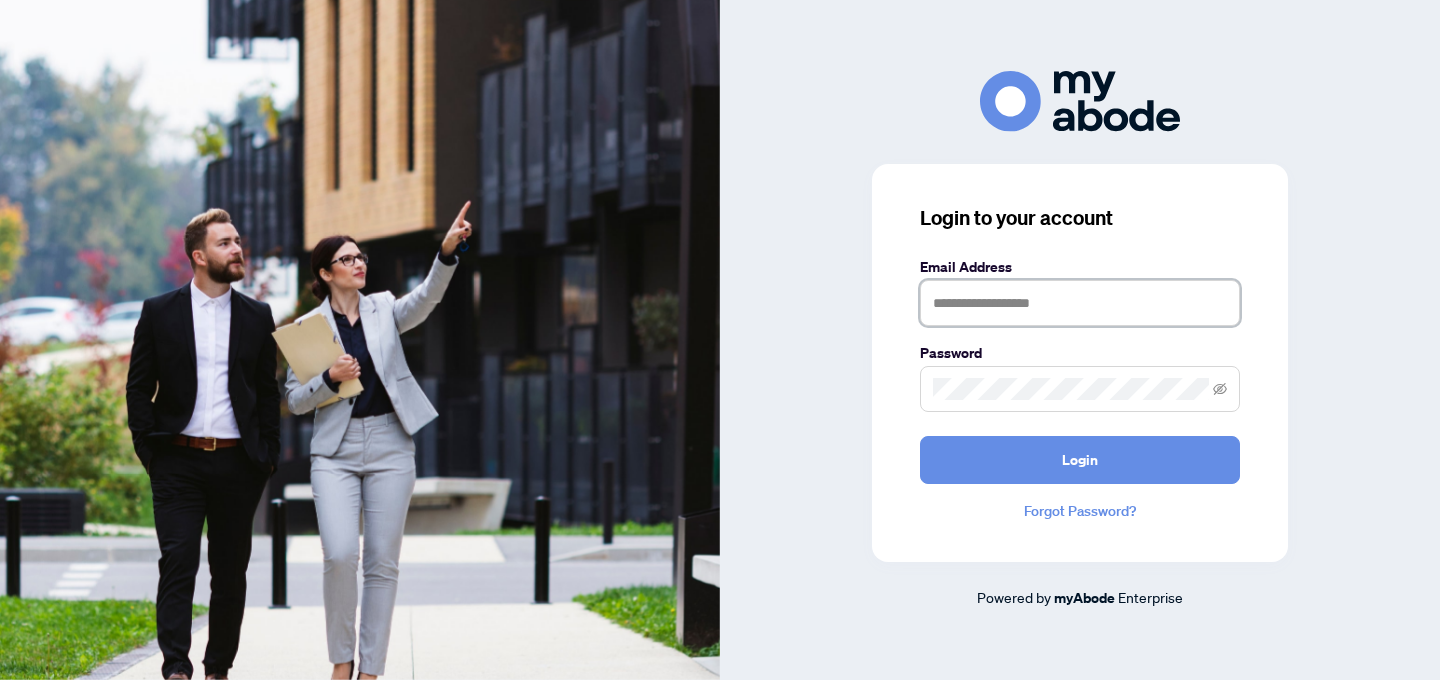 click at bounding box center (1080, 303) 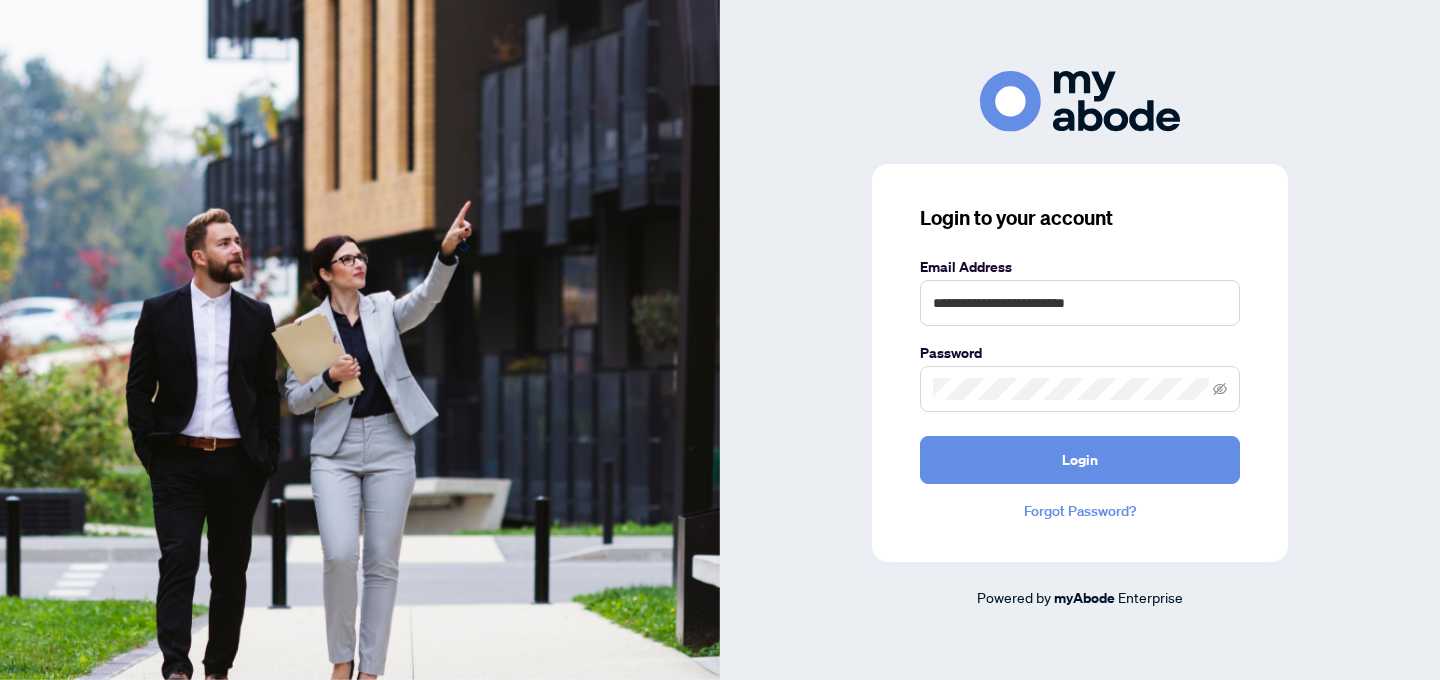 click at bounding box center (1080, 389) 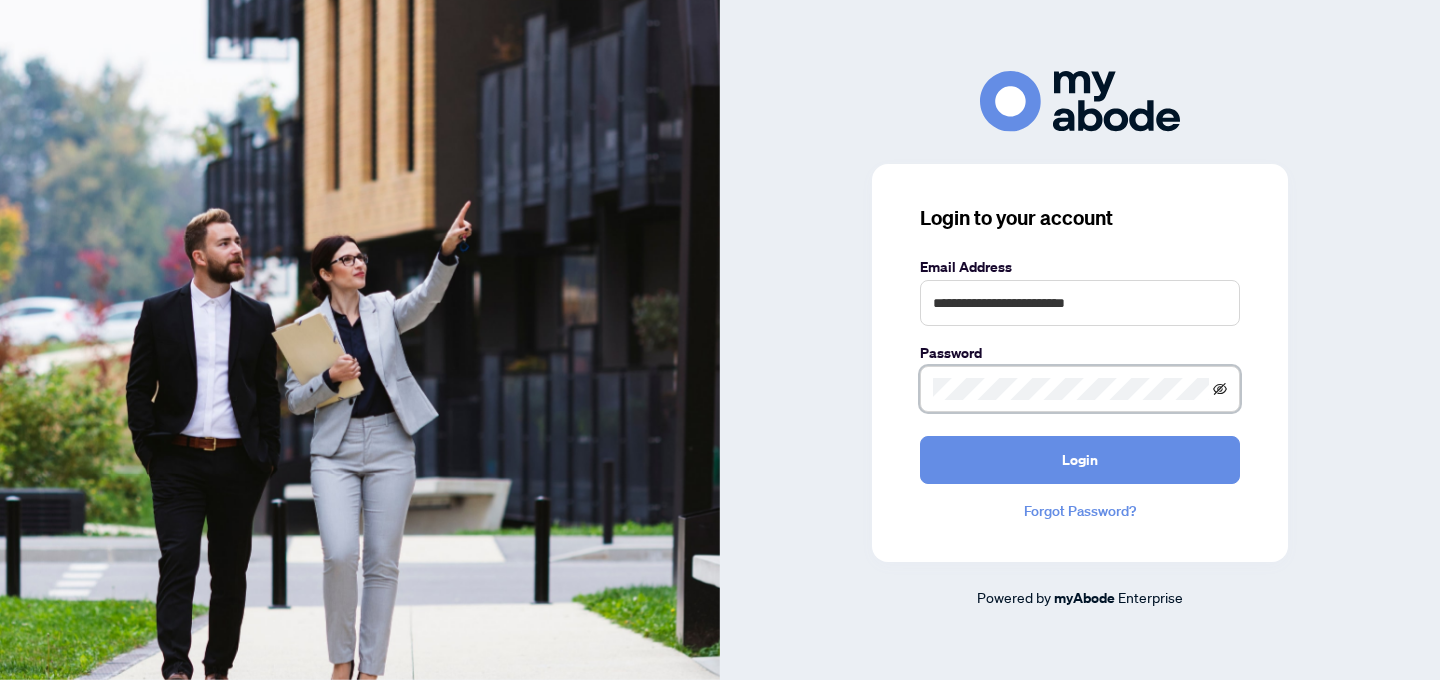 click 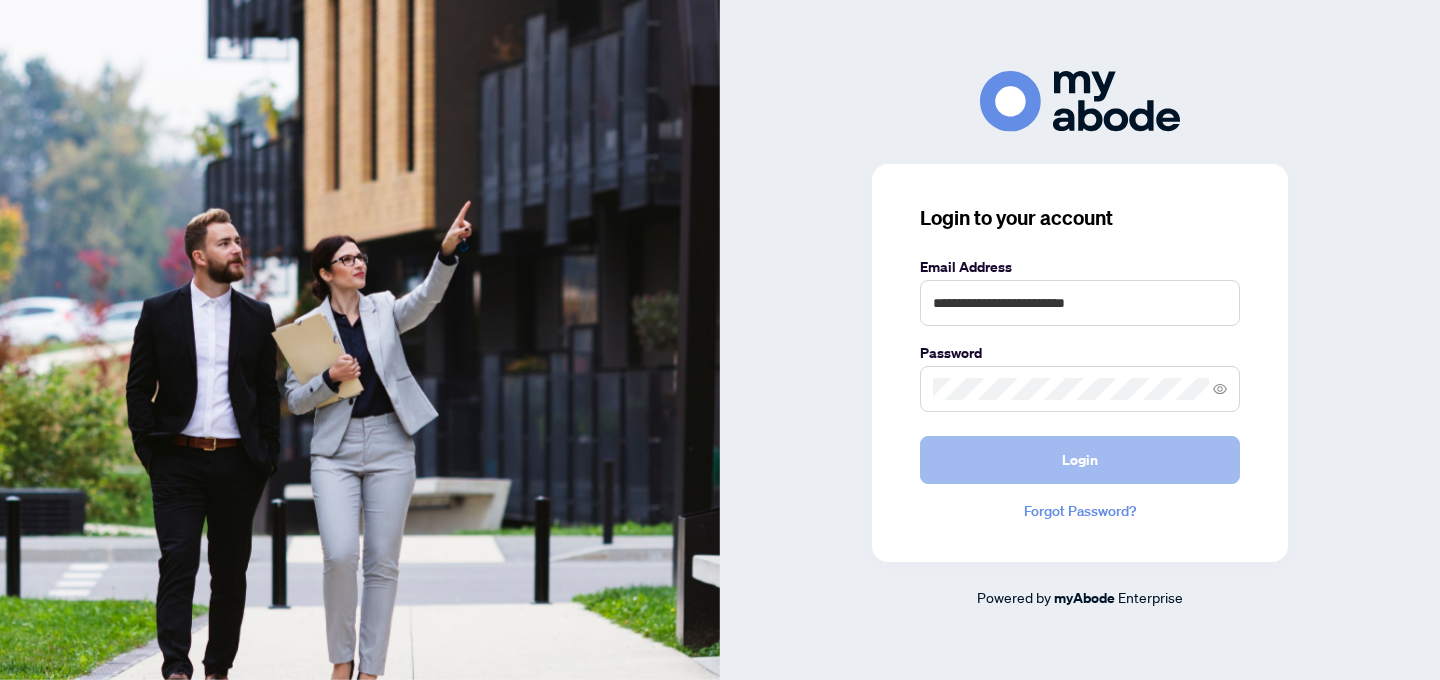 click on "Login" at bounding box center (1080, 460) 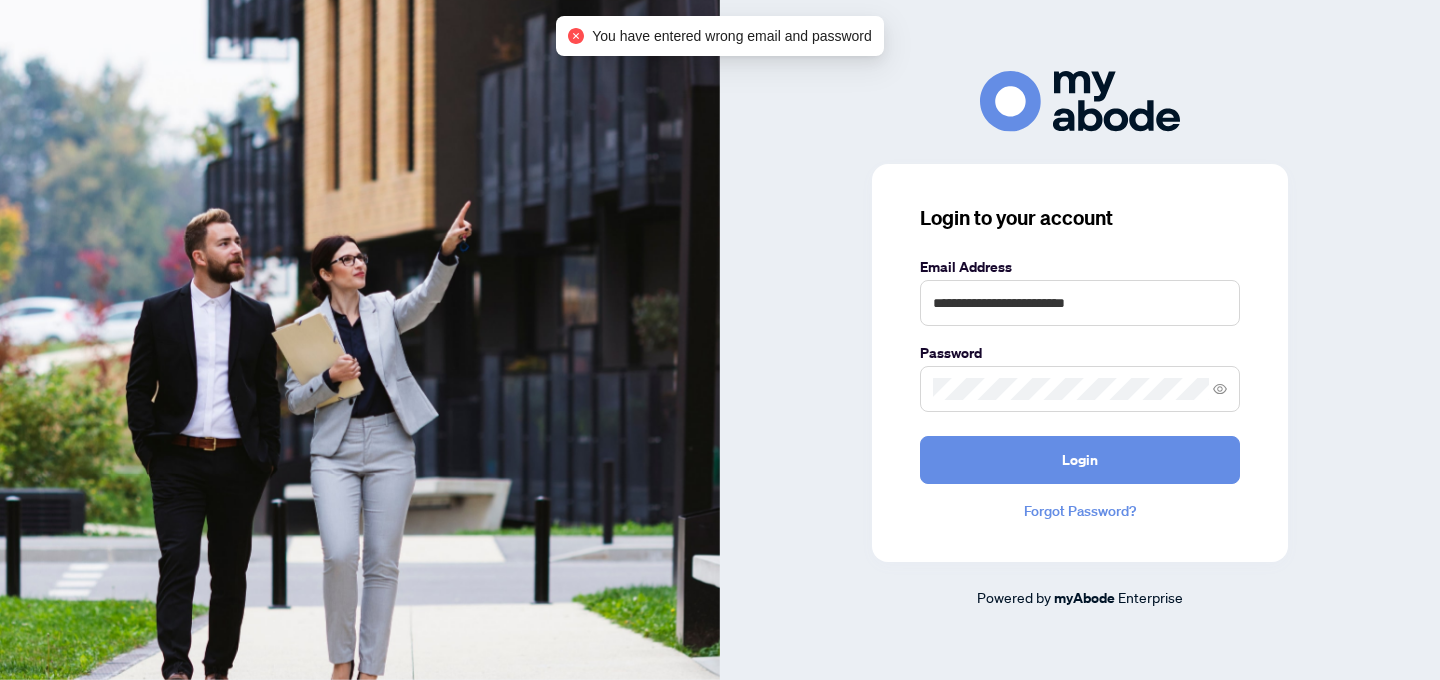 click at bounding box center [1080, 389] 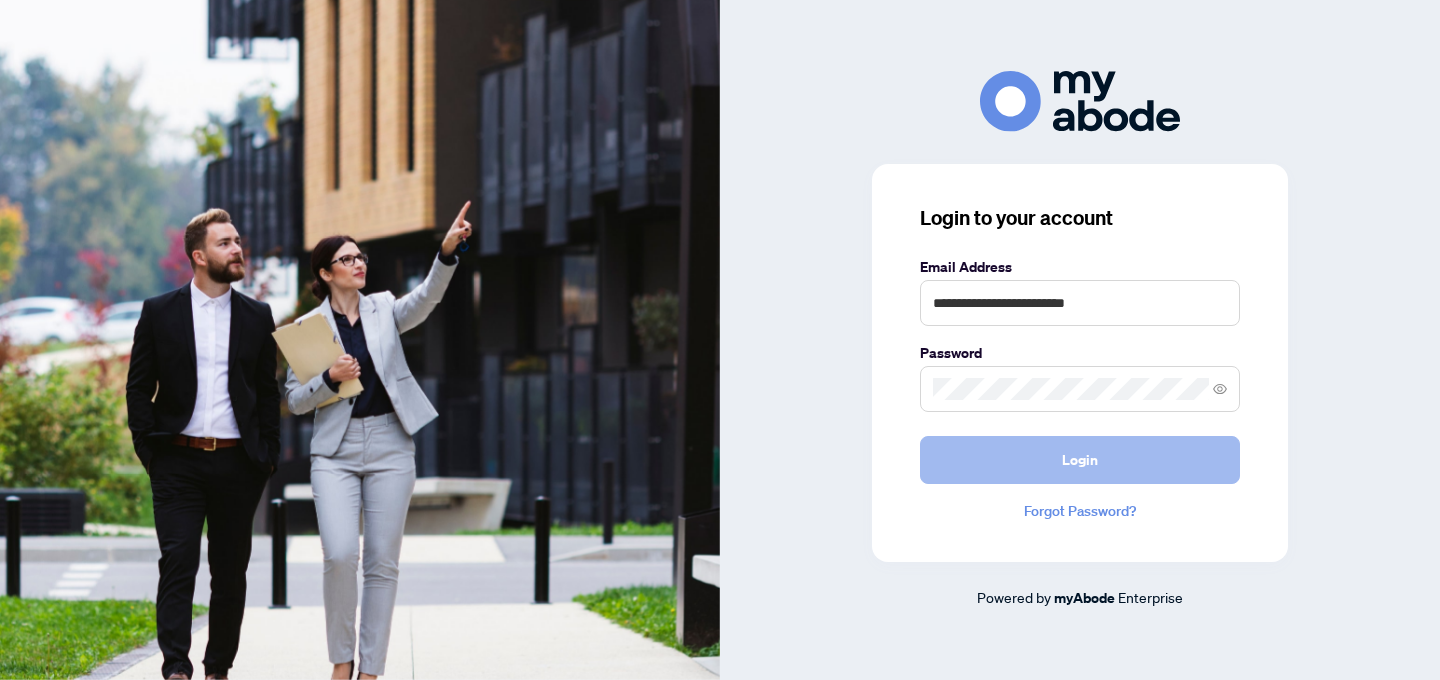 click on "Login" at bounding box center (1080, 460) 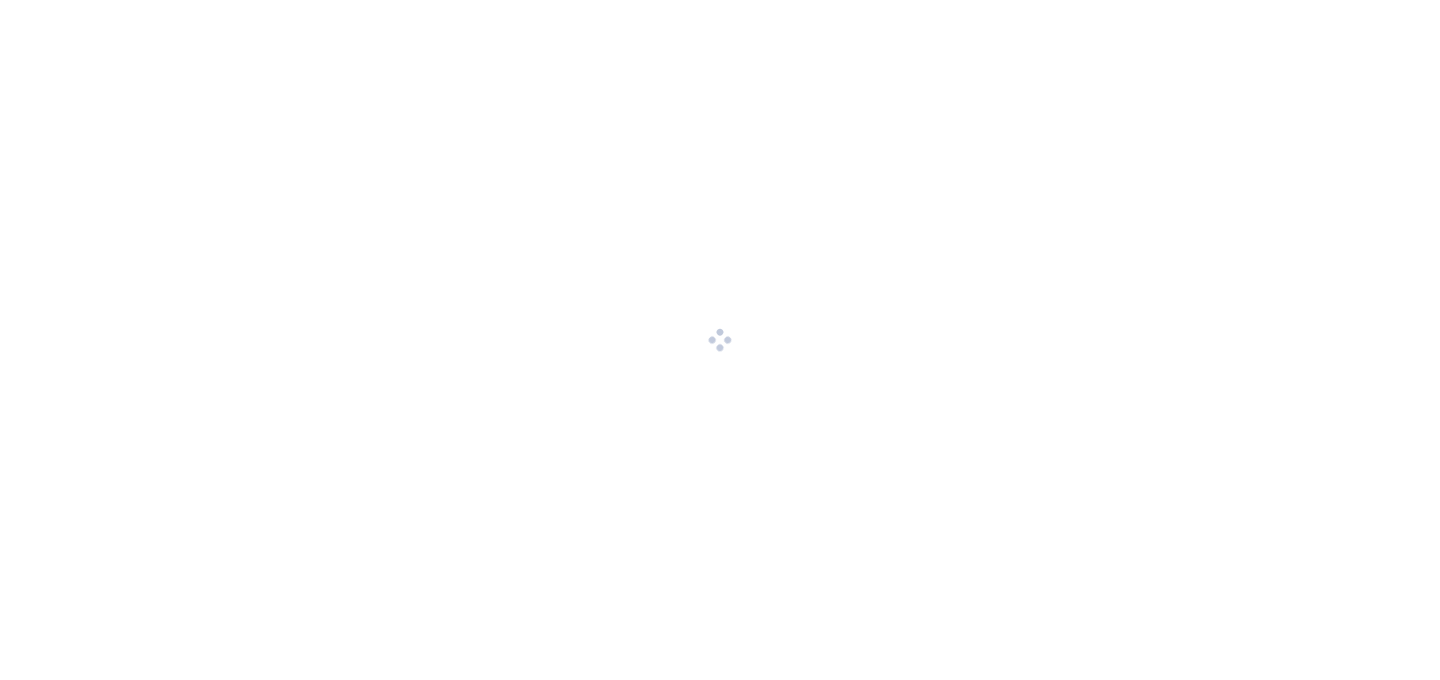 scroll, scrollTop: 0, scrollLeft: 0, axis: both 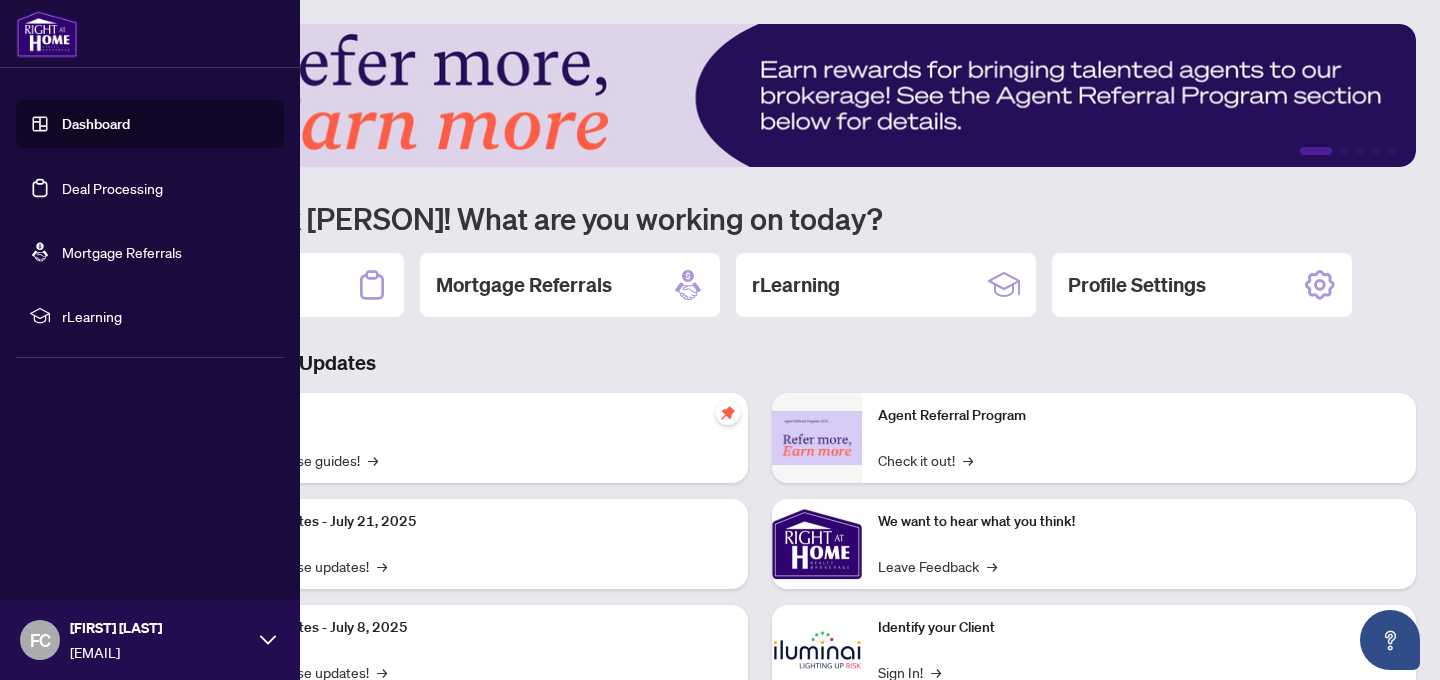 click on "Deal Processing" at bounding box center [112, 188] 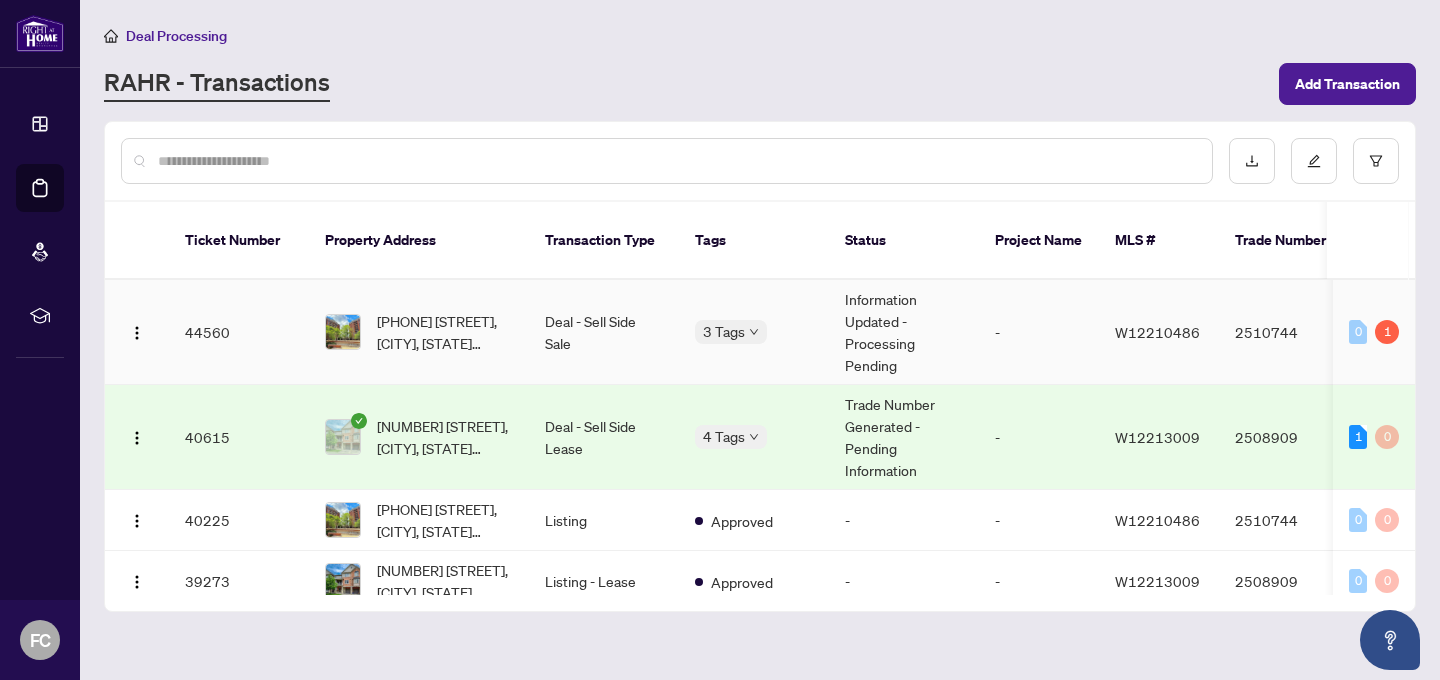 click on "Information Updated - Processing Pending" at bounding box center (904, 332) 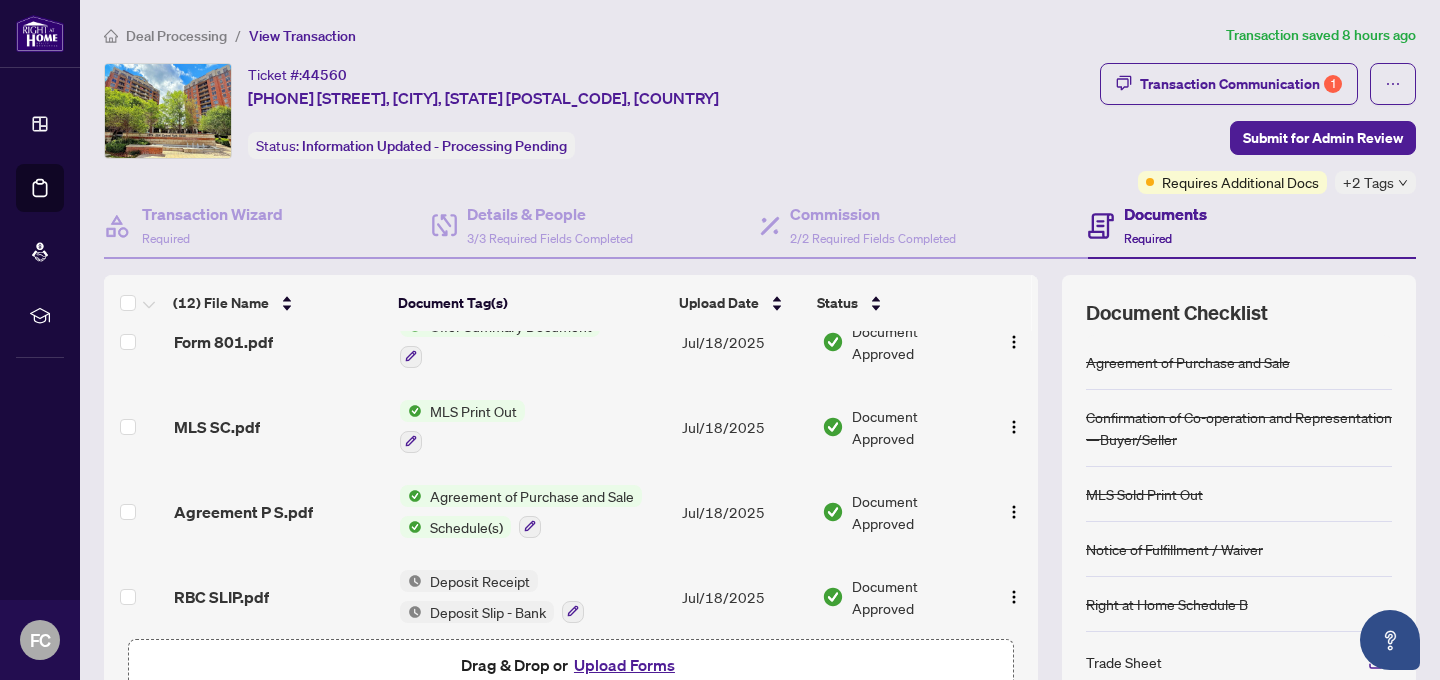 scroll, scrollTop: 709, scrollLeft: 0, axis: vertical 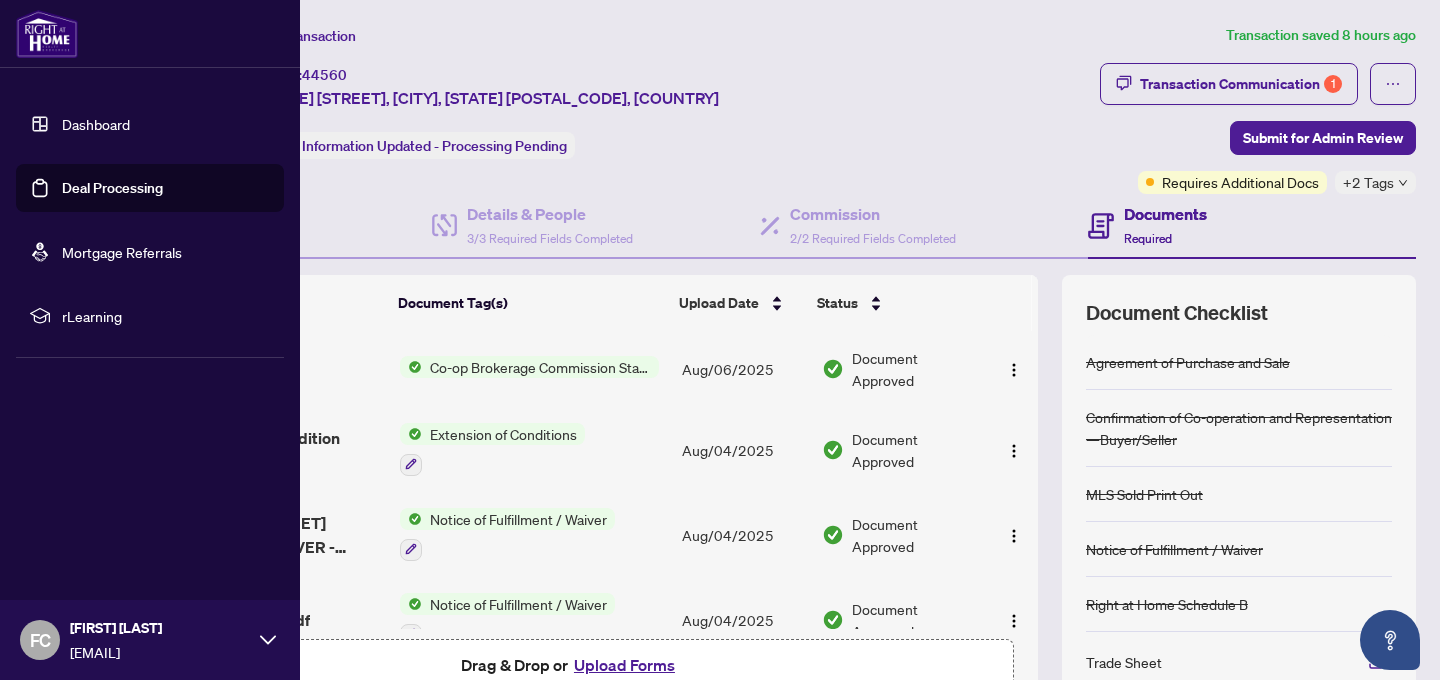 click on "Deal Processing" at bounding box center [112, 188] 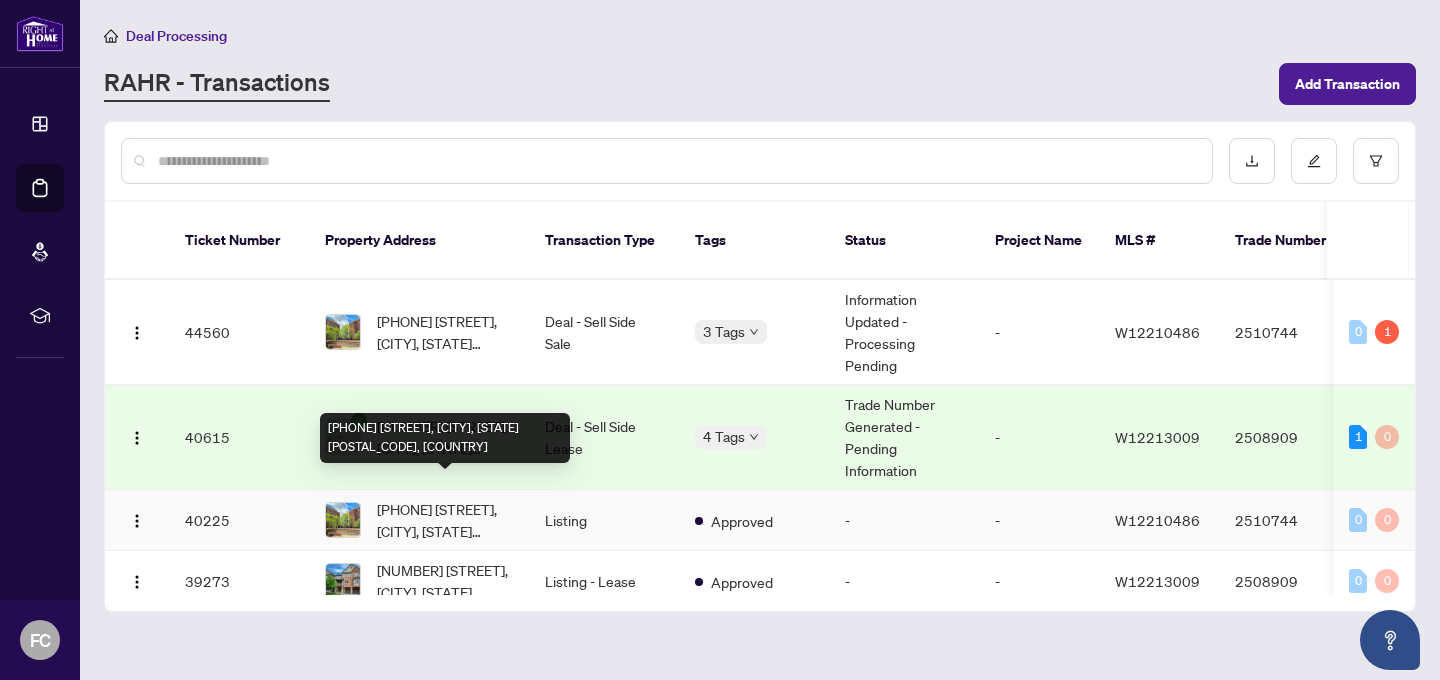 click on "[PHONE] [STREET], [CITY], [STATE] [POSTAL_CODE], [COUNTRY]" at bounding box center (445, 520) 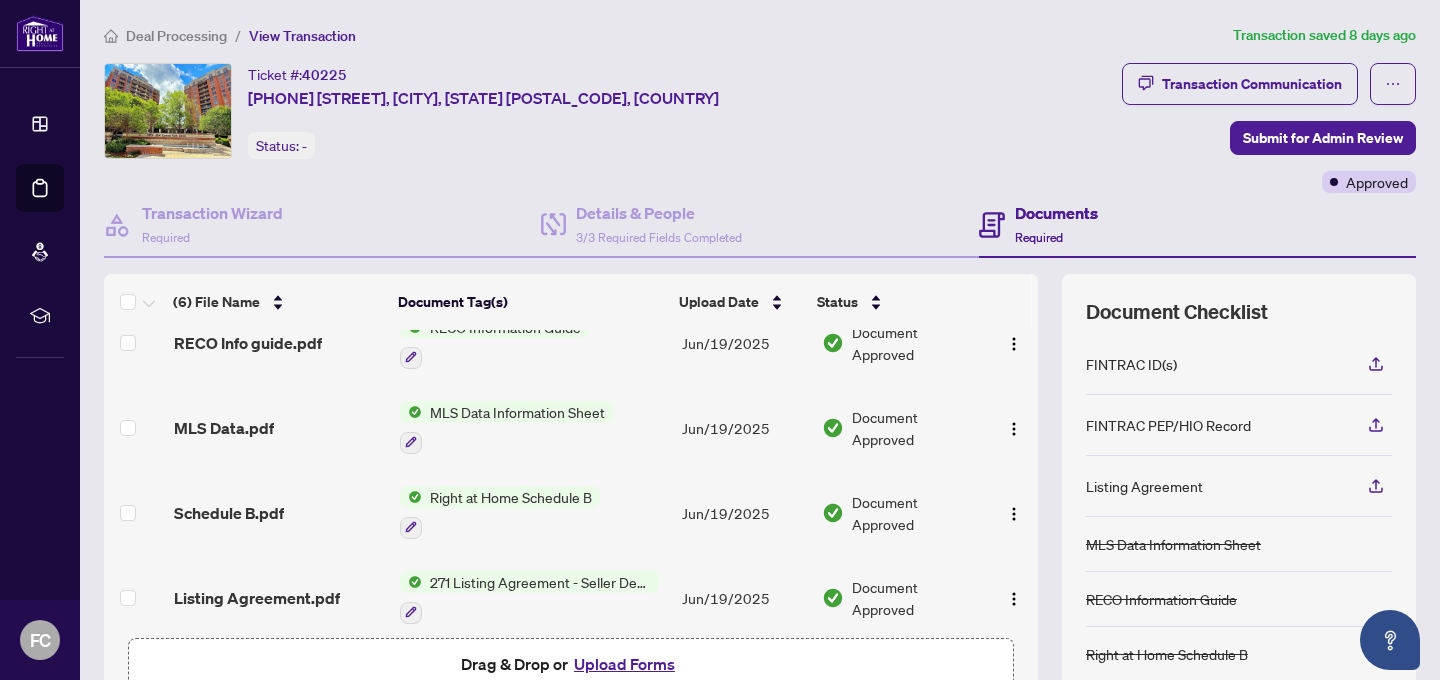 scroll, scrollTop: 213, scrollLeft: 0, axis: vertical 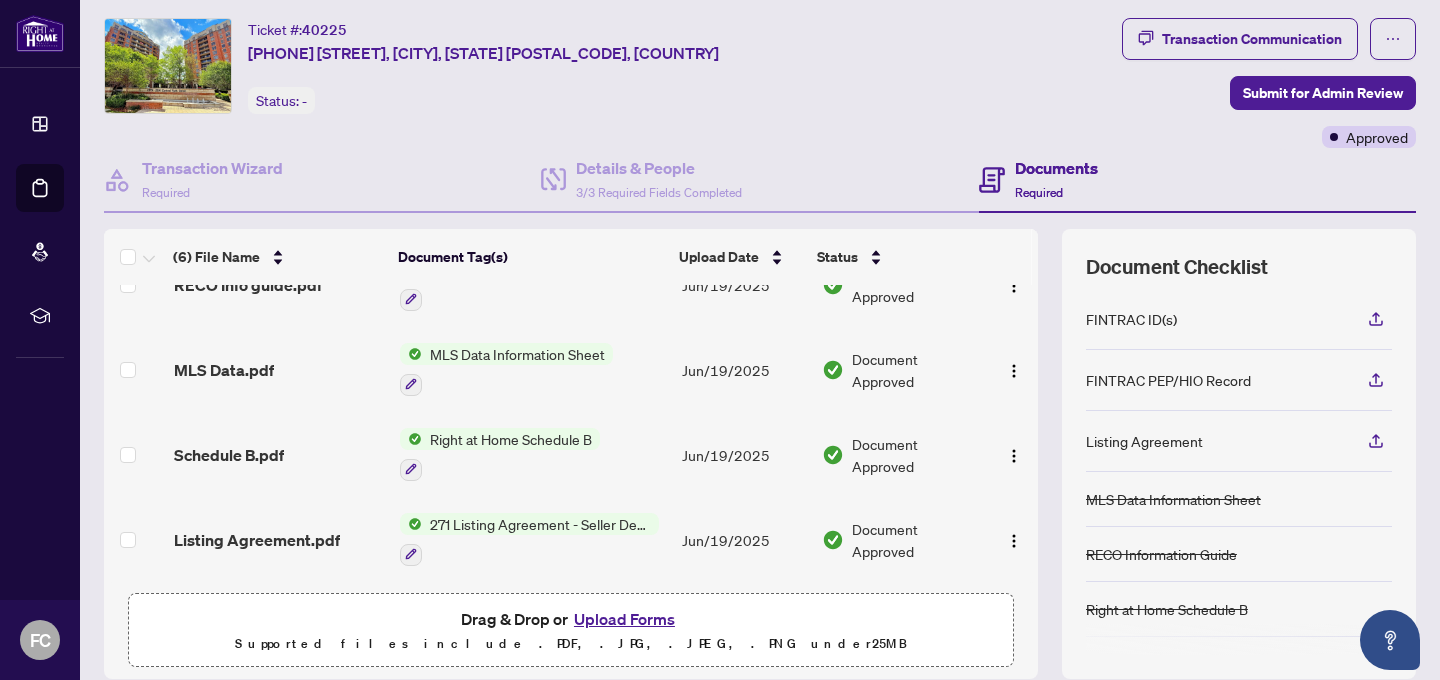 click on "271 Listing Agreement - Seller Designated Representation Agreement Authority
to Offer for Sale" at bounding box center [540, 524] 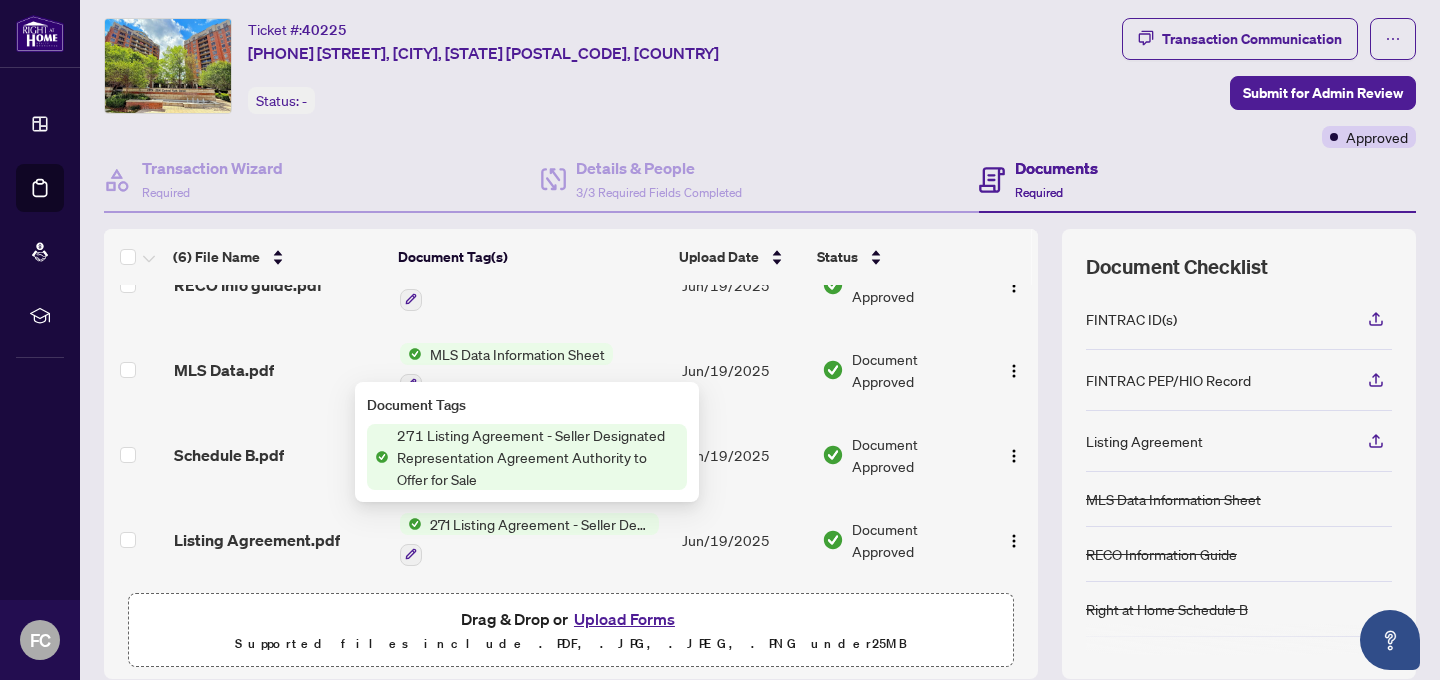 click on "271 Listing Agreement - Seller Designated Representation Agreement Authority
to Offer for Sale" at bounding box center [538, 457] 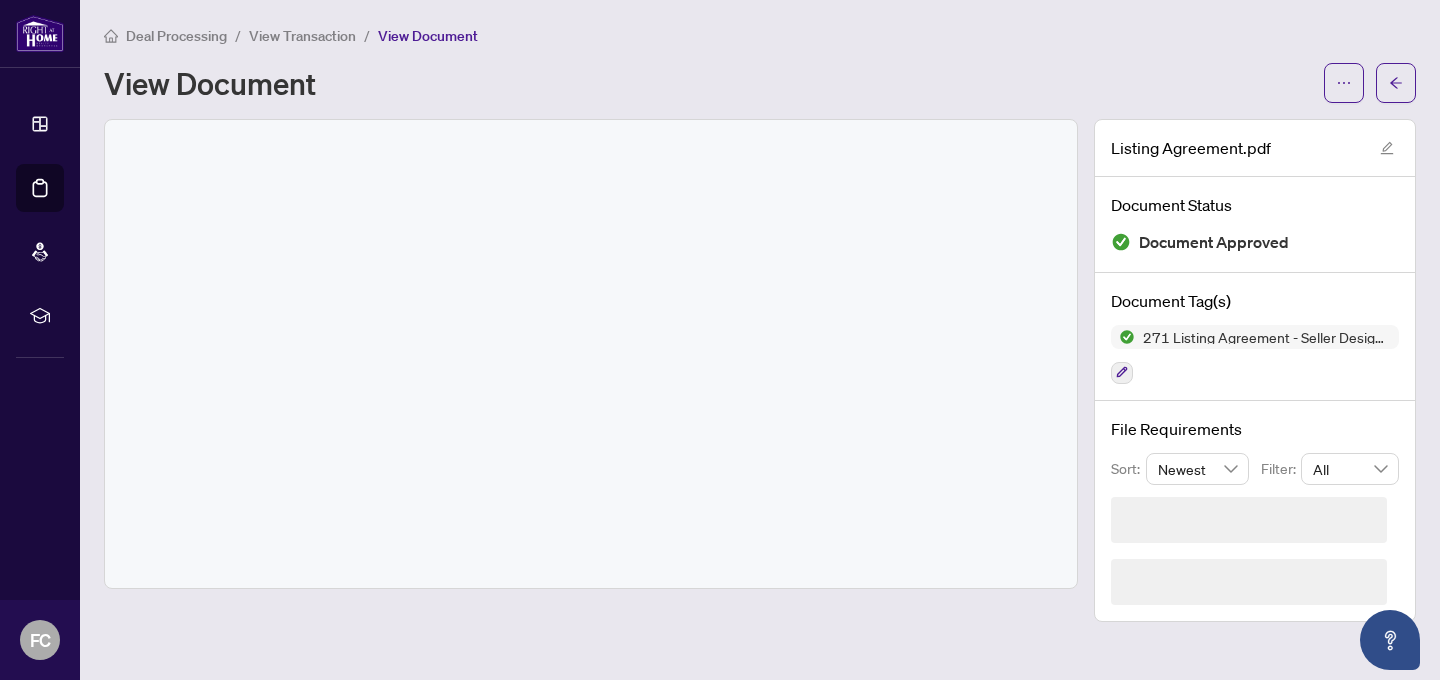 scroll, scrollTop: 0, scrollLeft: 0, axis: both 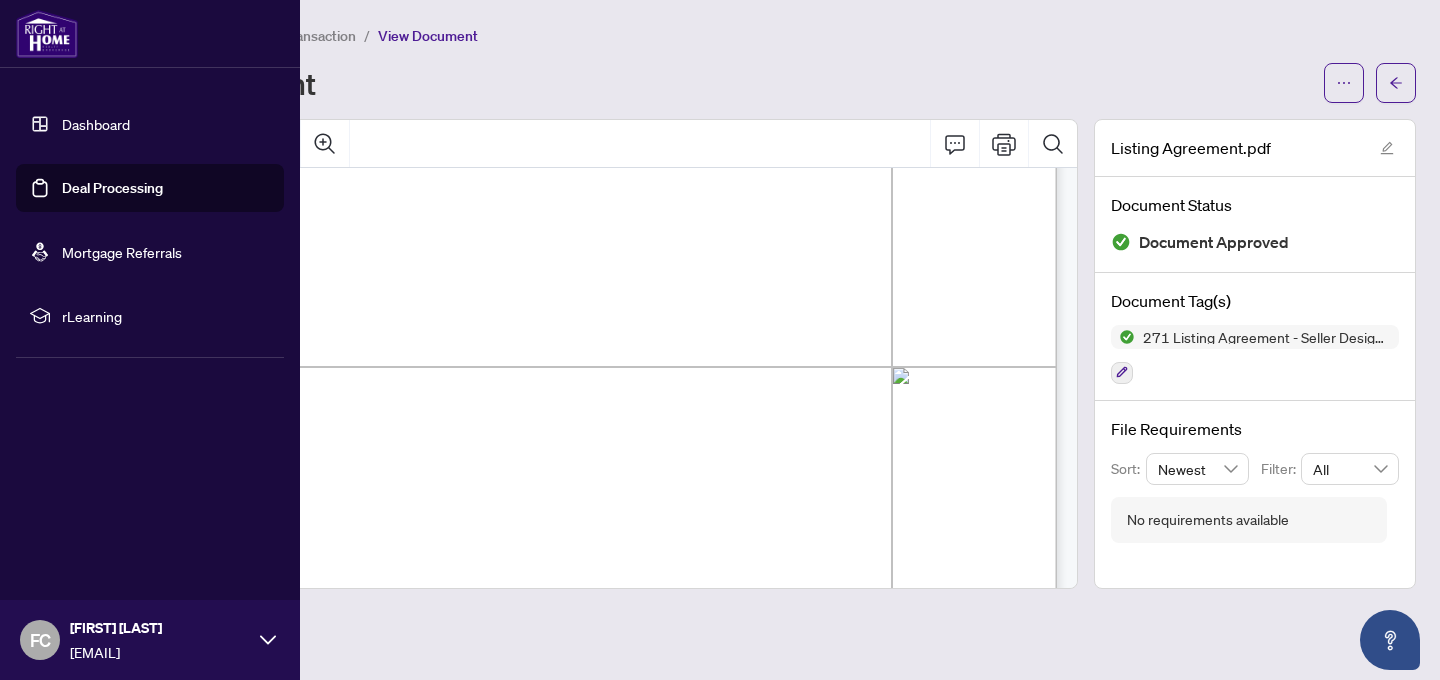 click on "Deal Processing" at bounding box center (112, 188) 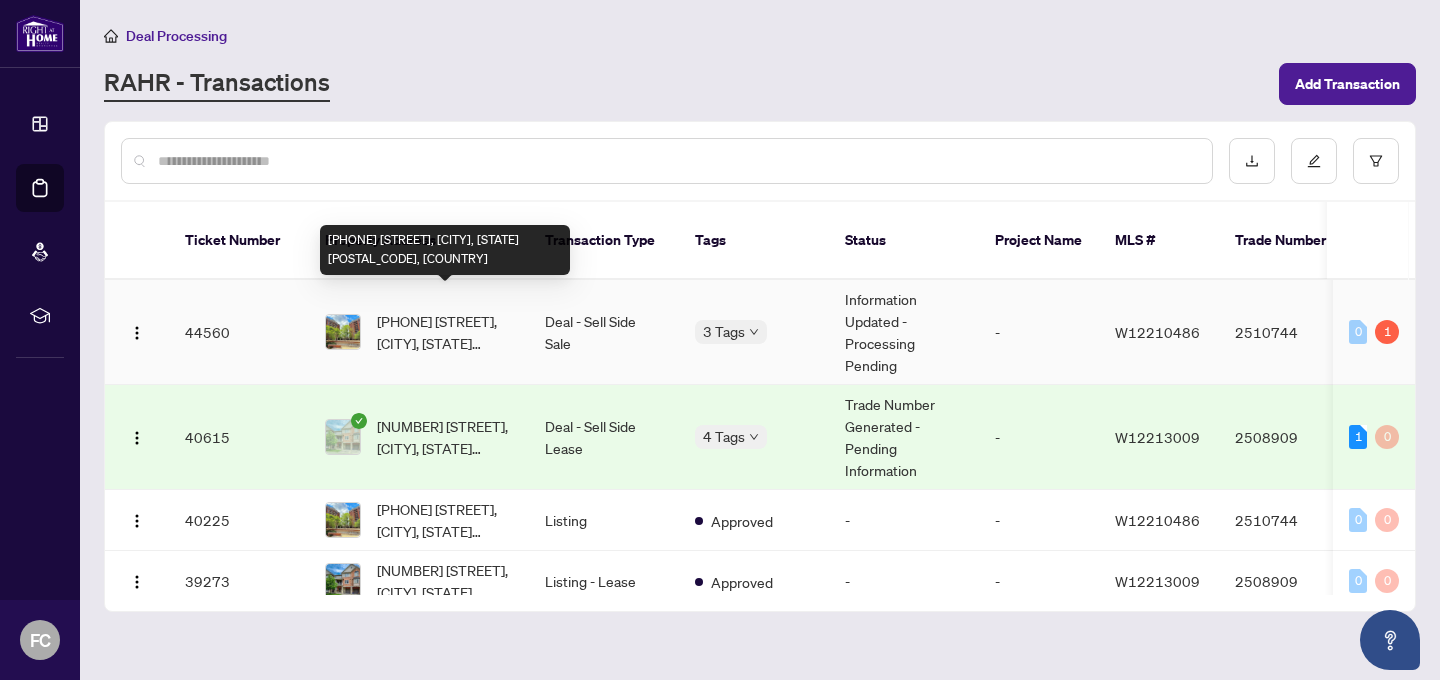 click on "[PHONE] [STREET], [CITY], [STATE] [POSTAL_CODE], [COUNTRY]" at bounding box center (445, 332) 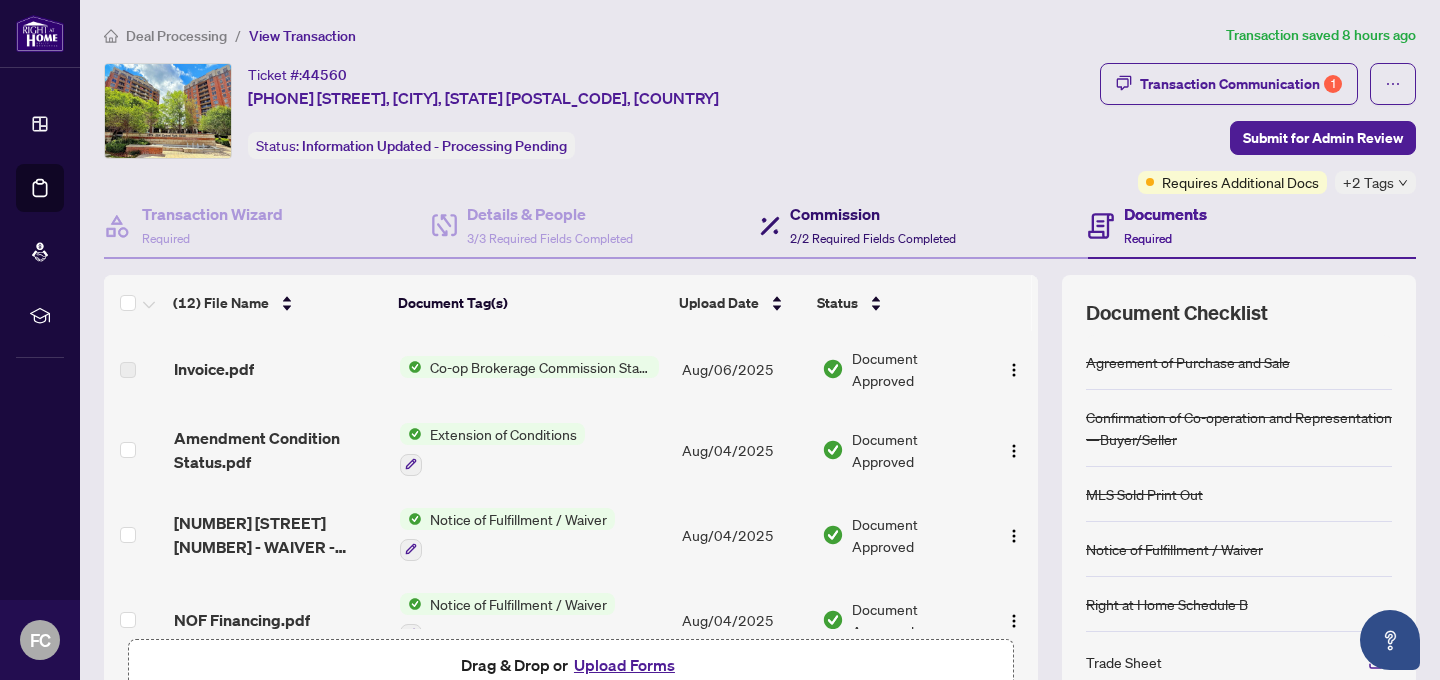 click on "Commission" at bounding box center (873, 214) 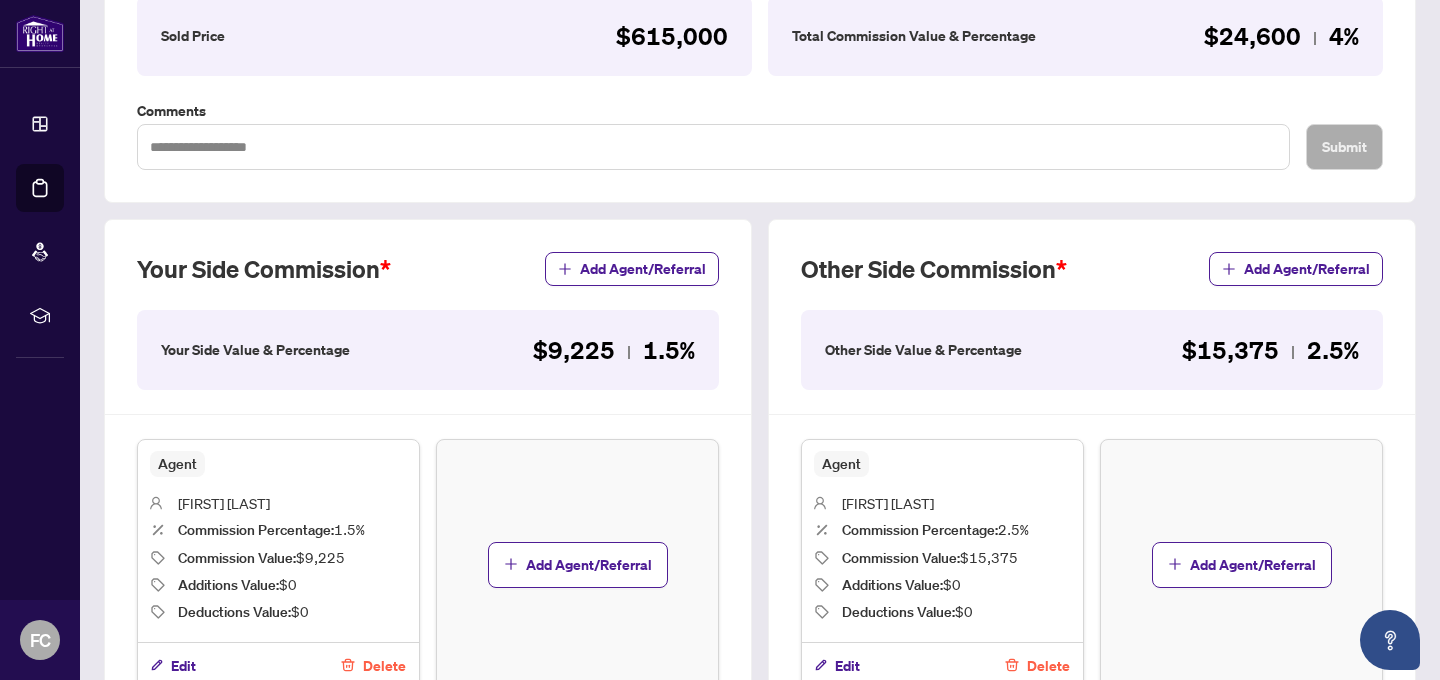 scroll, scrollTop: 373, scrollLeft: 0, axis: vertical 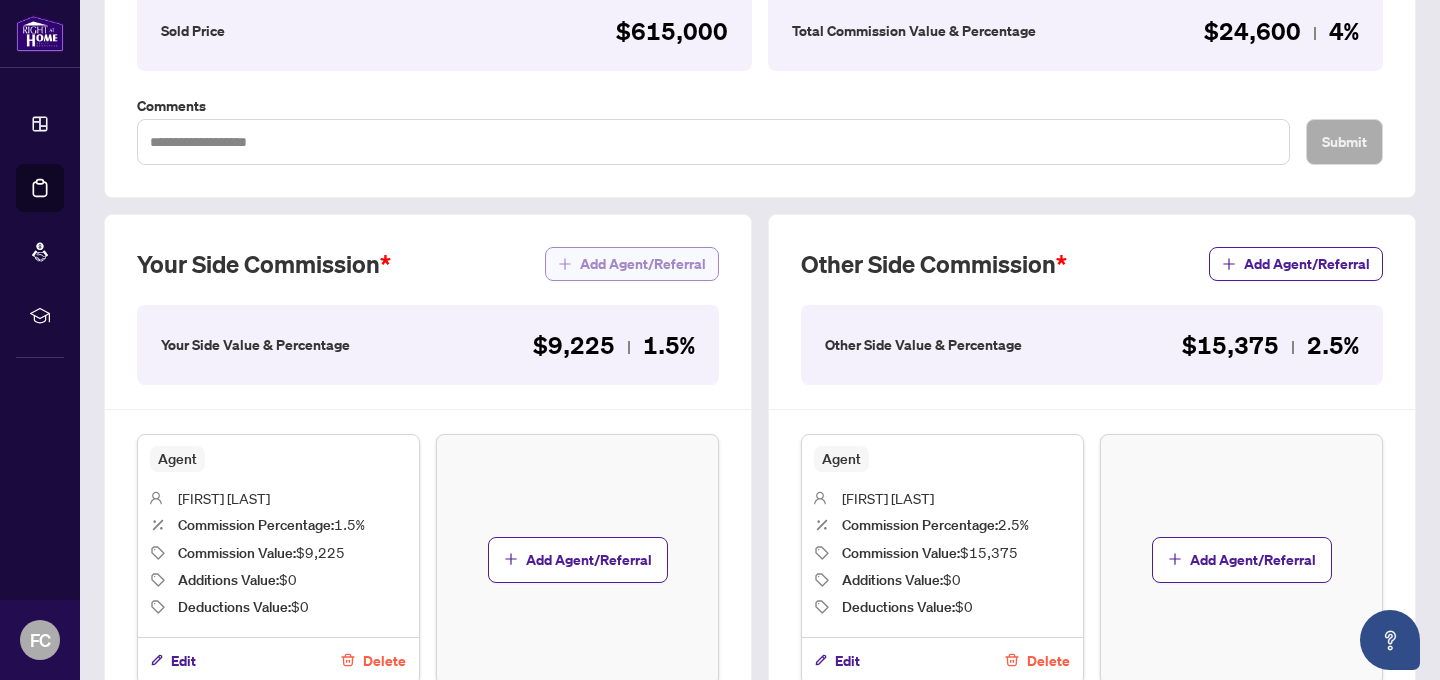 click on "Add Agent/Referral" at bounding box center [643, 264] 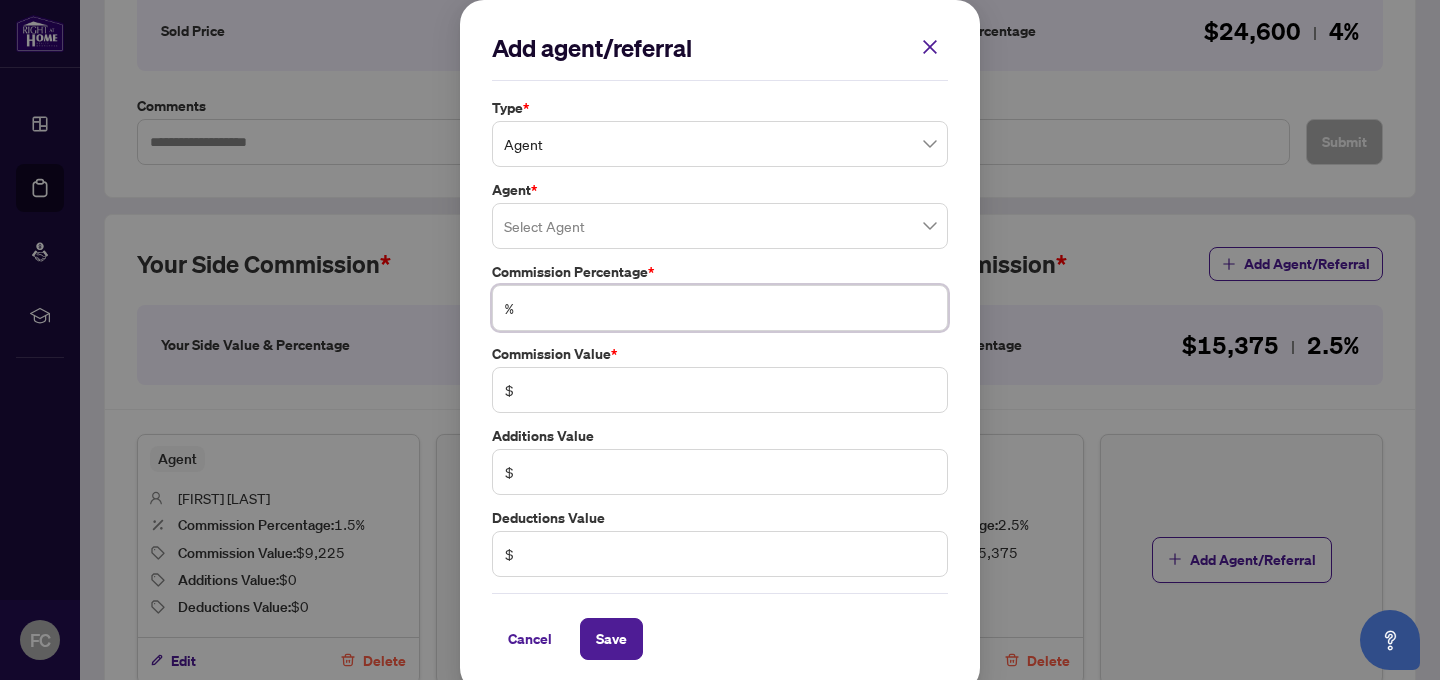 click at bounding box center (730, 308) 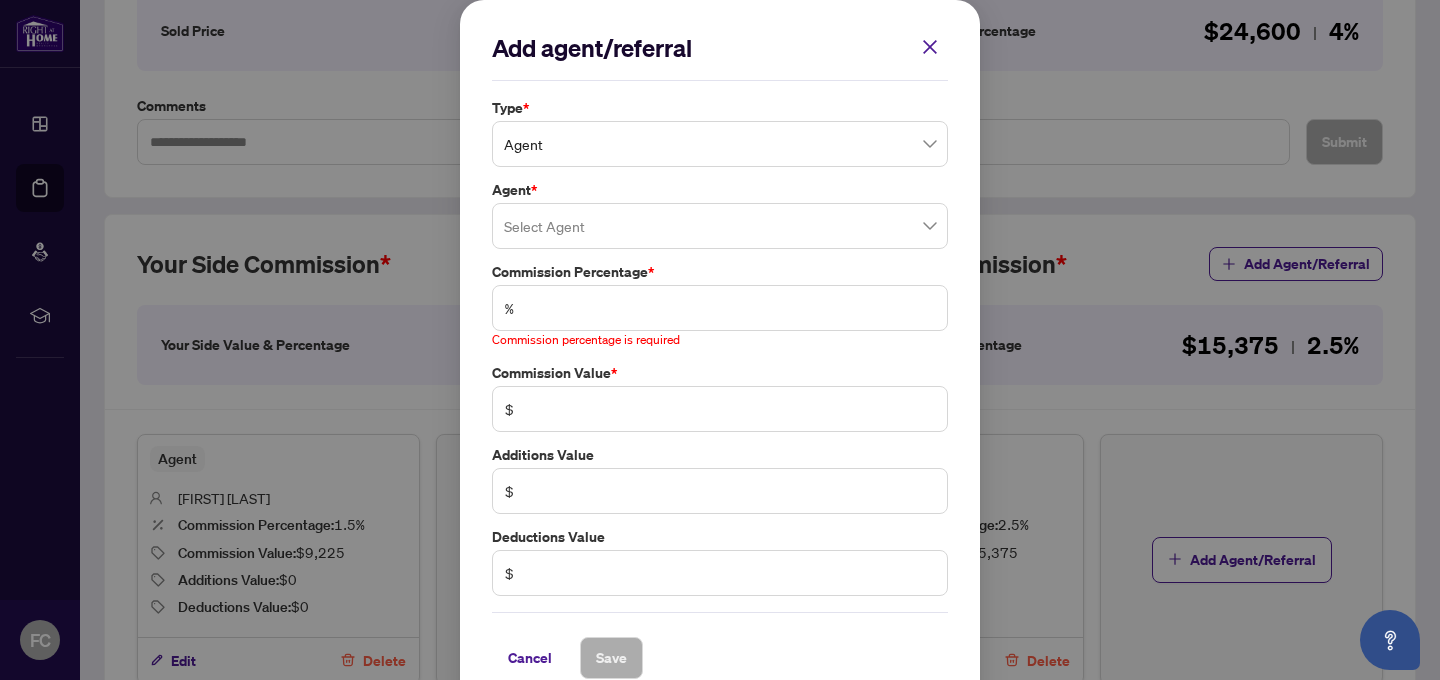 click on "%" at bounding box center [720, 308] 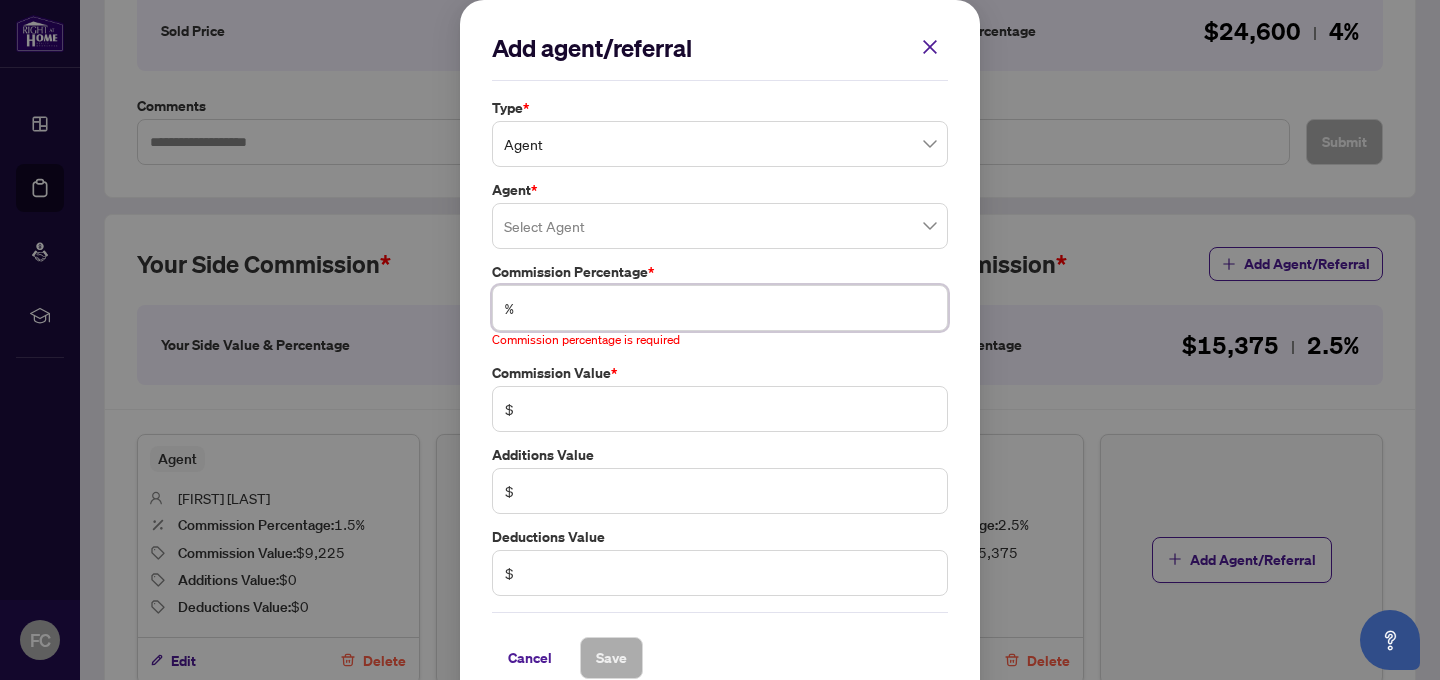 type on "*" 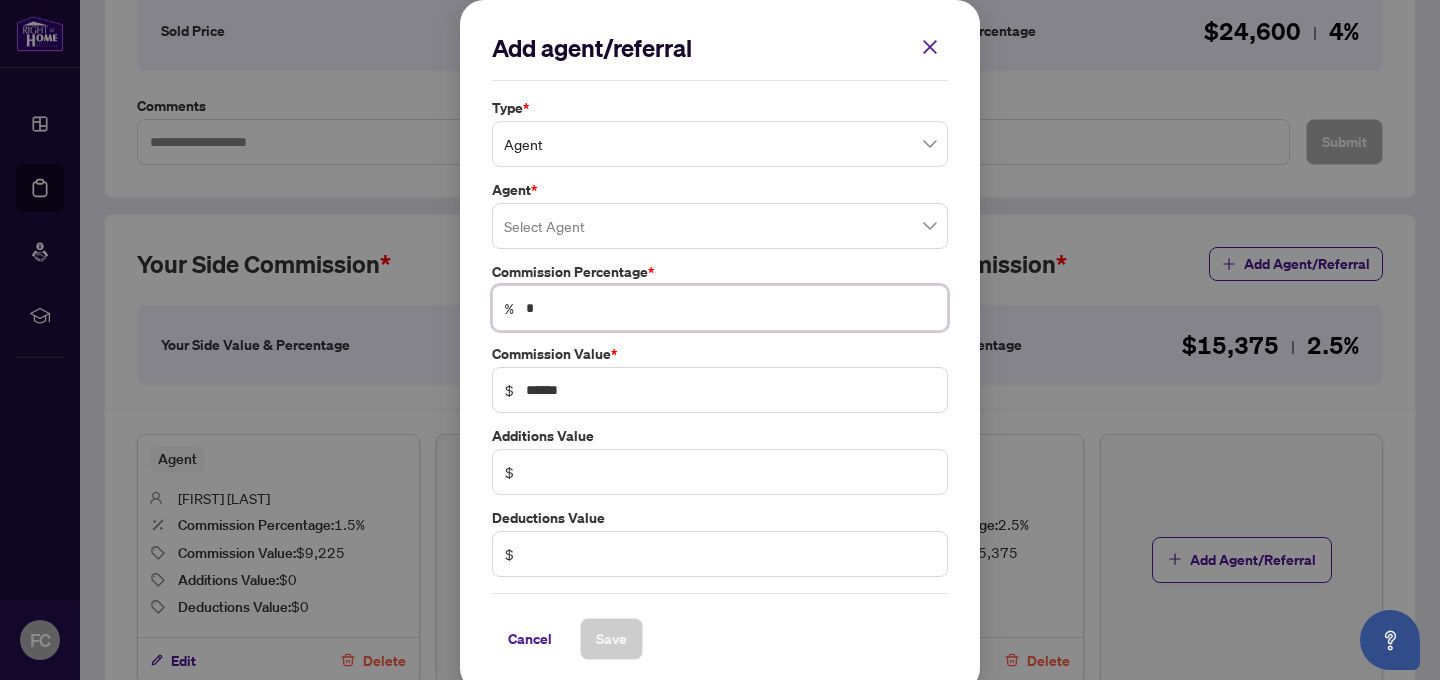 type on "*" 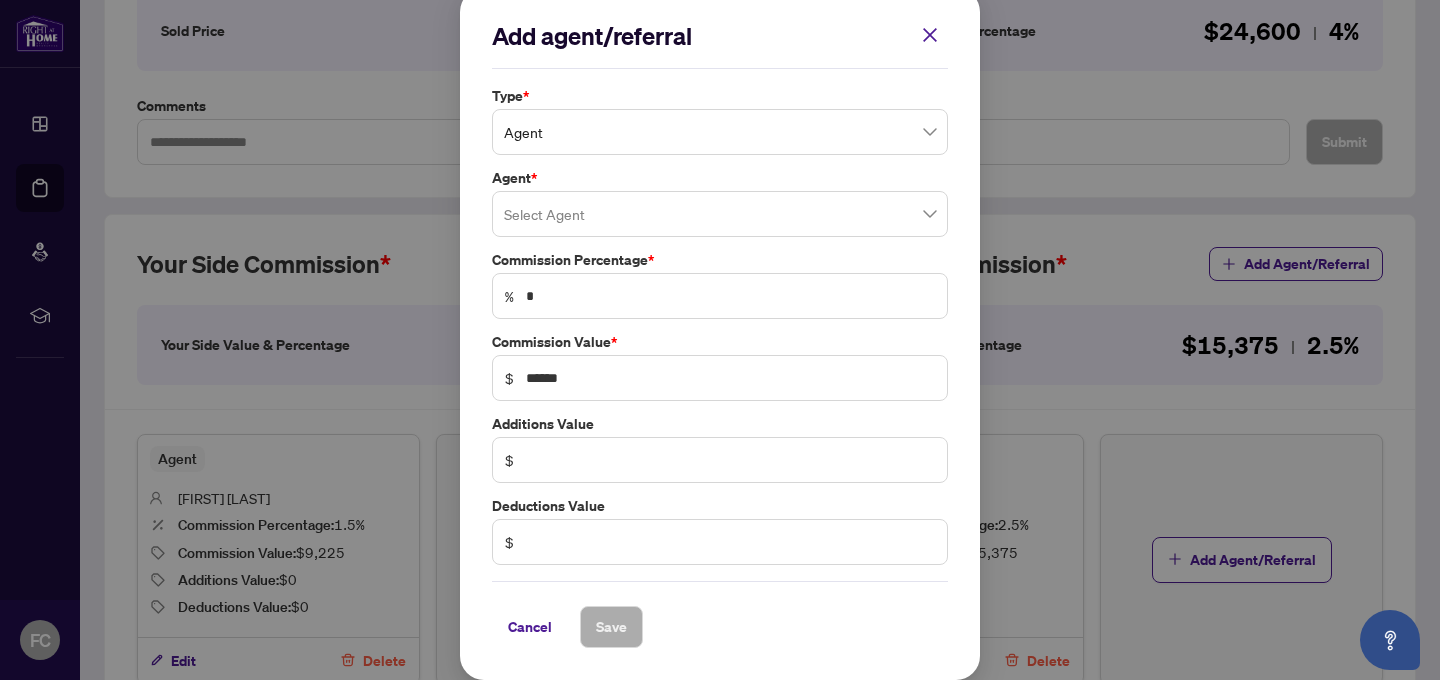 scroll, scrollTop: 0, scrollLeft: 0, axis: both 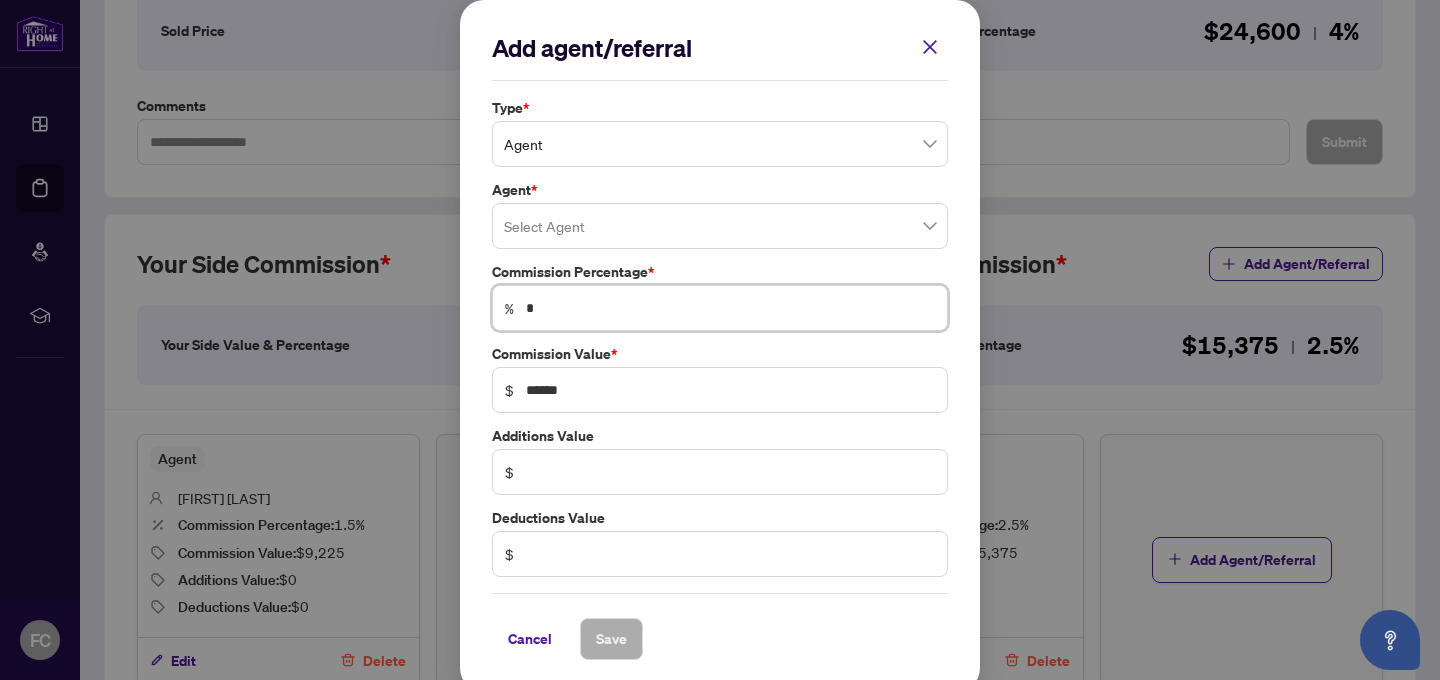 click on "*" at bounding box center (730, 308) 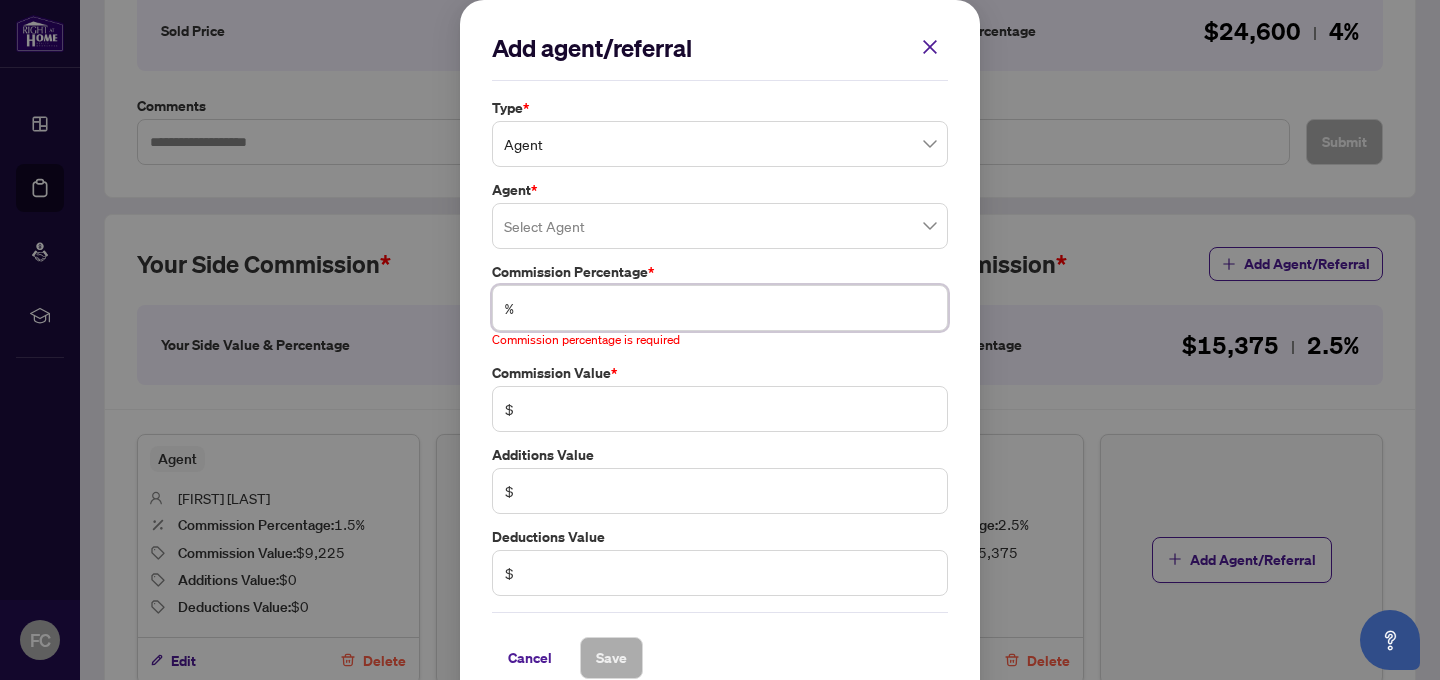 type on "*" 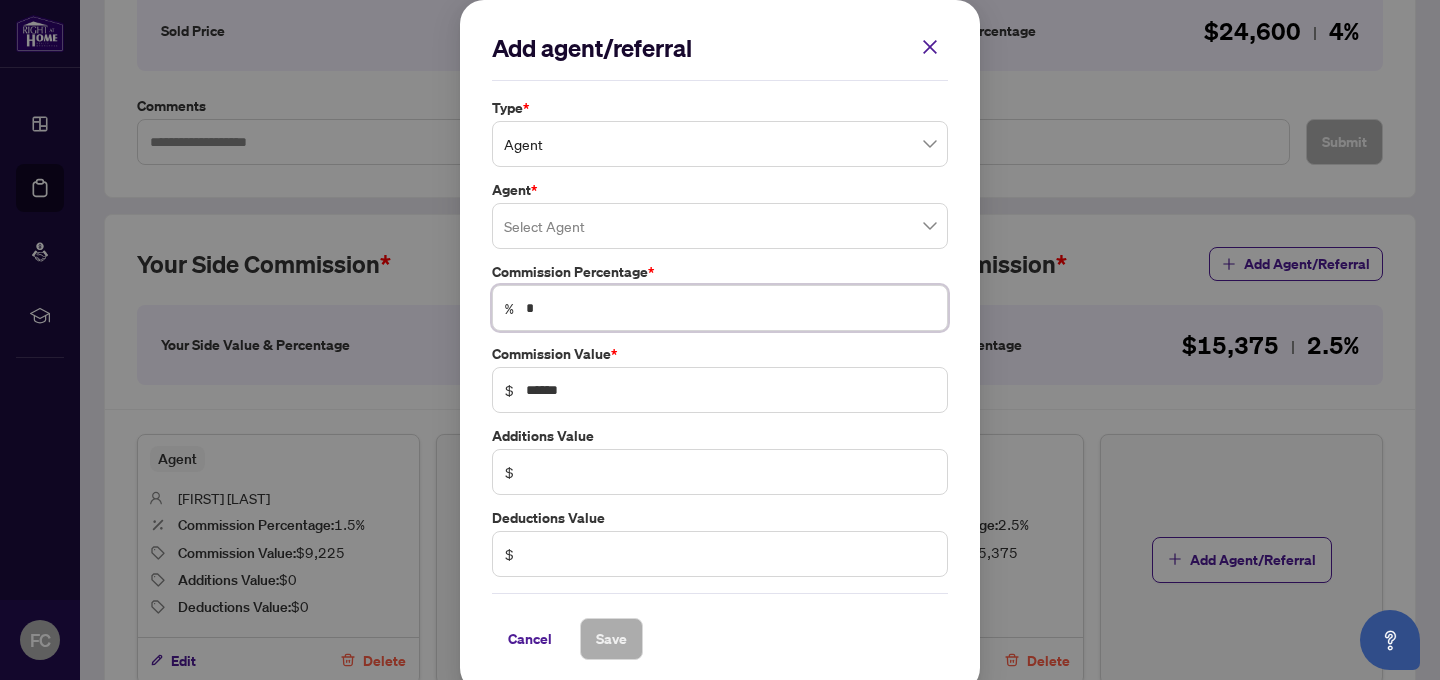 type on "*" 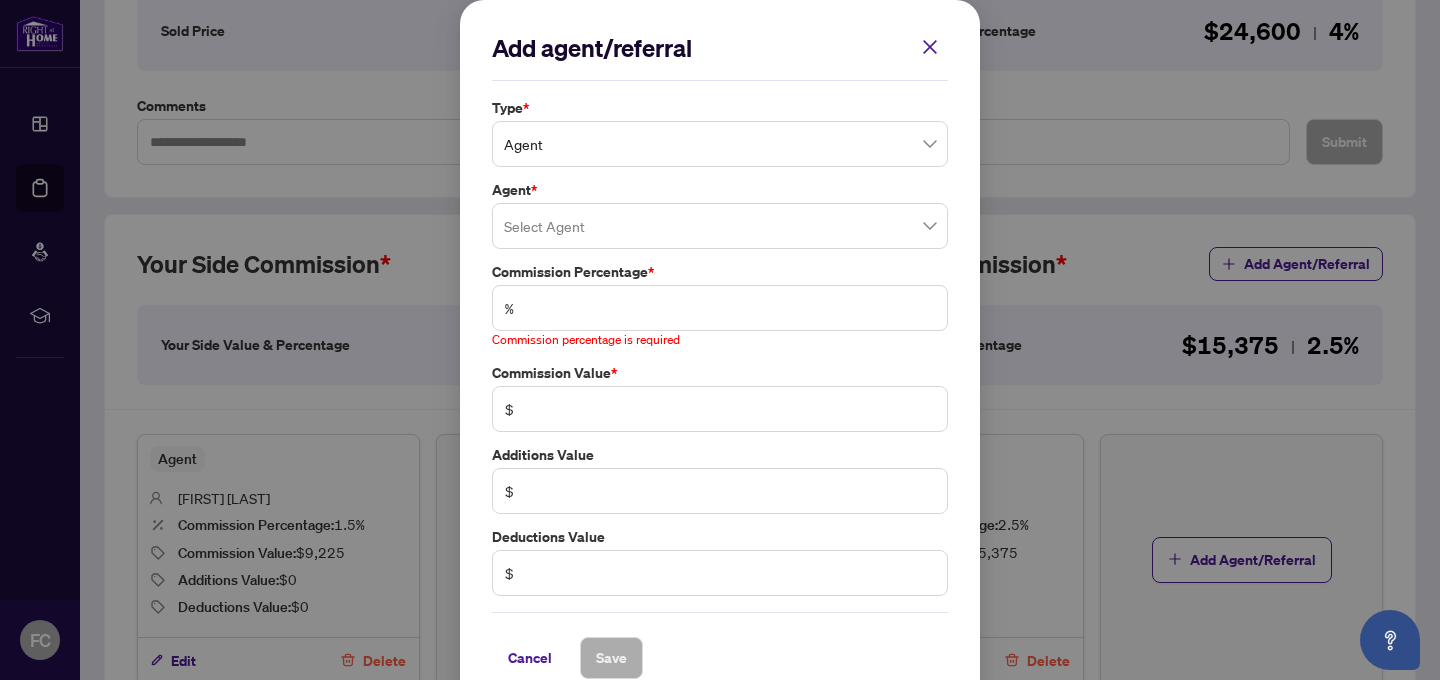 click on "%" at bounding box center (720, 308) 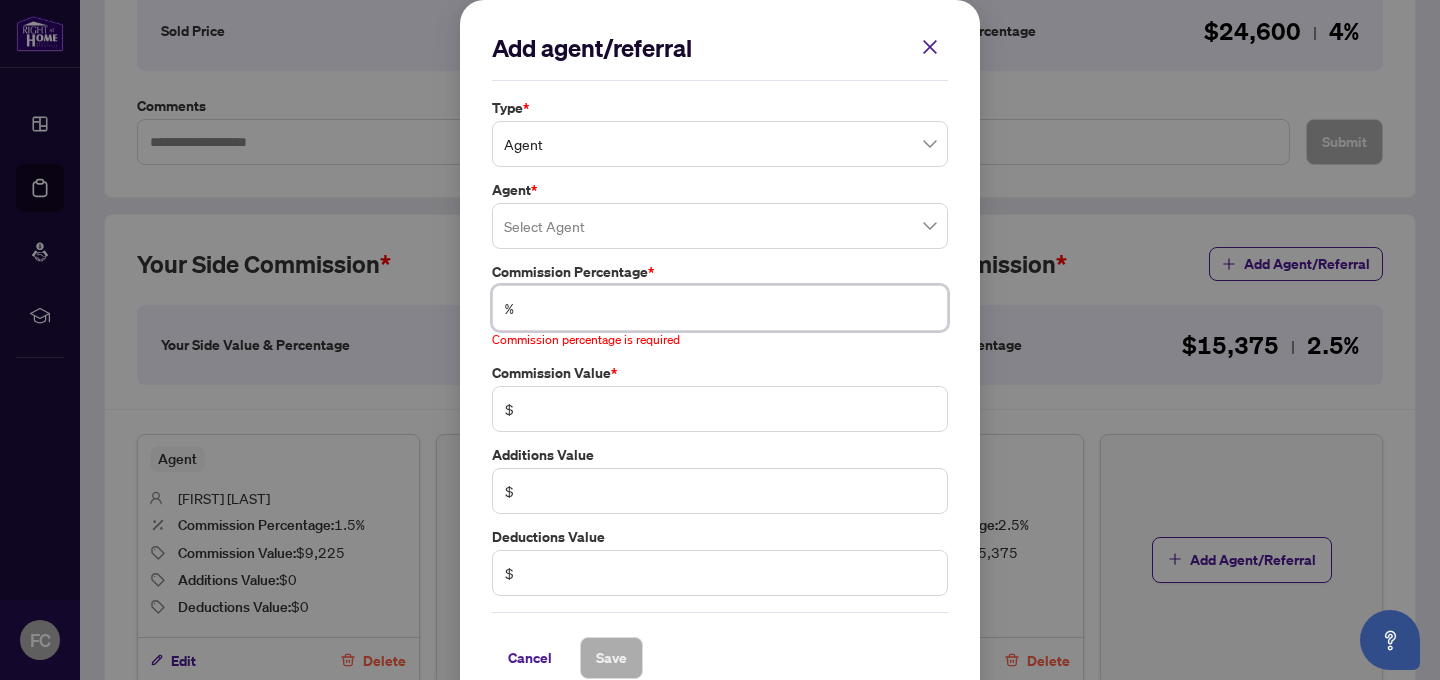 type on "*" 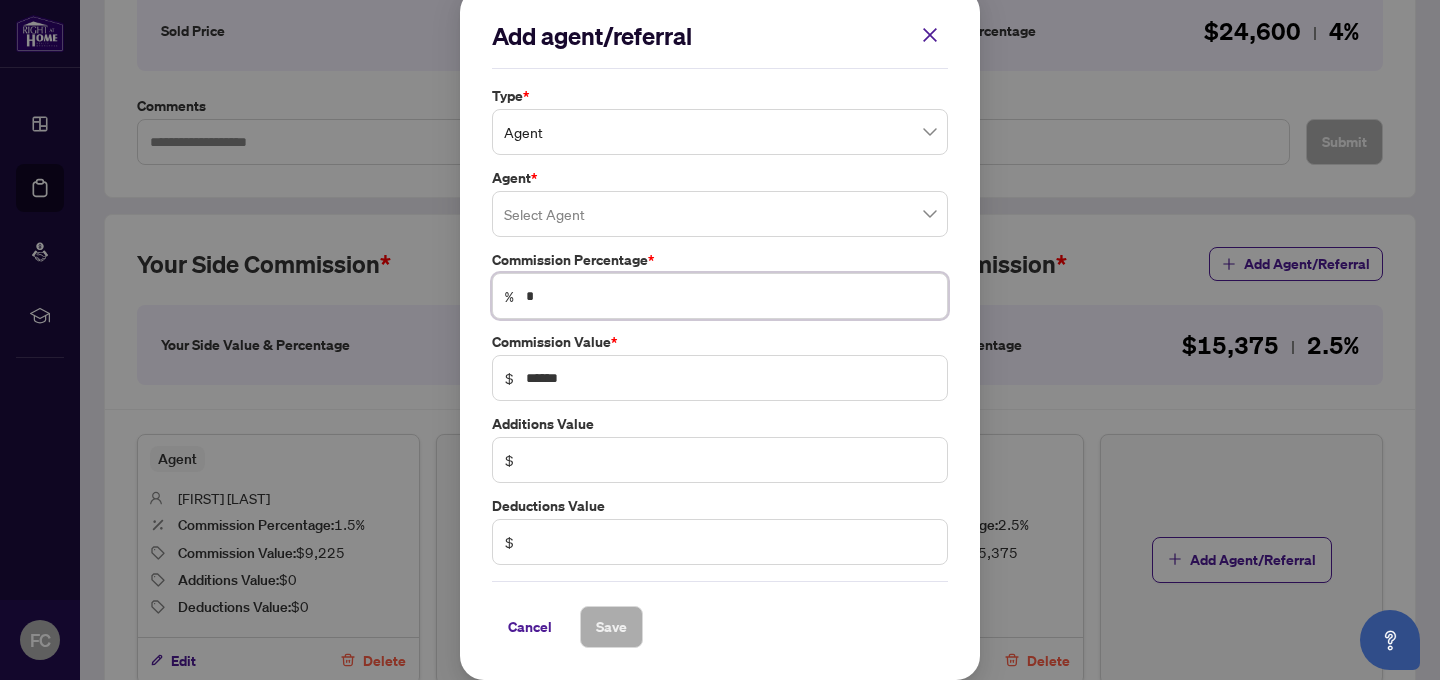 scroll, scrollTop: 0, scrollLeft: 0, axis: both 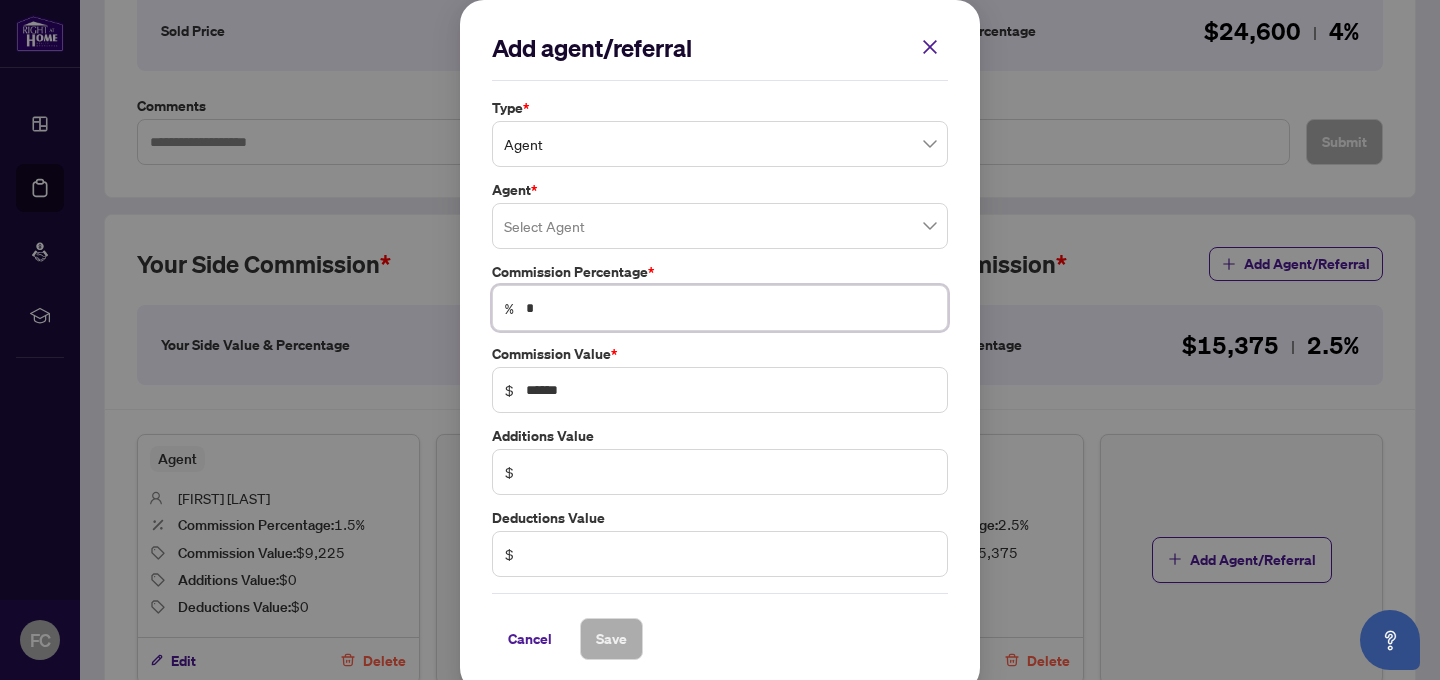 click on "Agent" at bounding box center [720, 144] 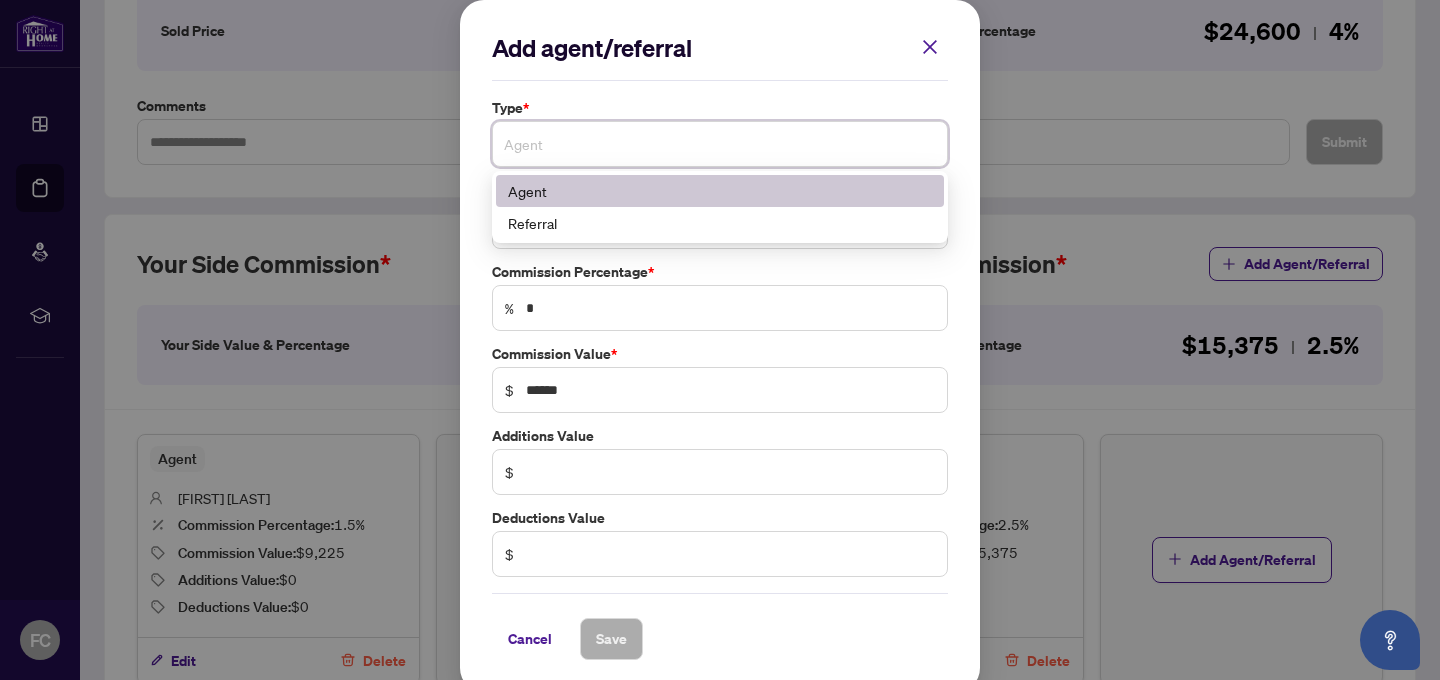 click on "Agent" at bounding box center [720, 191] 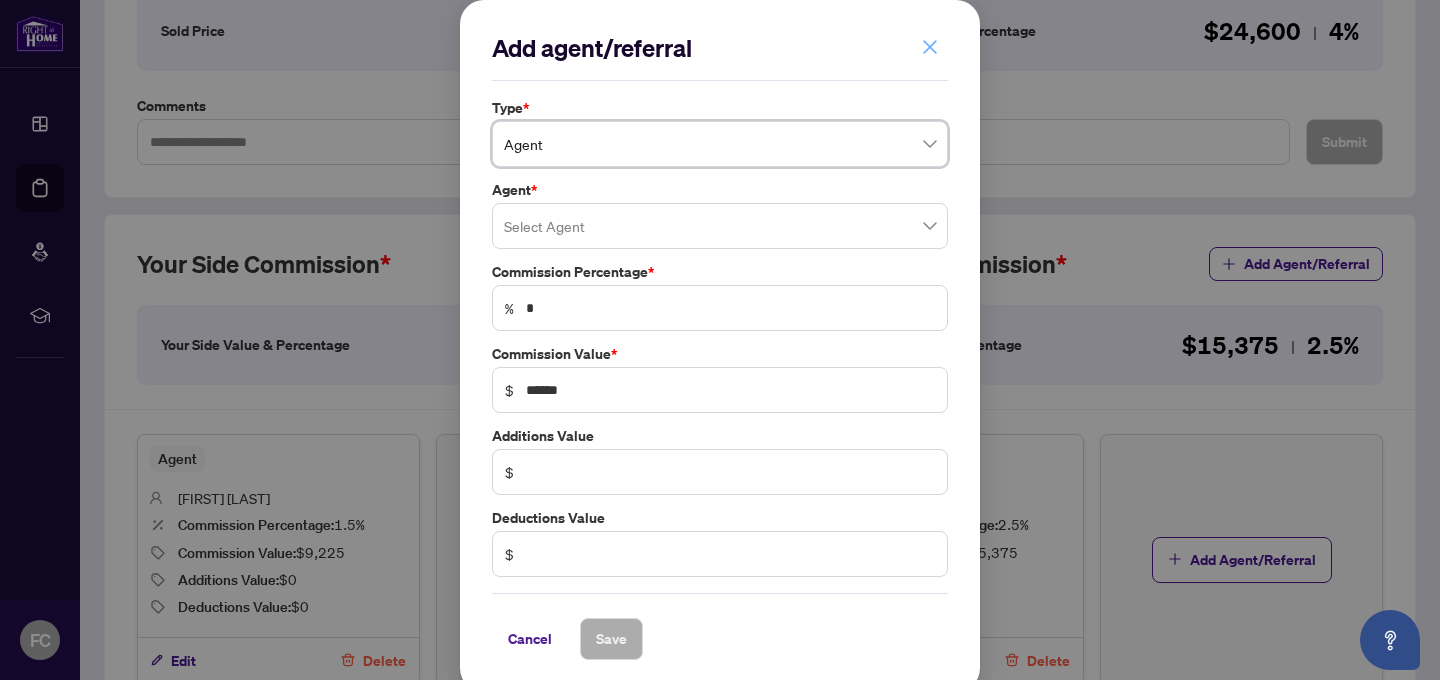 click 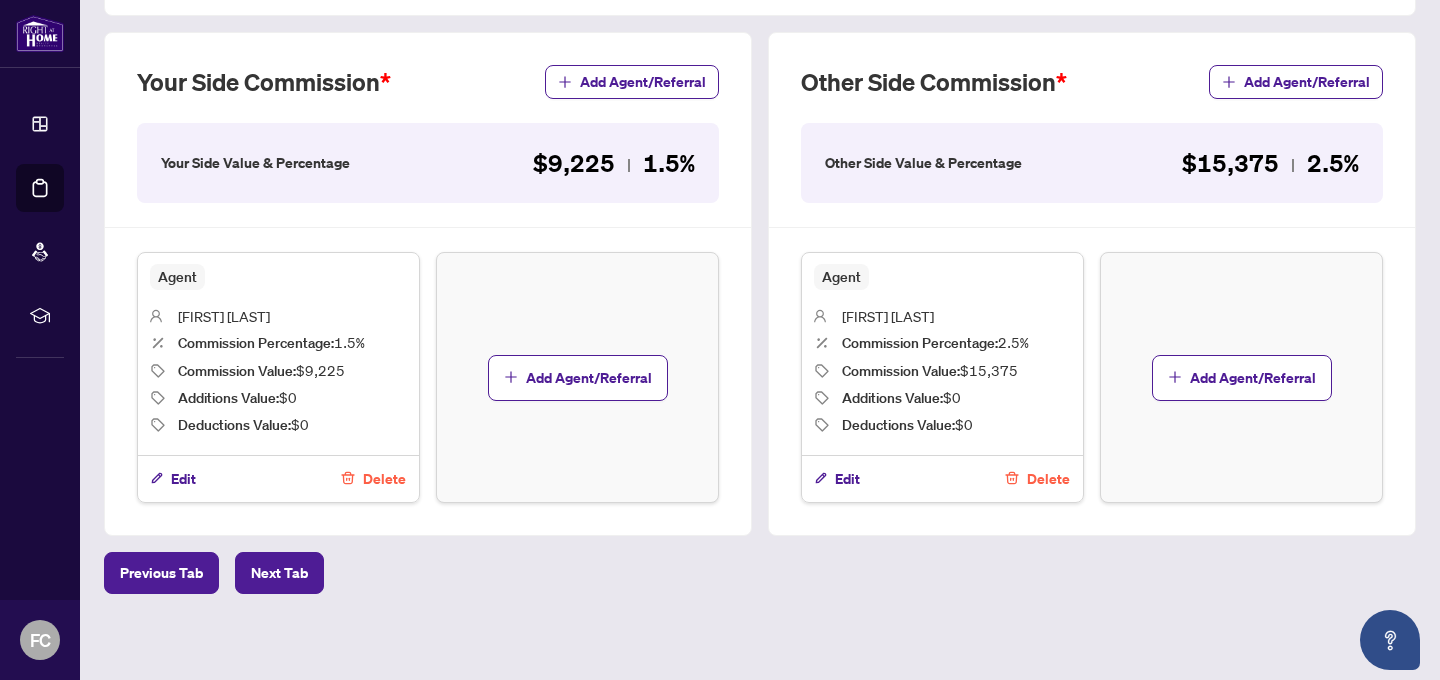 scroll, scrollTop: 555, scrollLeft: 0, axis: vertical 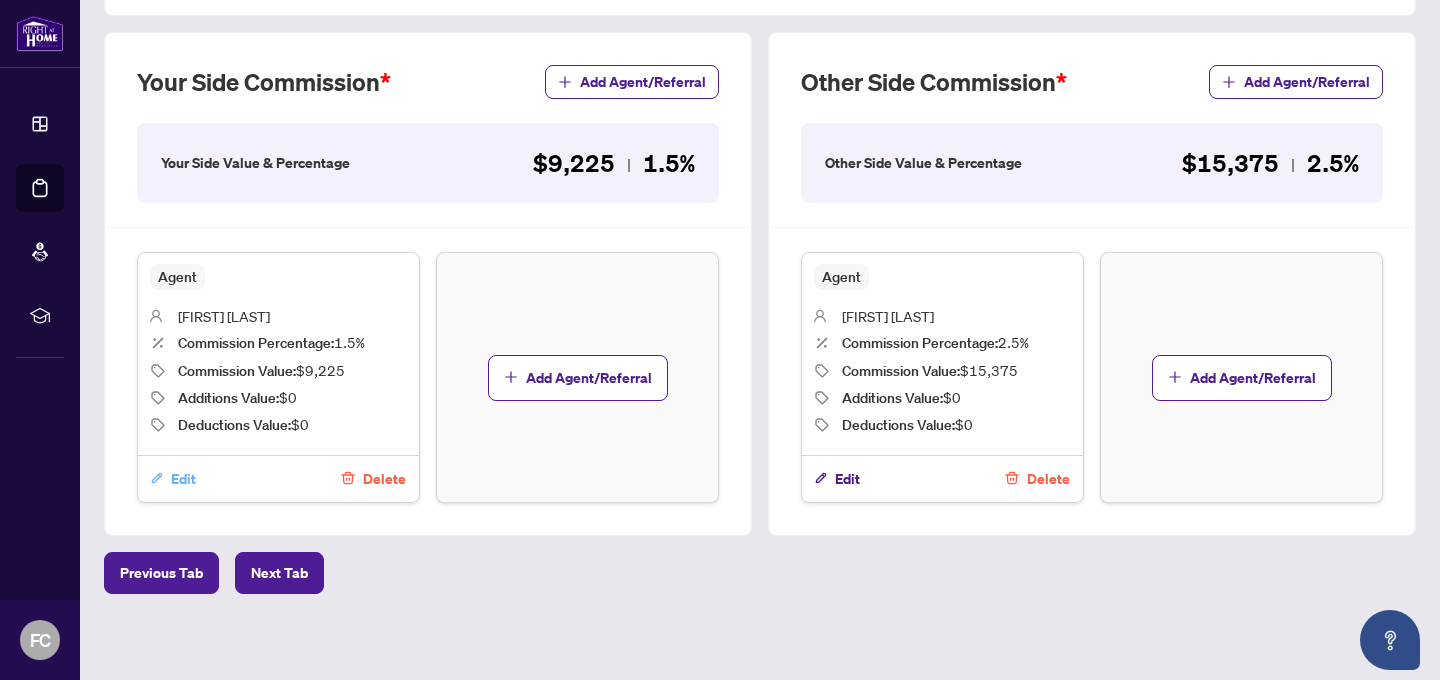 click on "Edit" at bounding box center (183, 479) 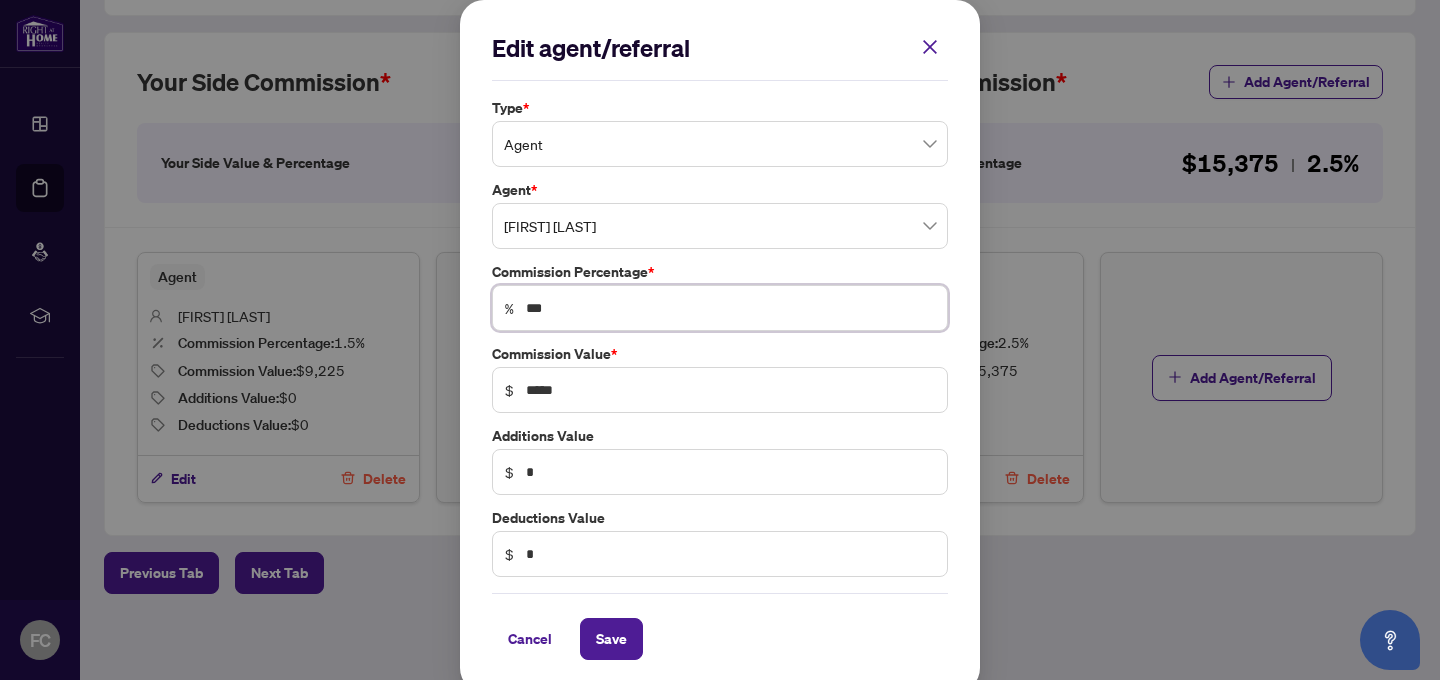 click on "***" at bounding box center [730, 308] 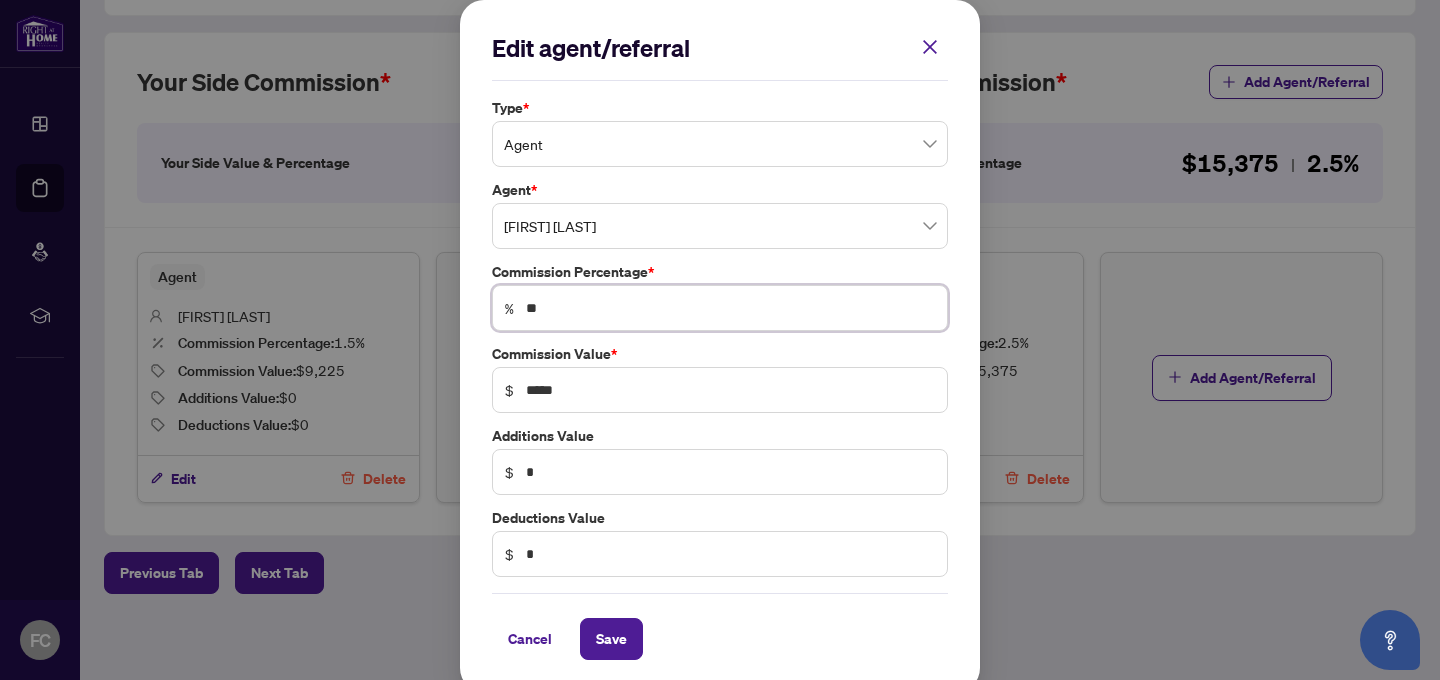 type on "*" 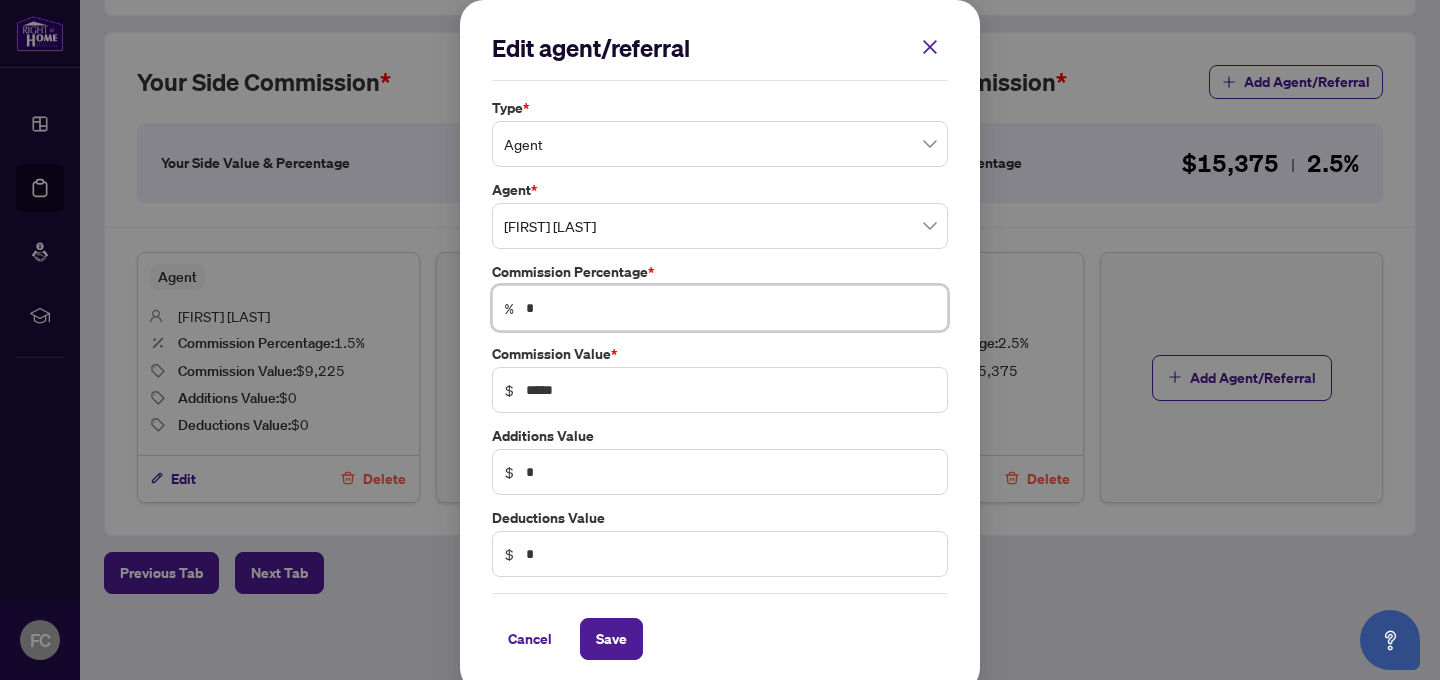 type 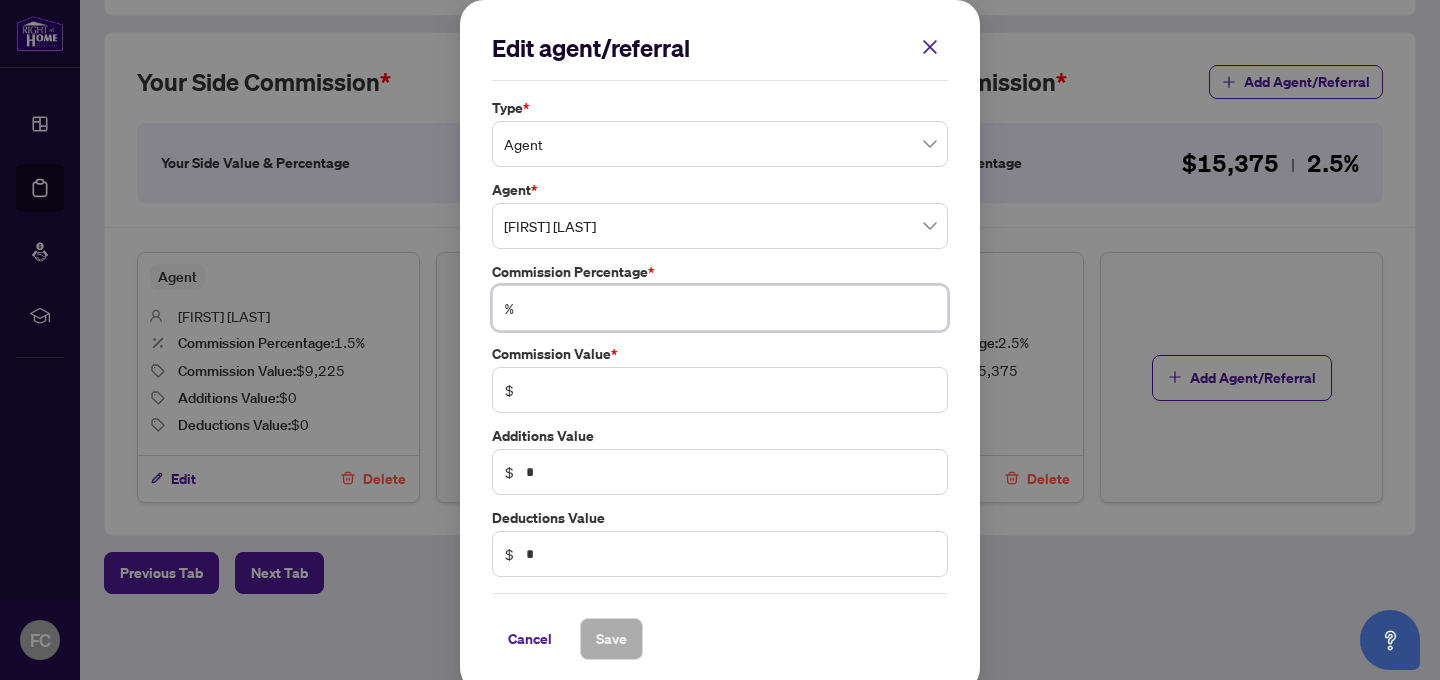 type on "*" 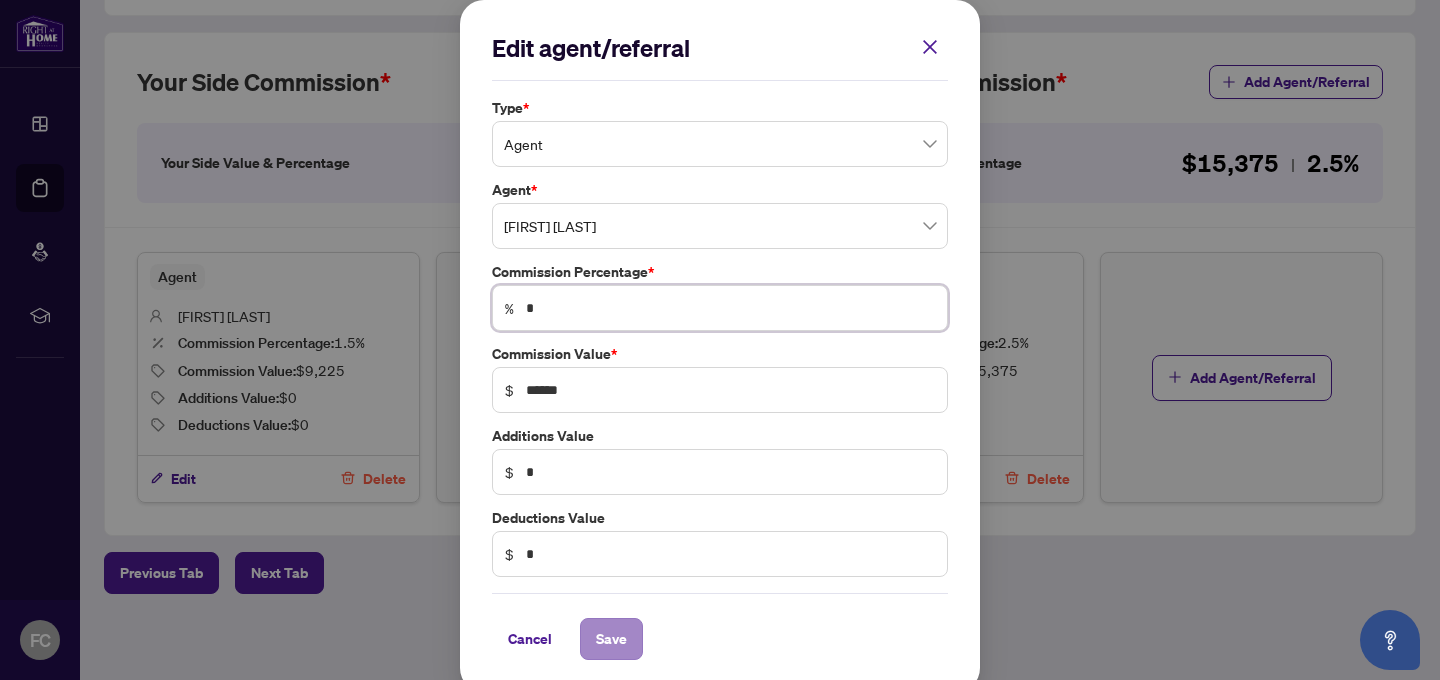 type on "*" 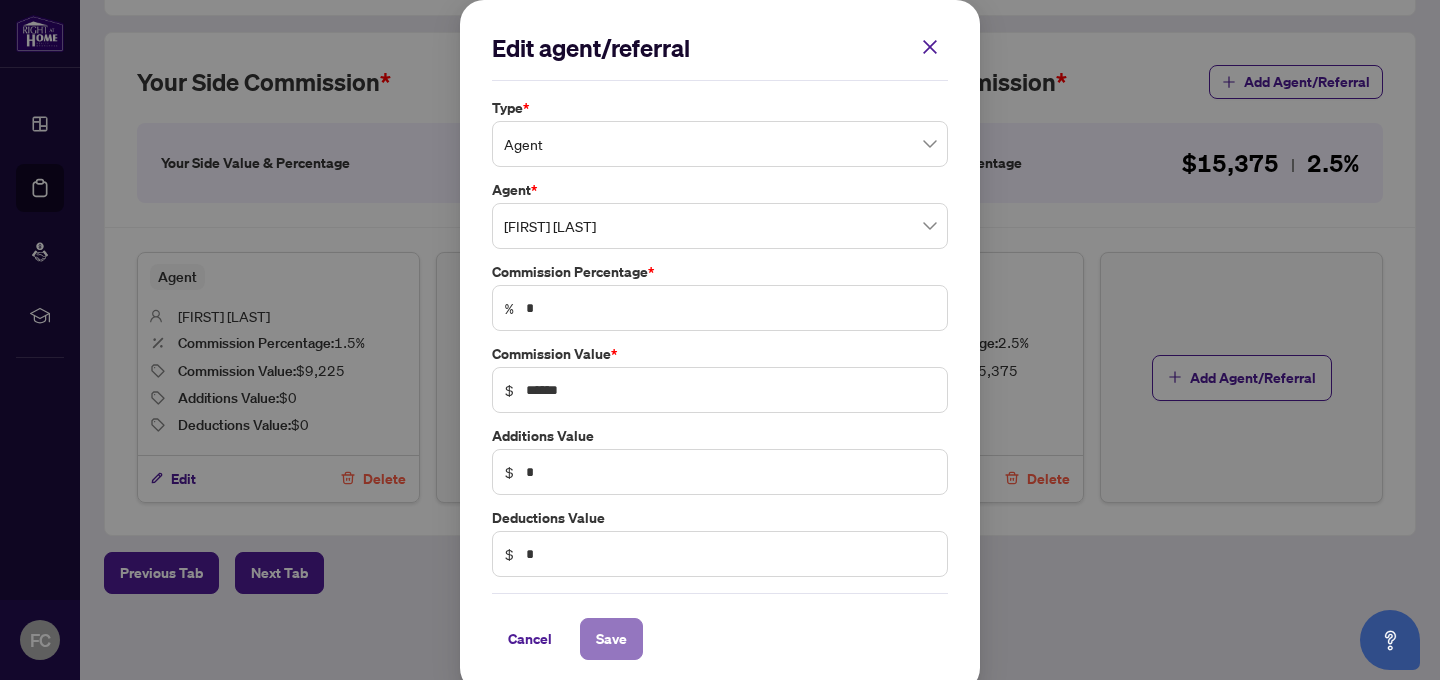 click on "Save" at bounding box center (611, 639) 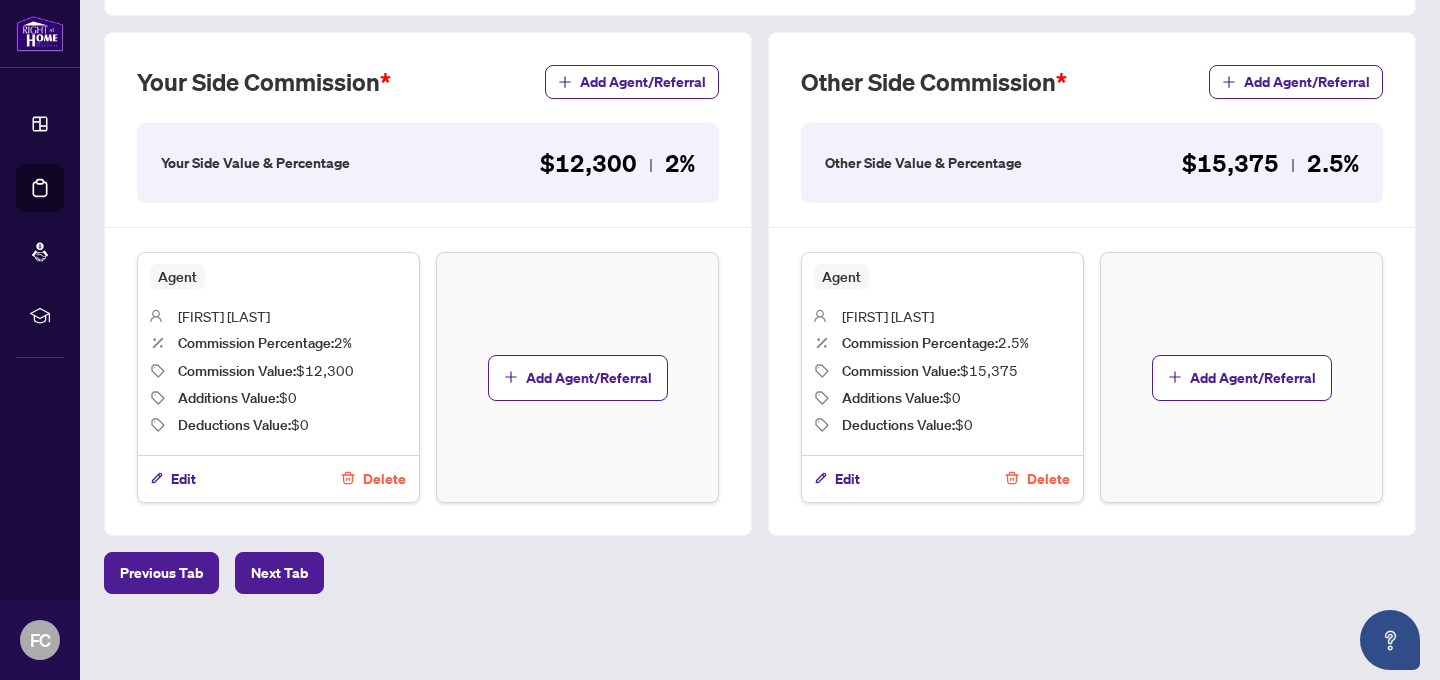 scroll, scrollTop: 0, scrollLeft: 0, axis: both 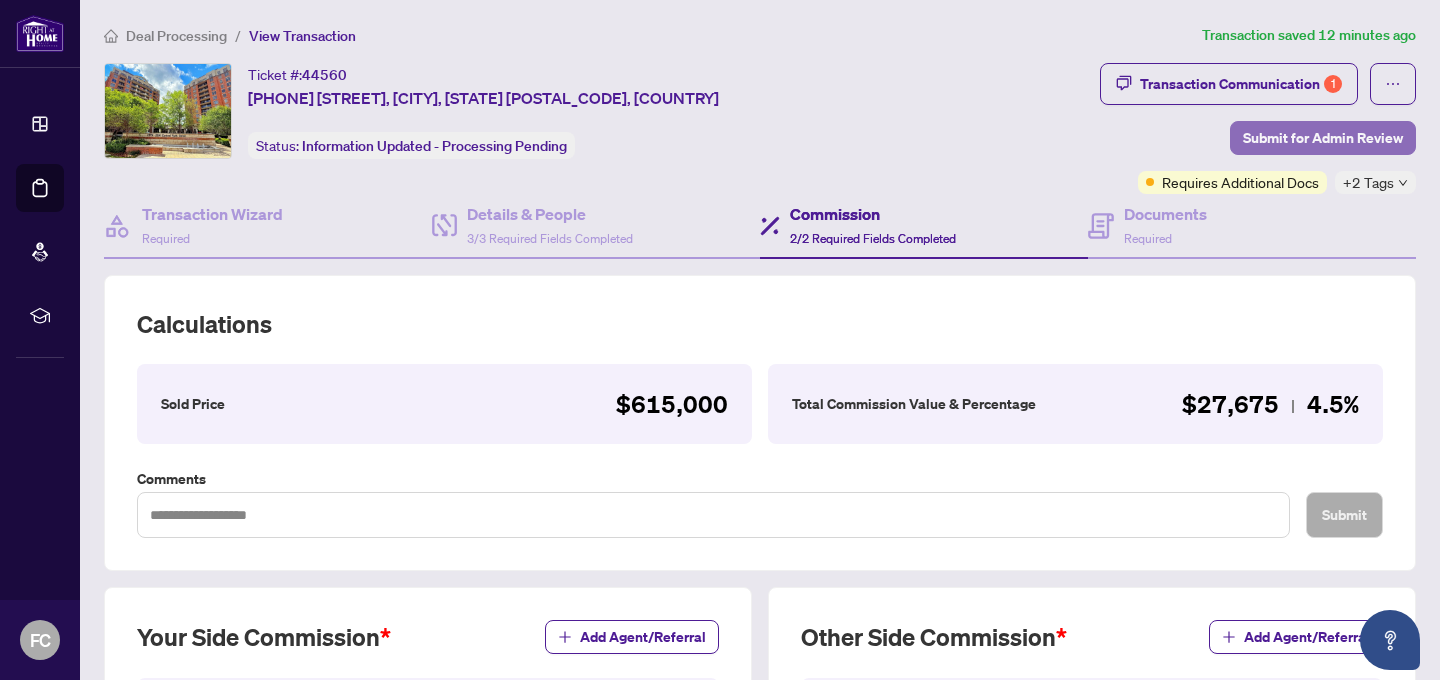 click on "Submit for Admin Review" at bounding box center (1323, 138) 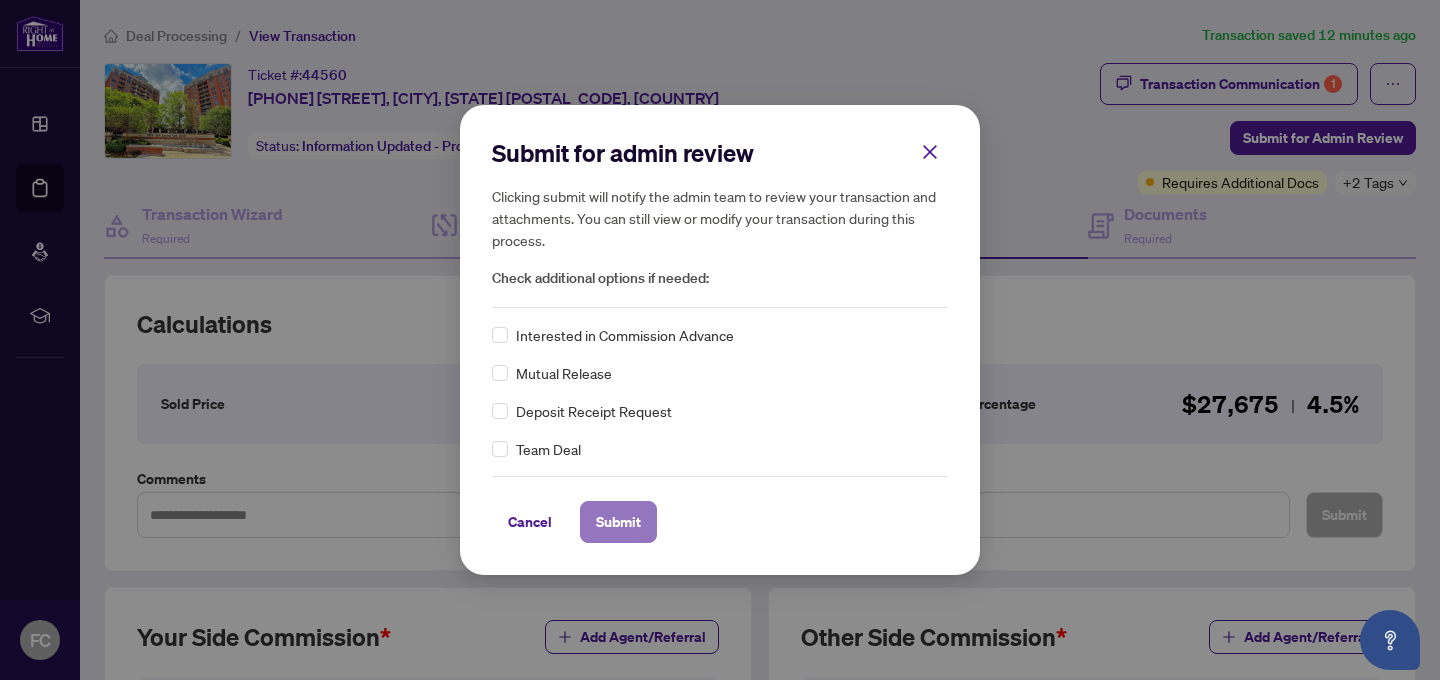 click on "Submit" at bounding box center (618, 522) 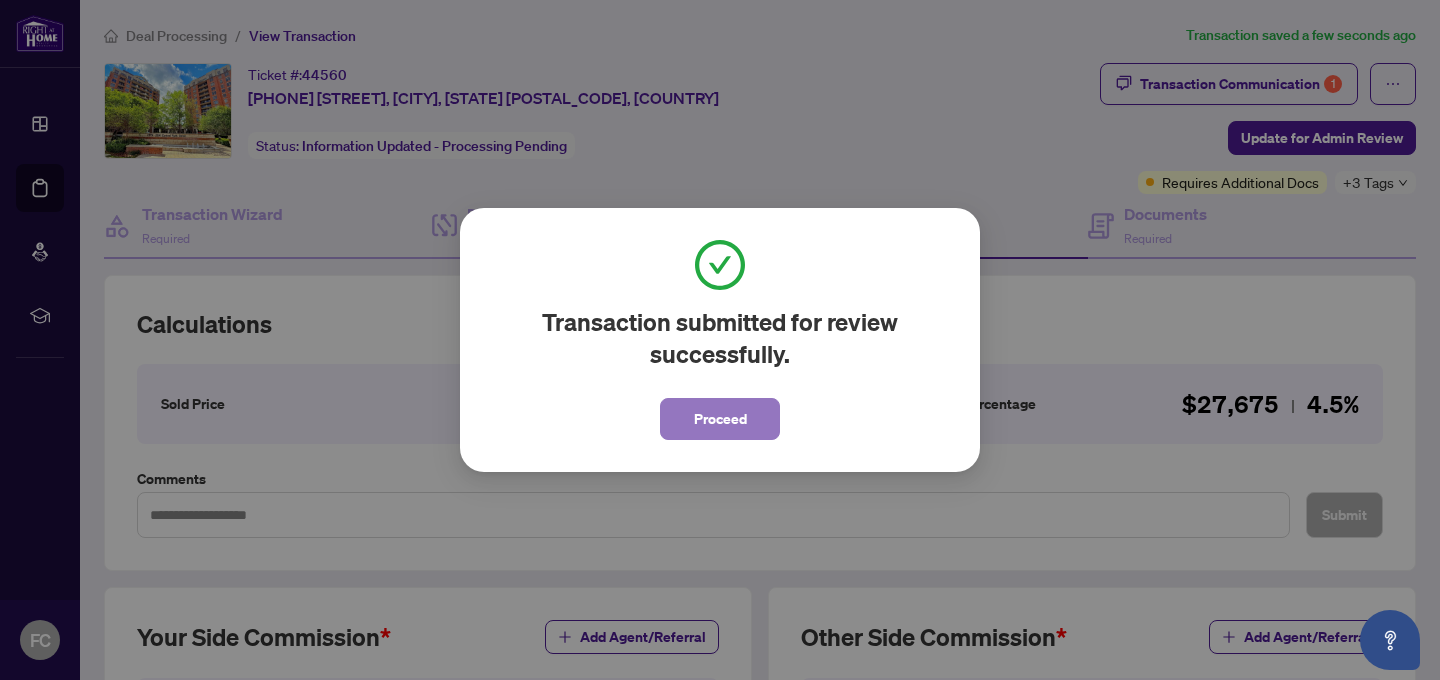 click on "Proceed" at bounding box center (720, 419) 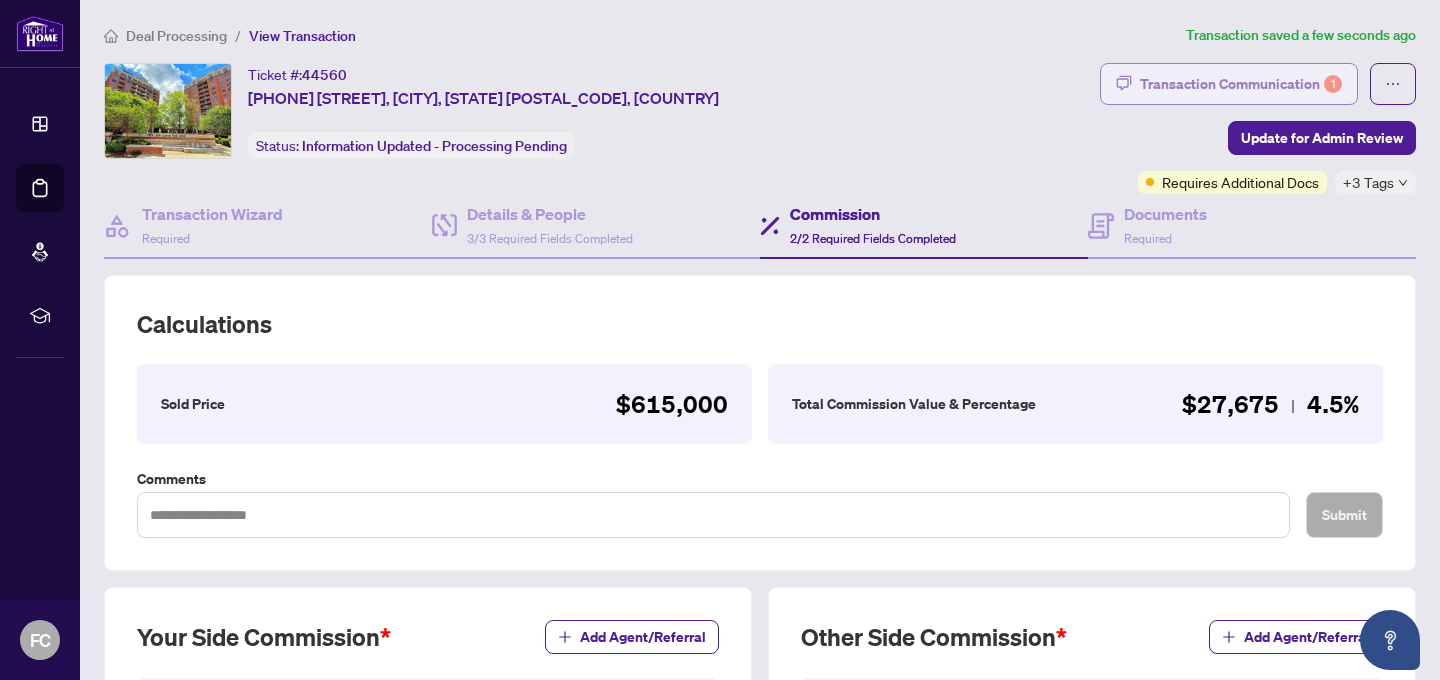 click on "Transaction Communication 1" at bounding box center [1241, 84] 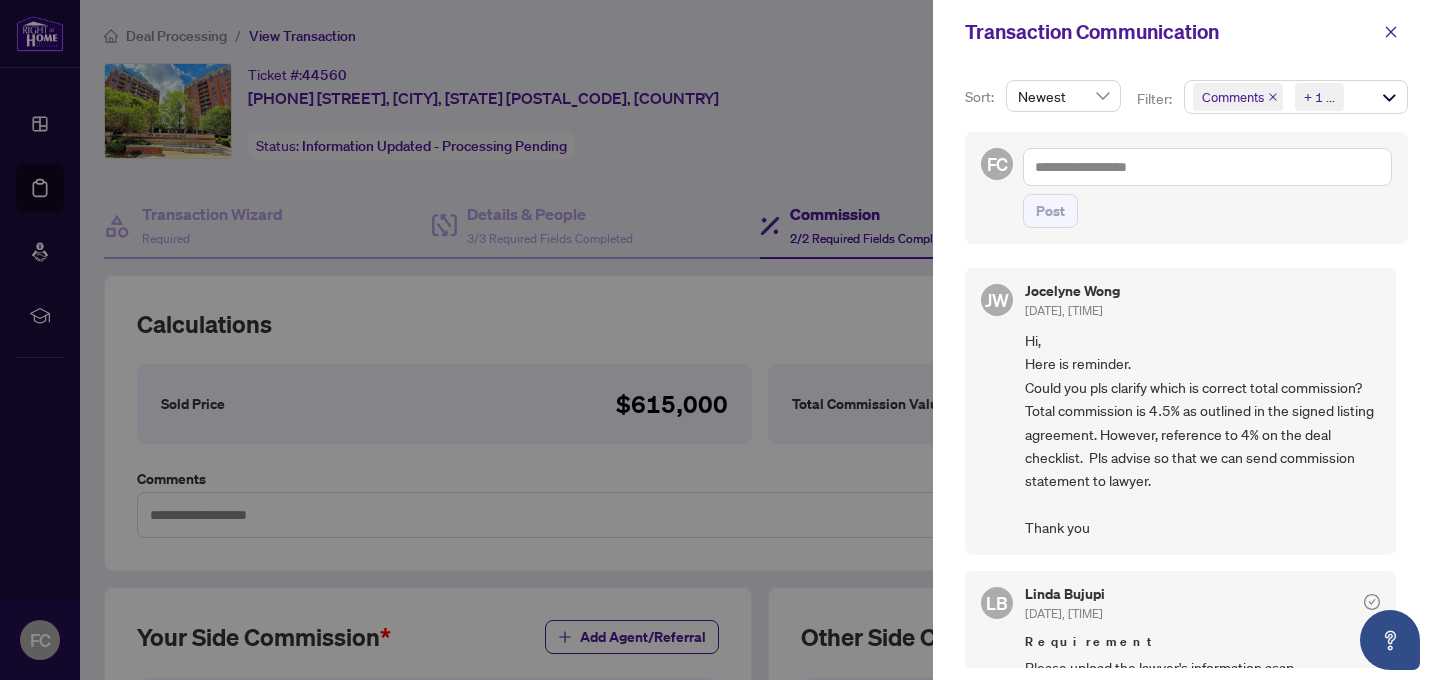 click 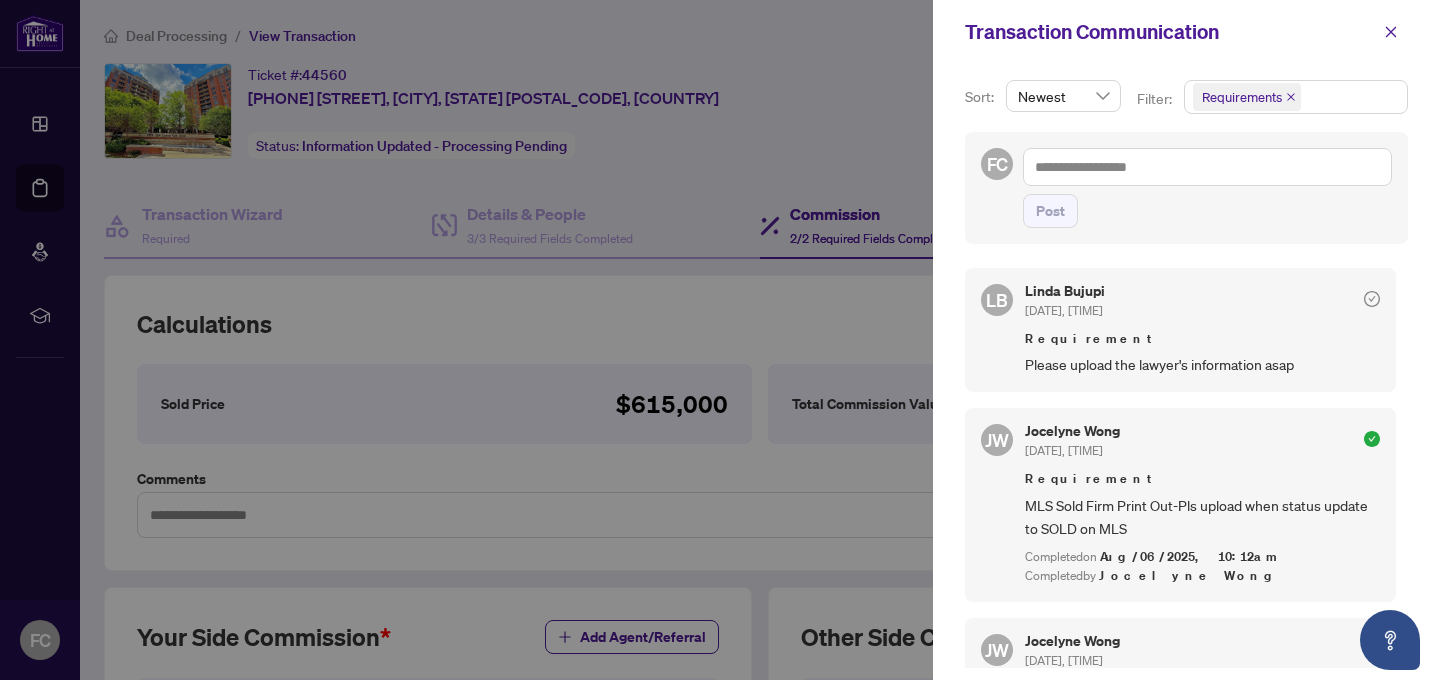 click on "Requirements + 0 ..." at bounding box center (1296, 97) 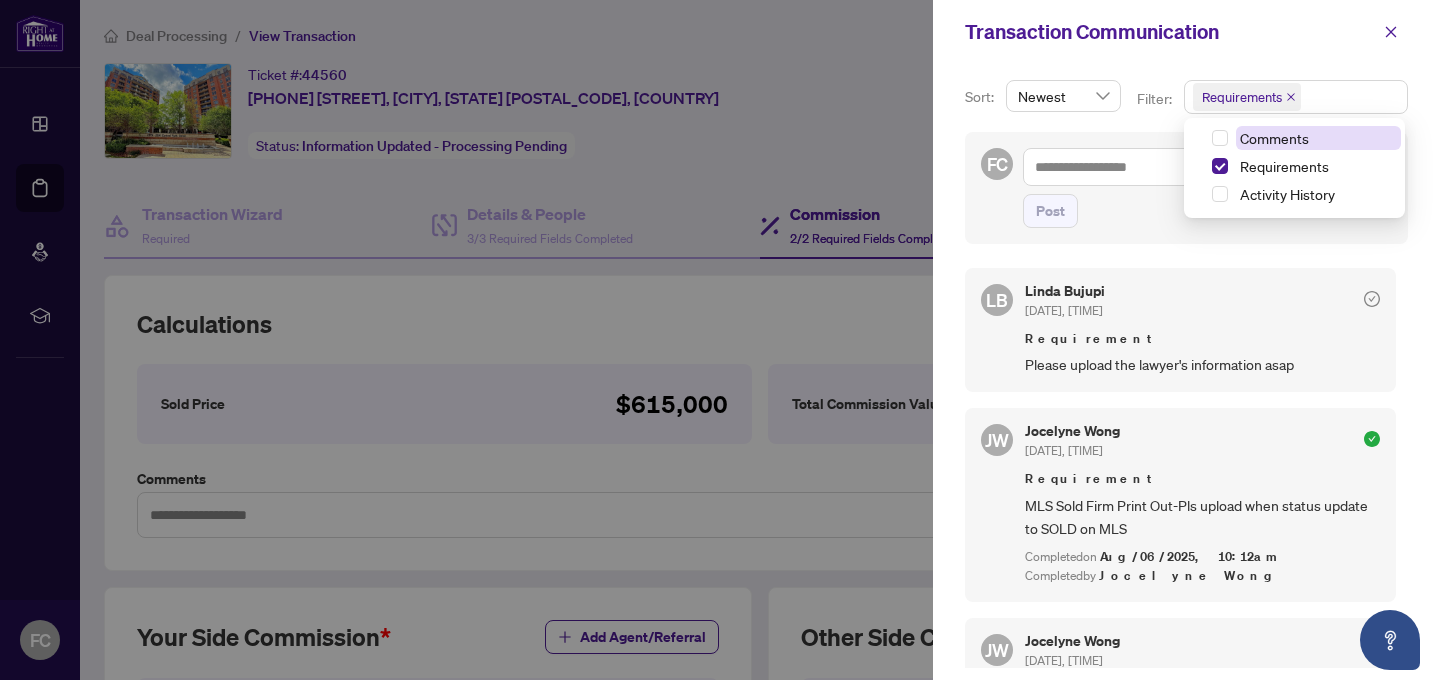 click on "Comments" at bounding box center (1274, 138) 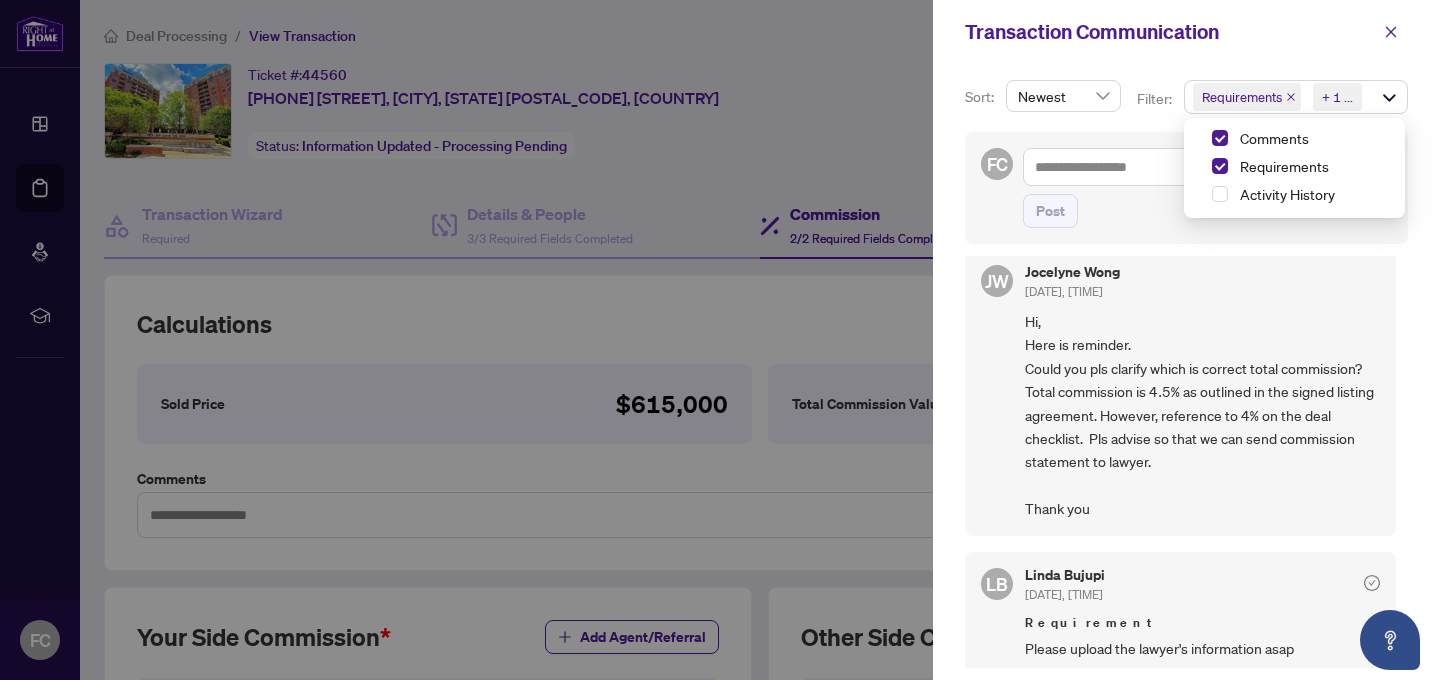 scroll, scrollTop: 0, scrollLeft: 0, axis: both 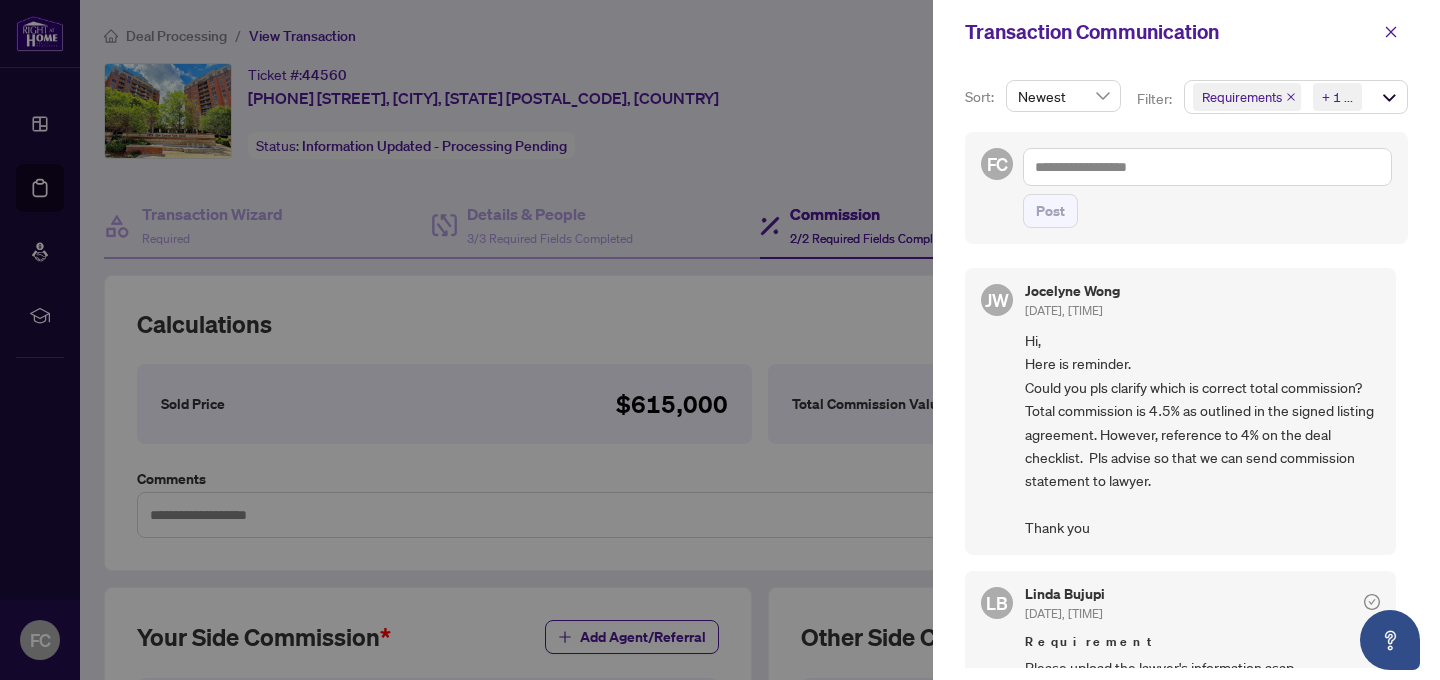 click on "[DATE], [TIME]" at bounding box center [1064, 310] 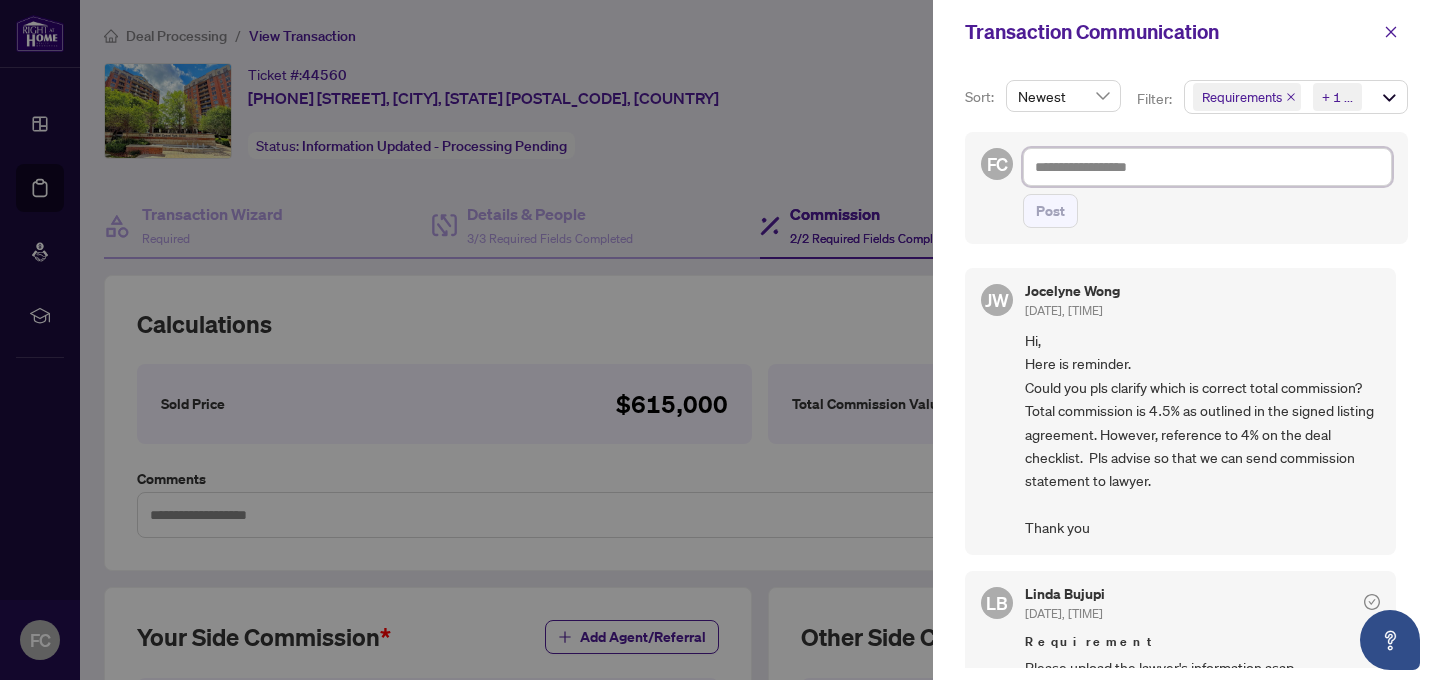 click at bounding box center (1207, 167) 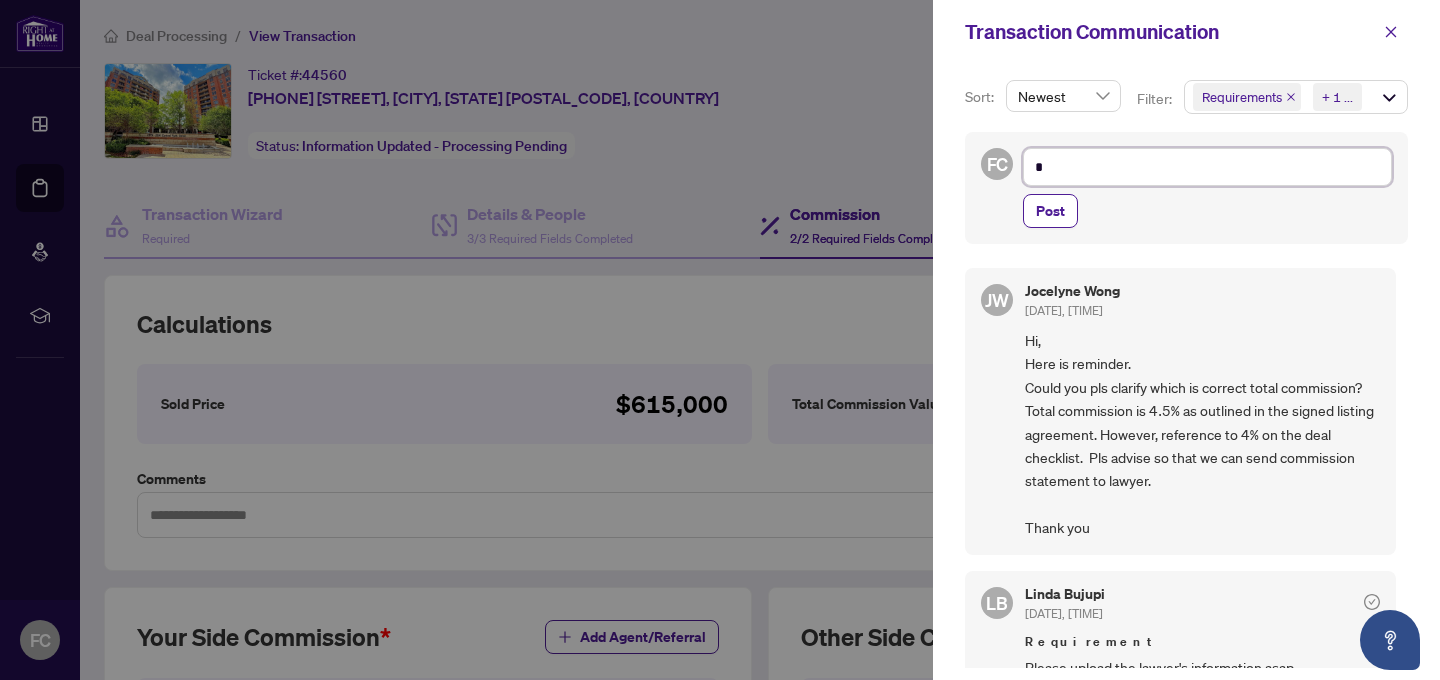 type on "**" 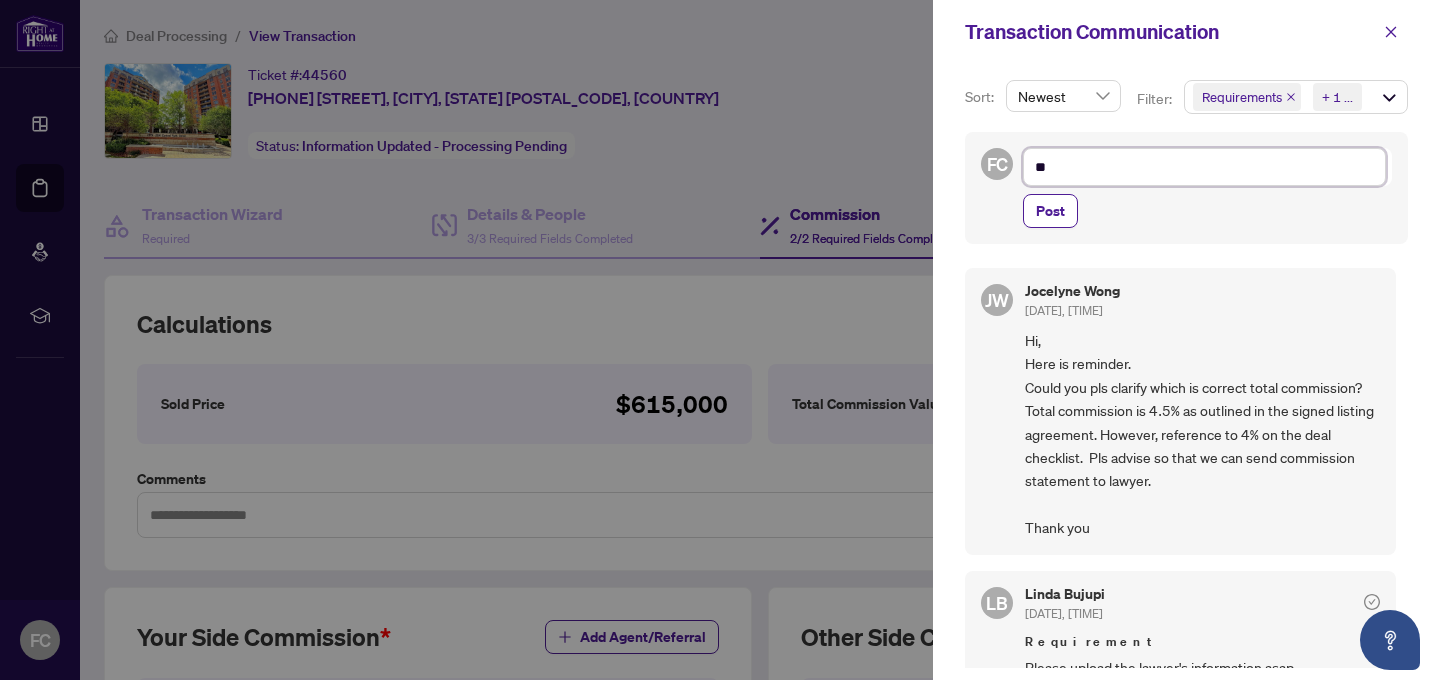 type on "**" 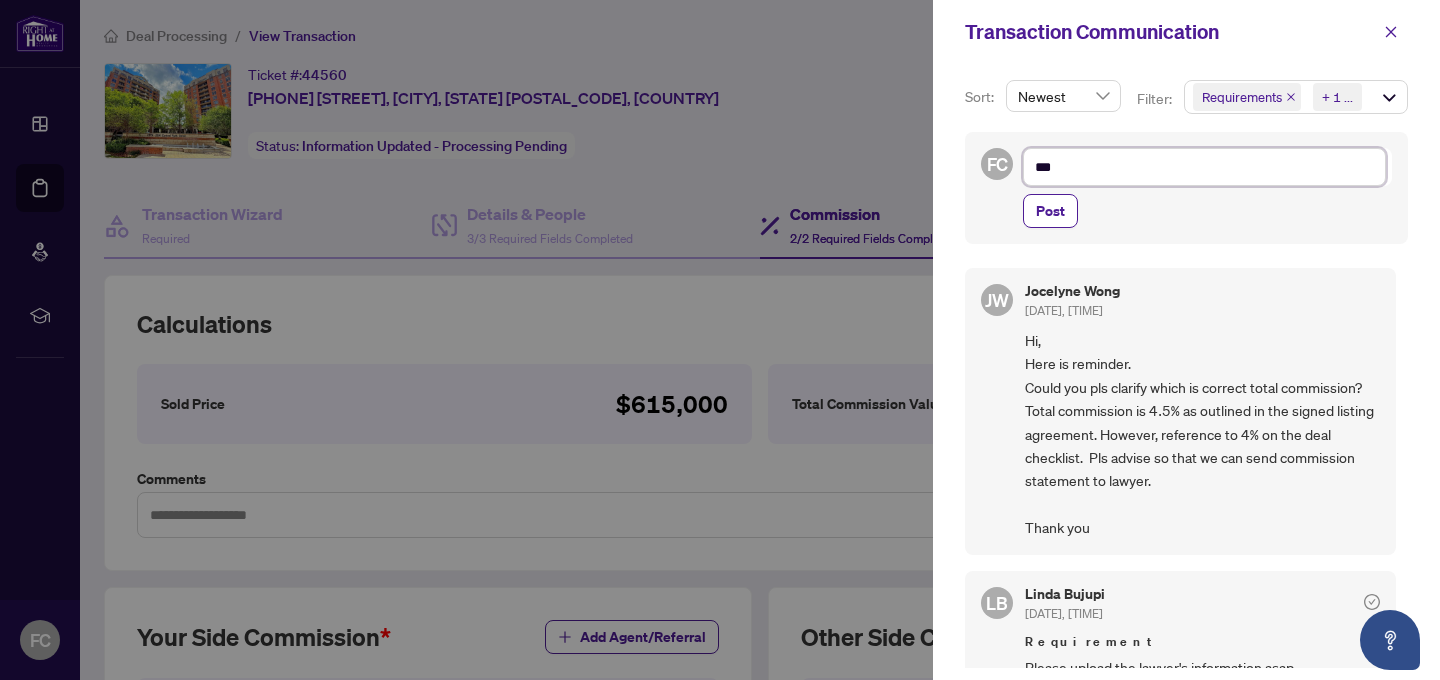 type on "****" 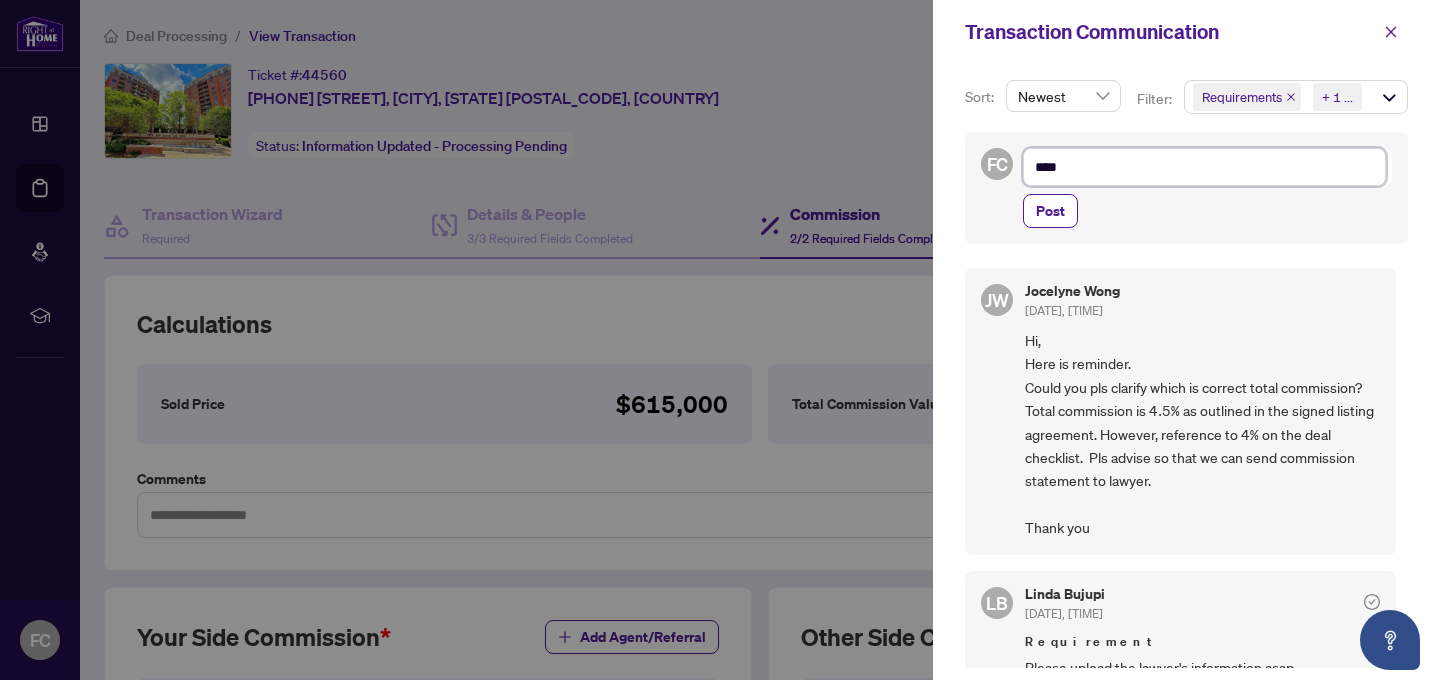 type on "*****" 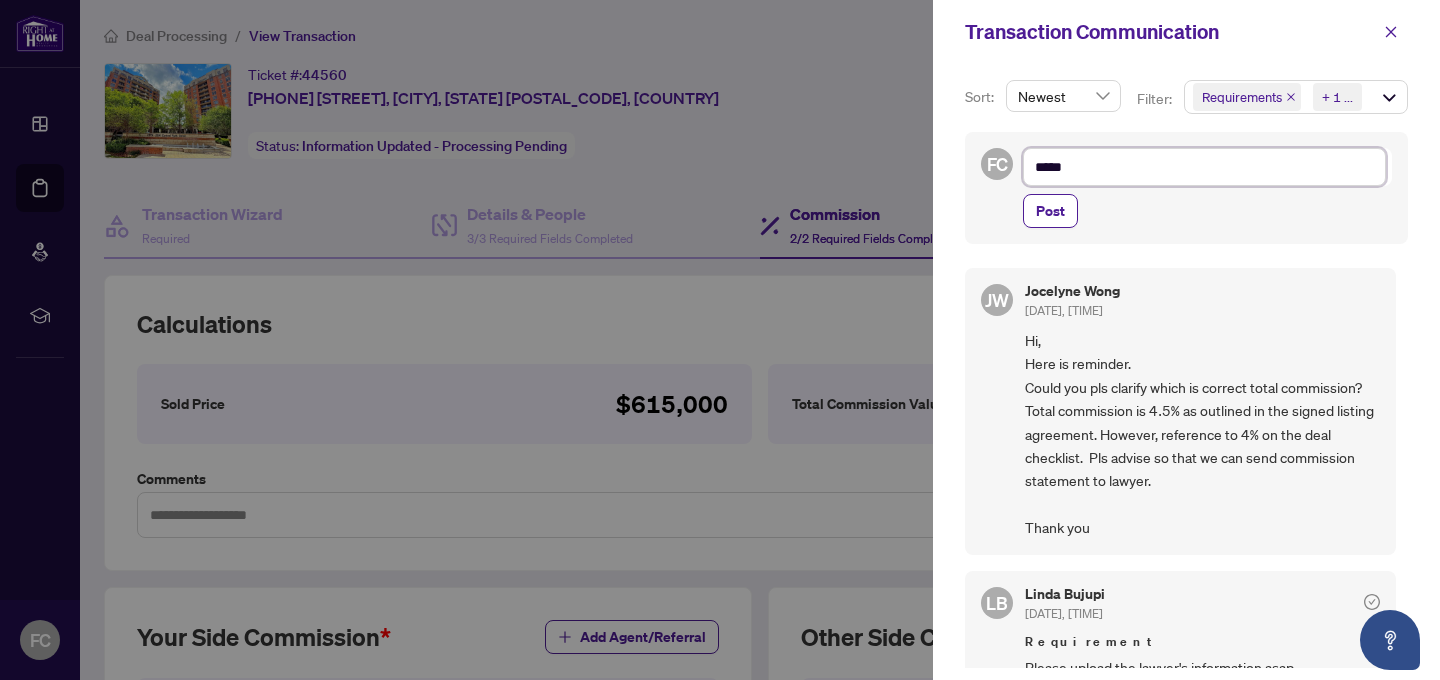 type on "******" 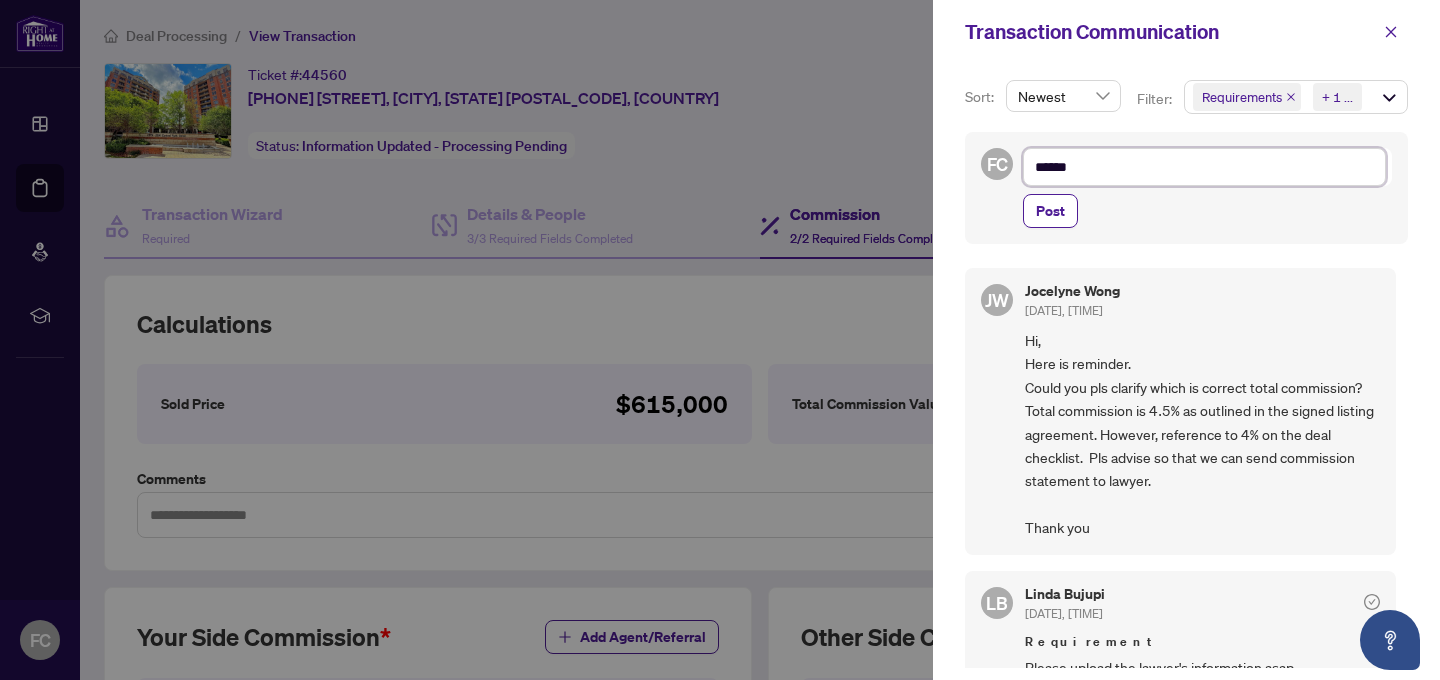 type on "*******" 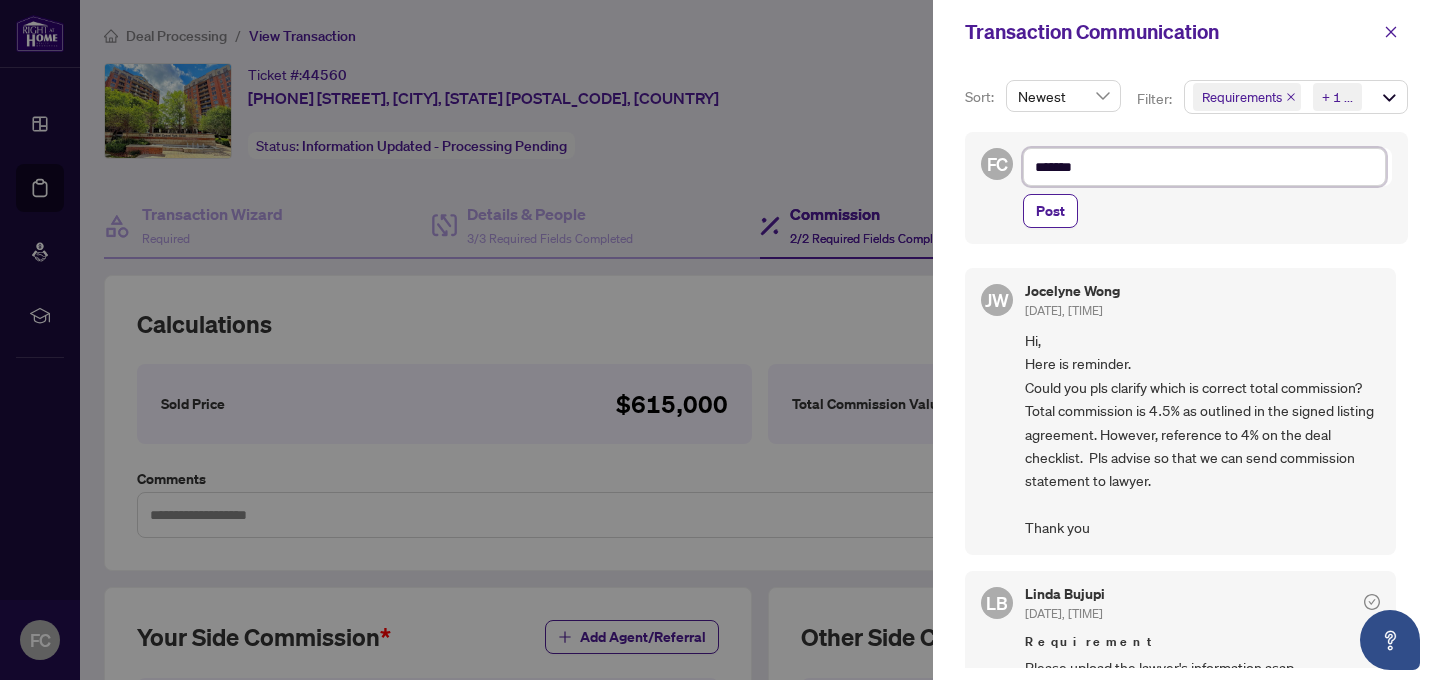 type on "********" 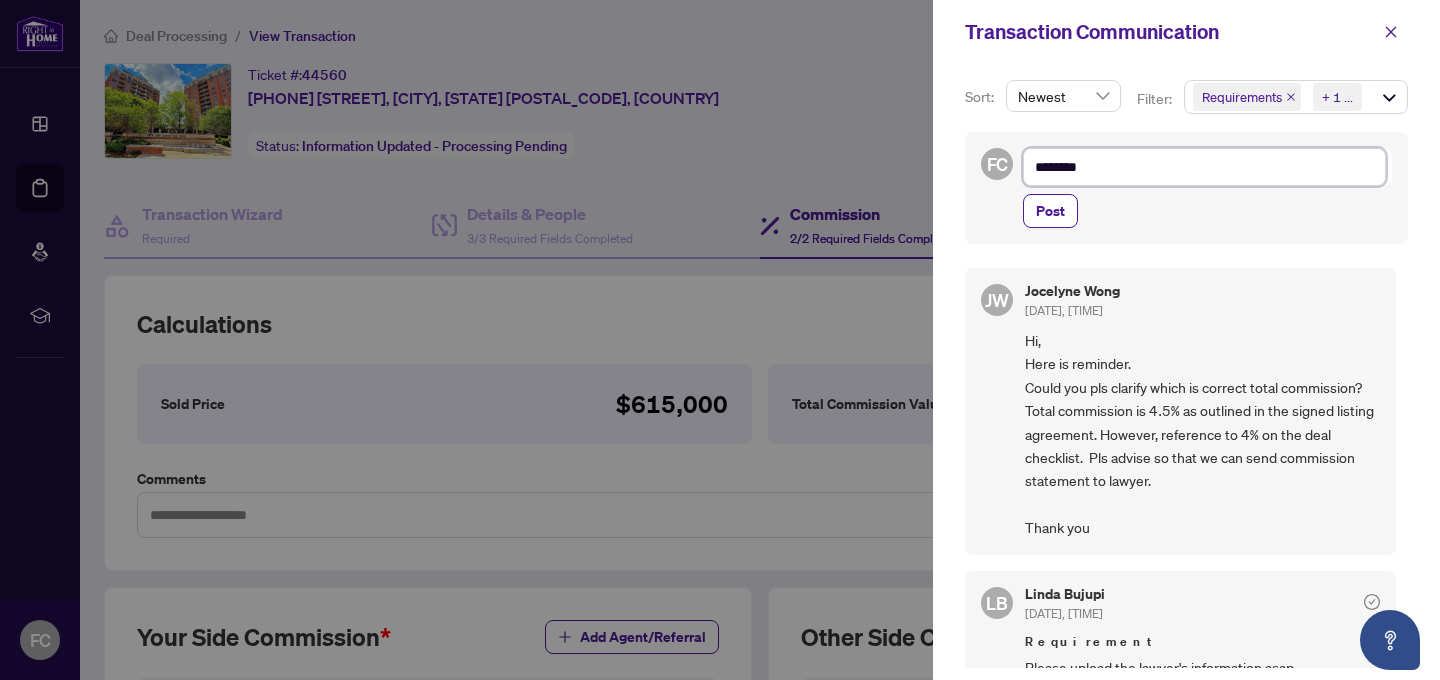 type on "*********" 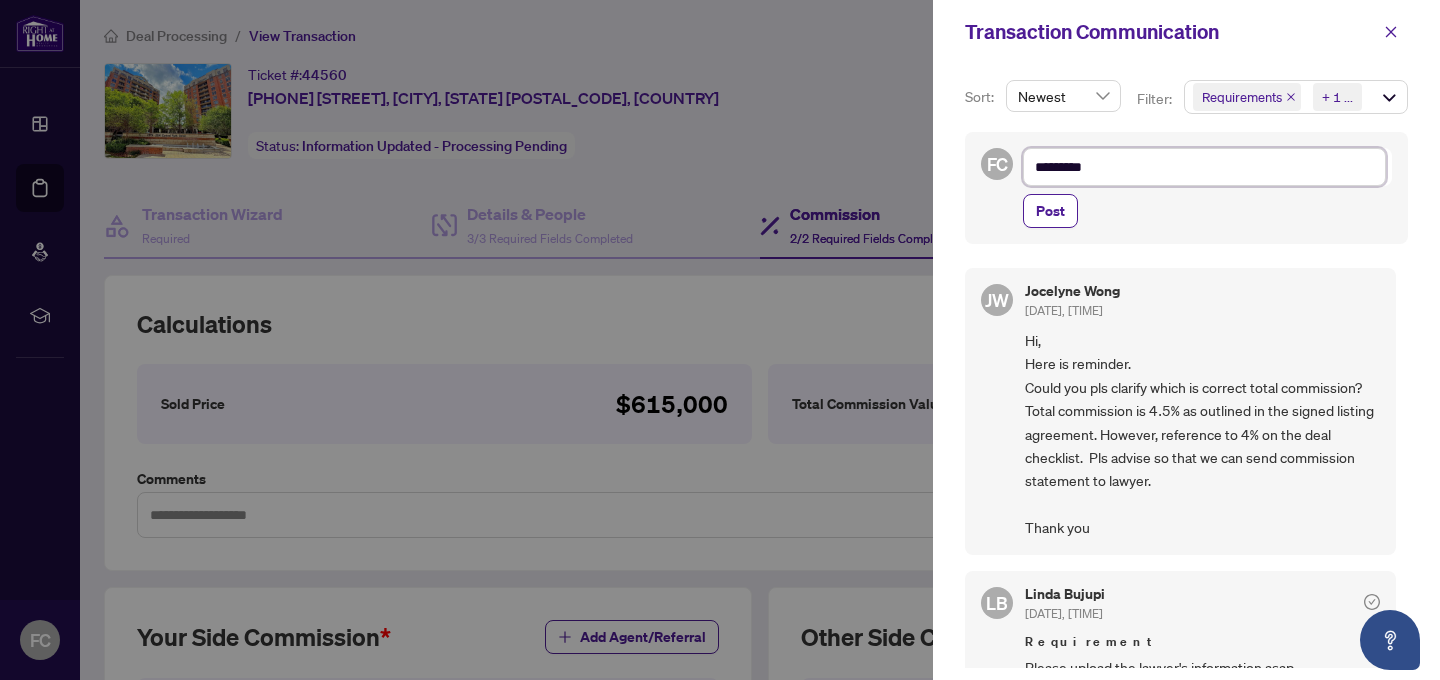 type on "**********" 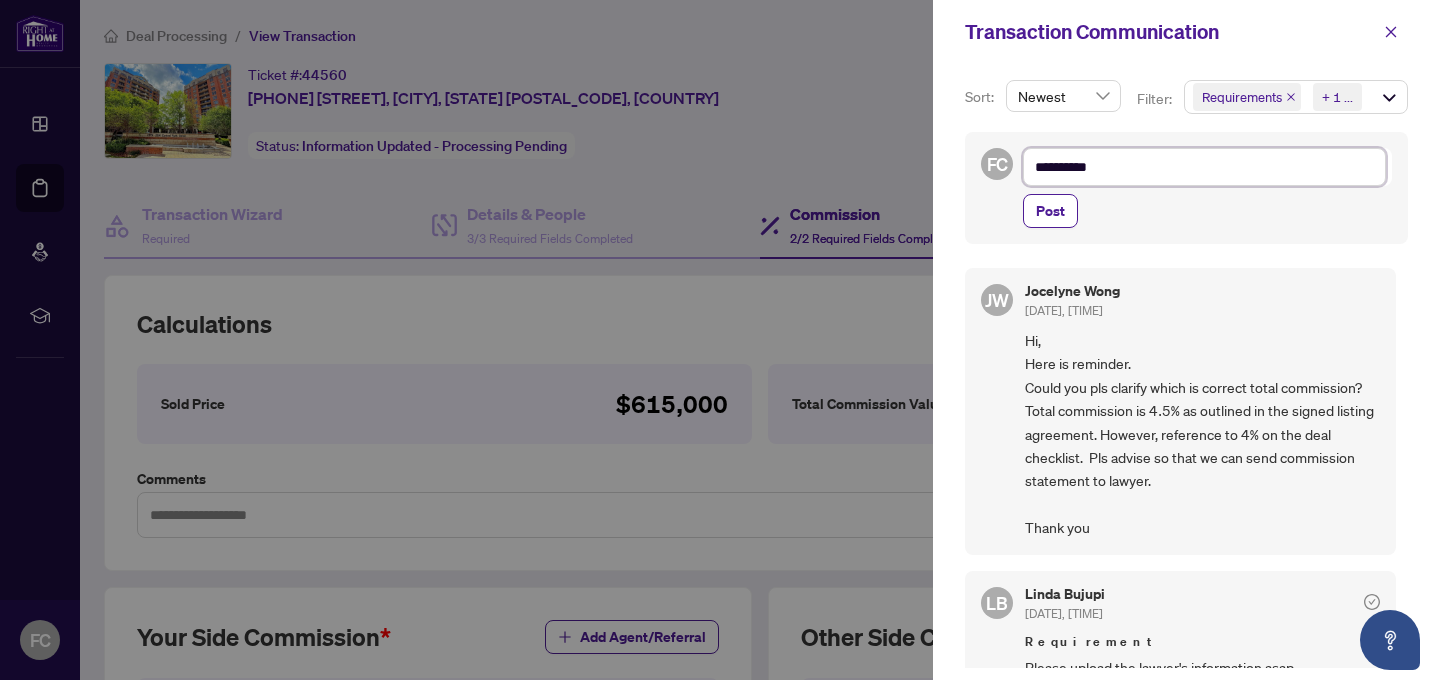 type on "**********" 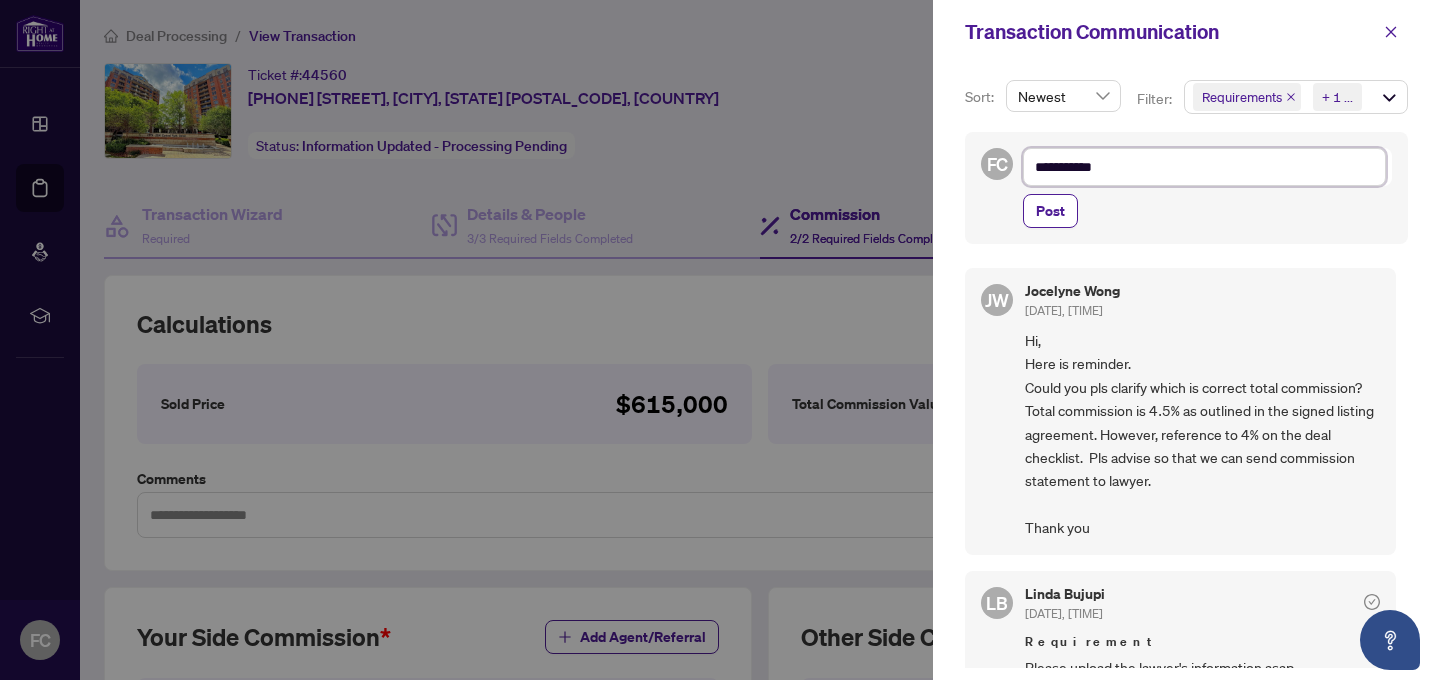 type on "**********" 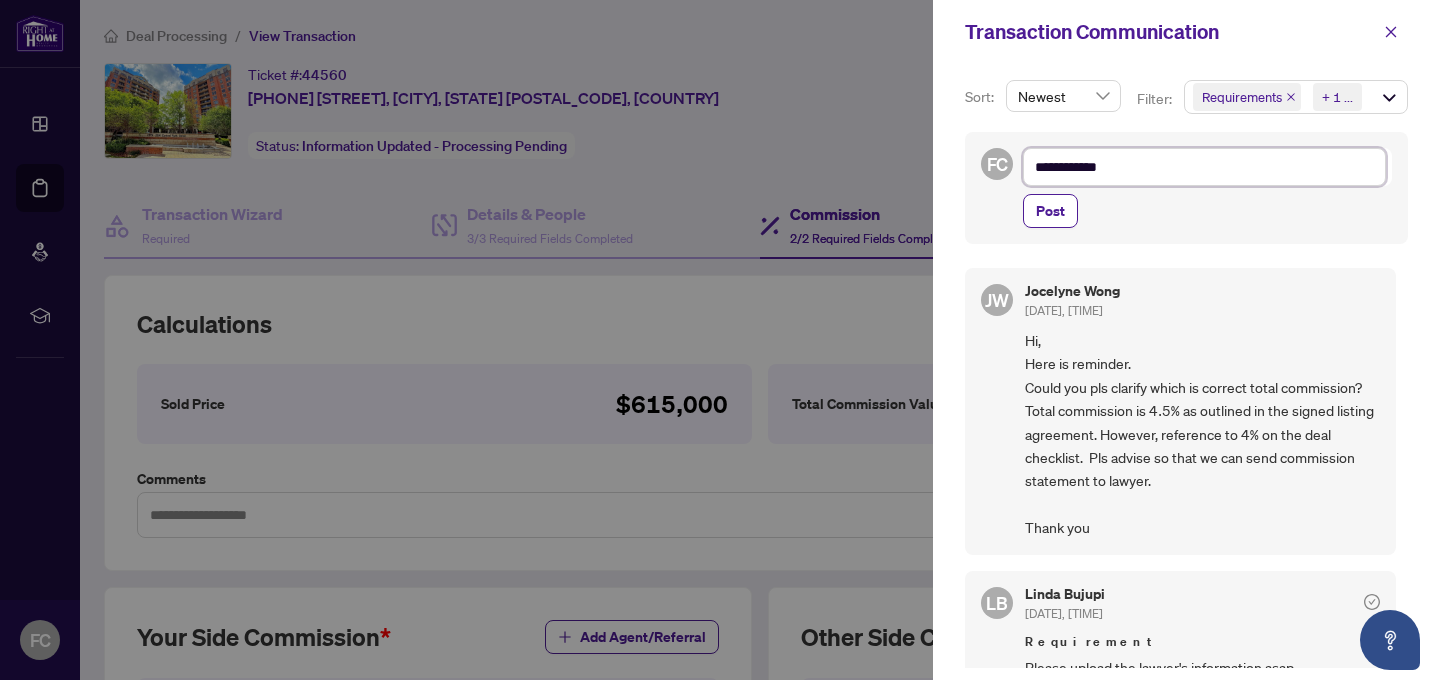type on "**********" 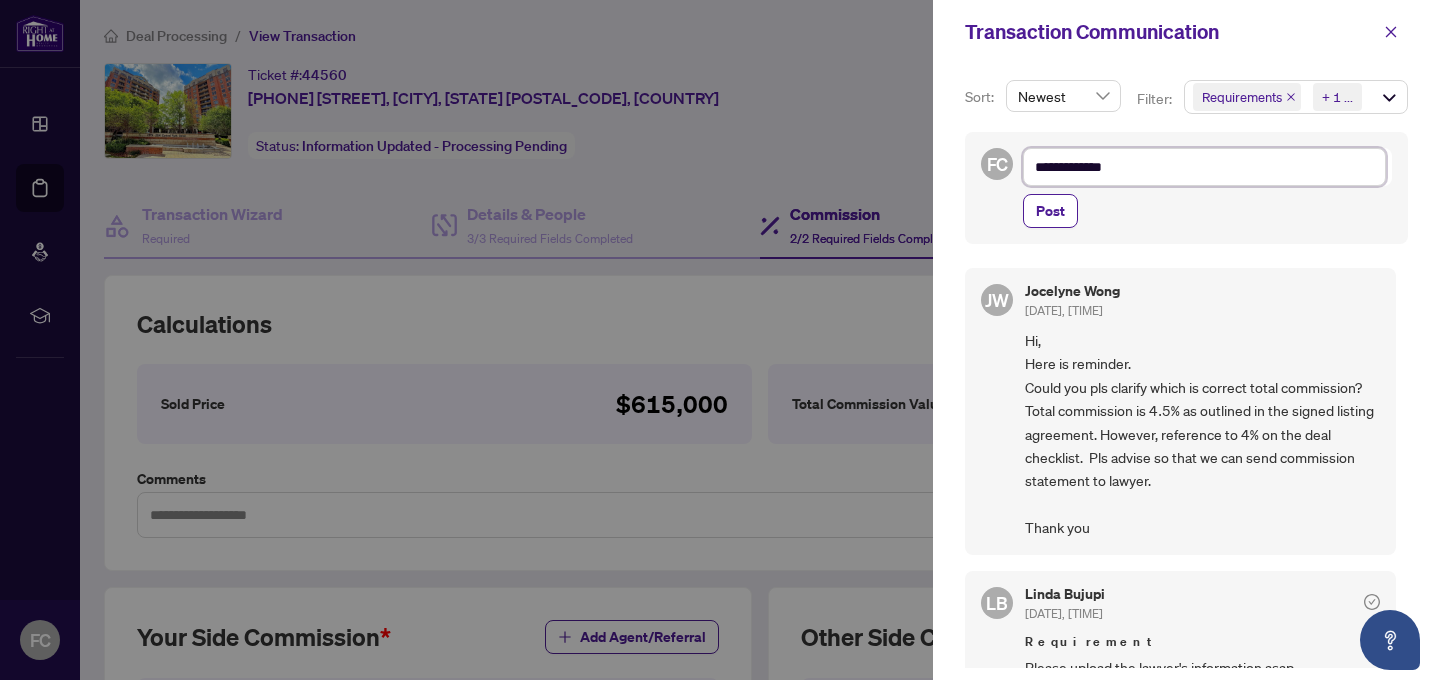 type on "**********" 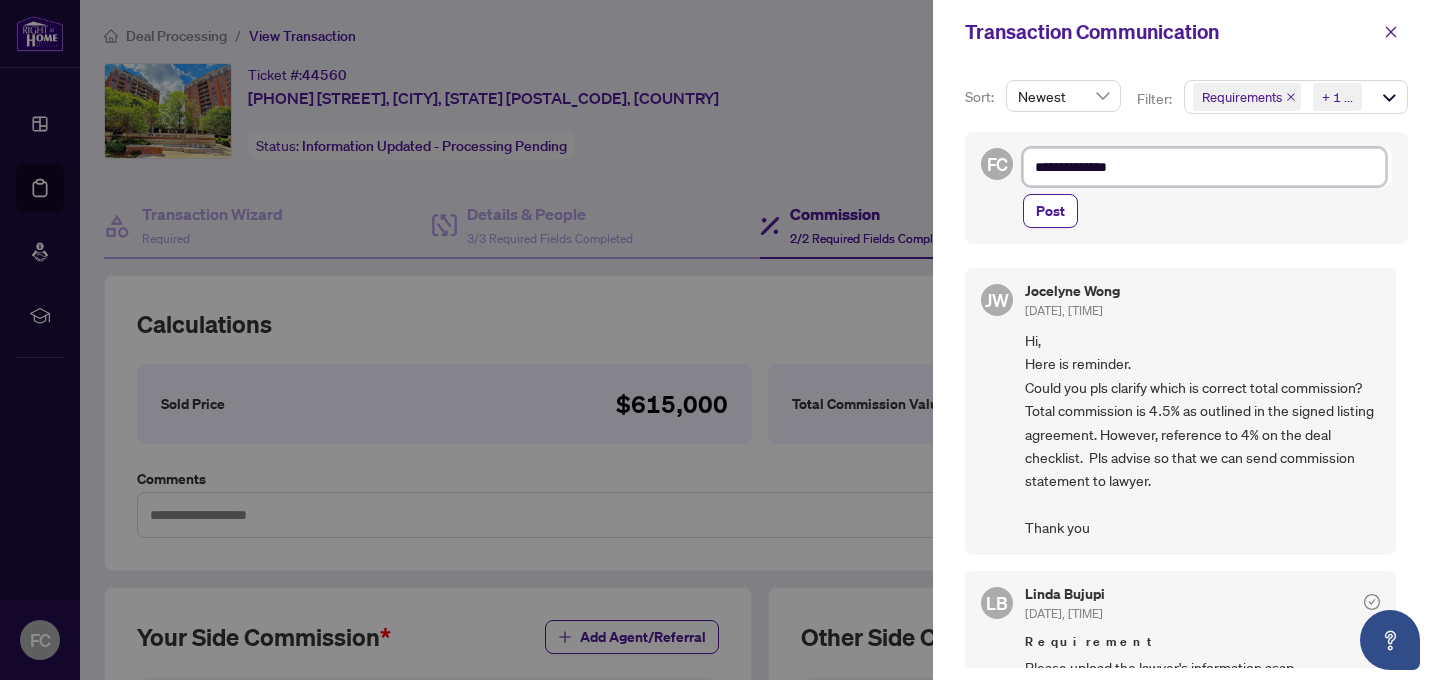 type on "**********" 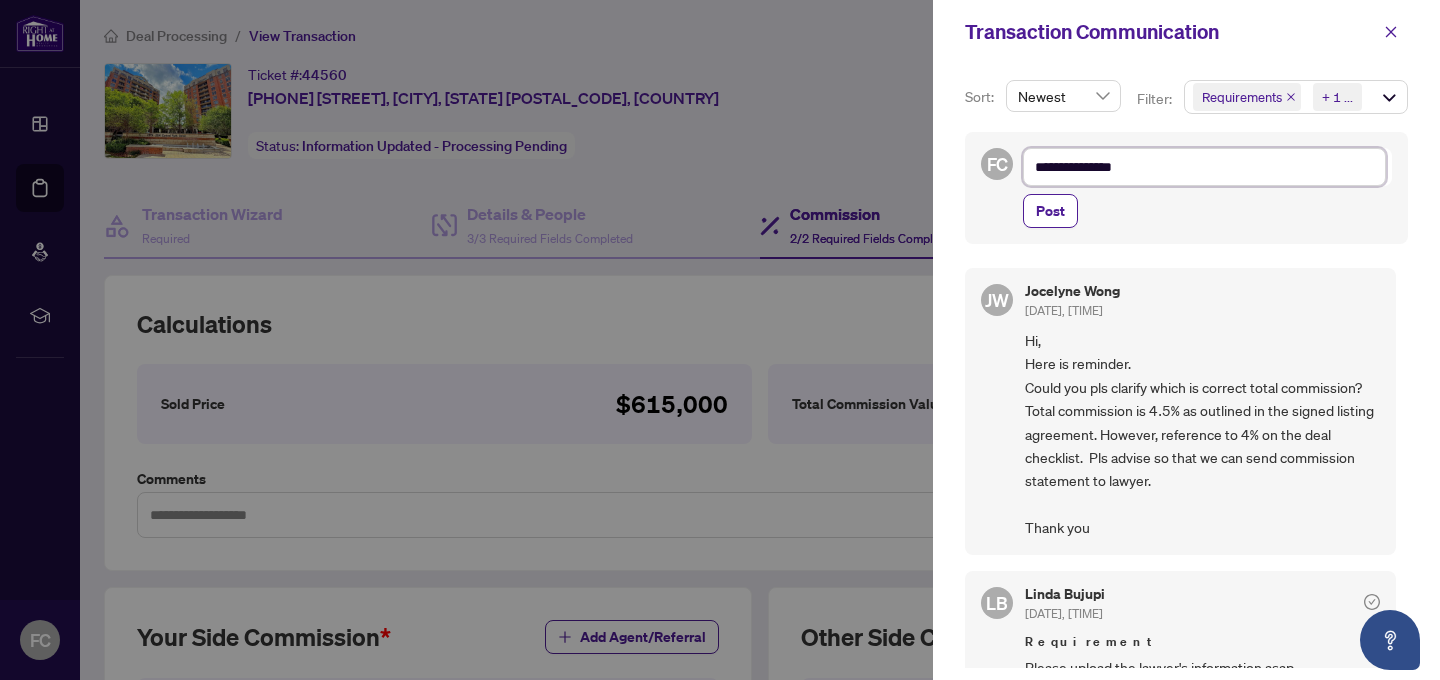 type on "**********" 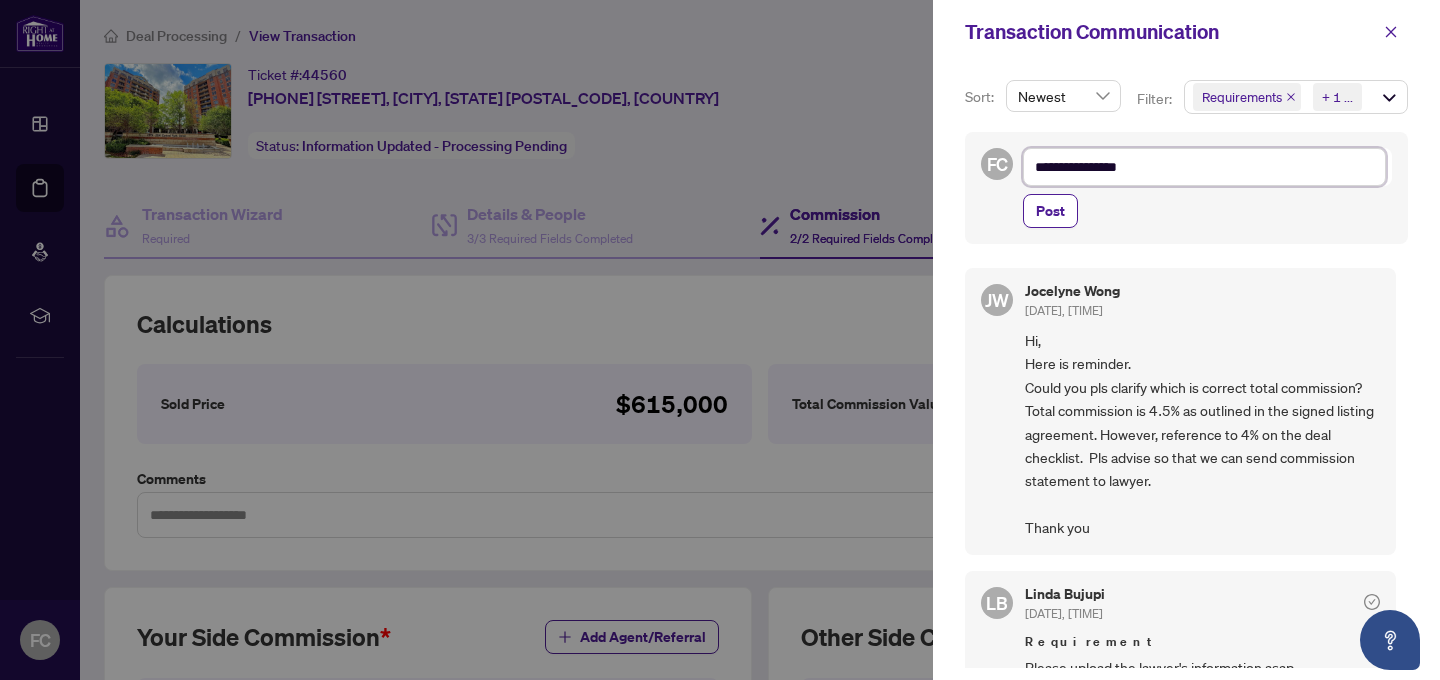 type on "**********" 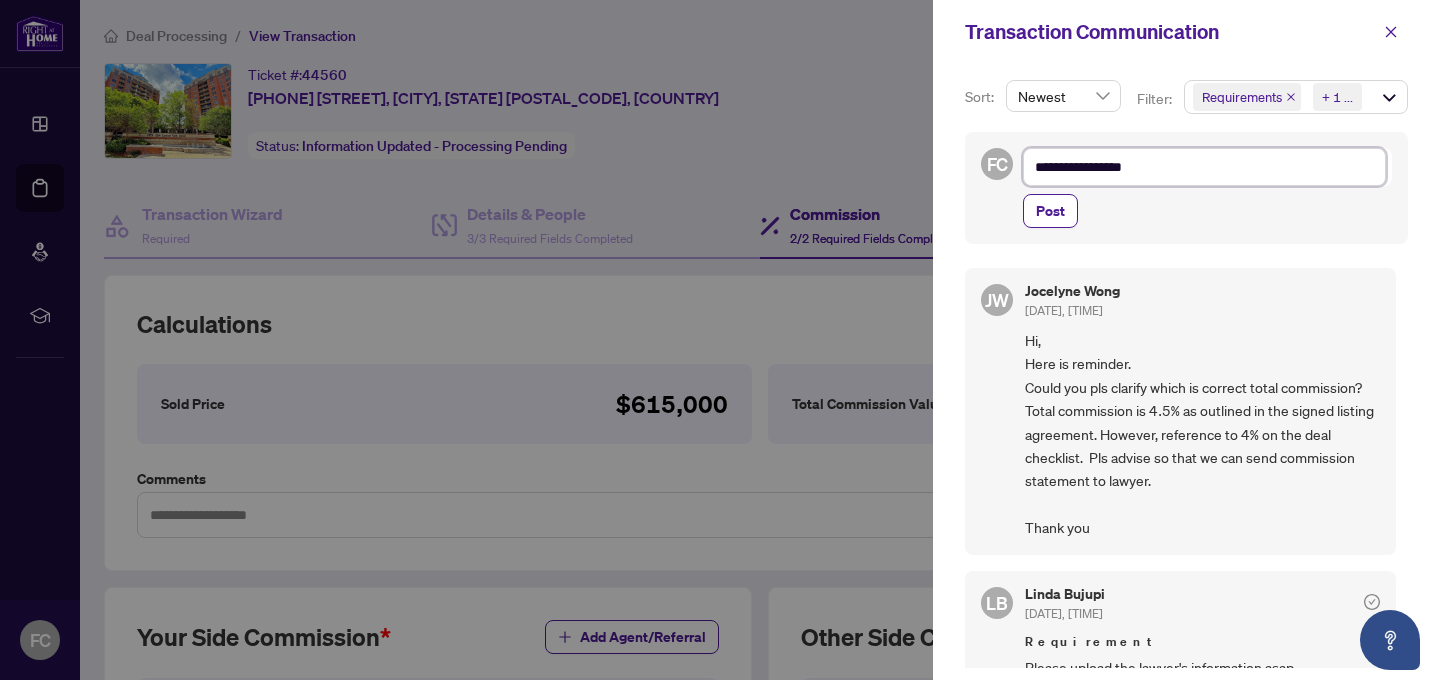 type on "**********" 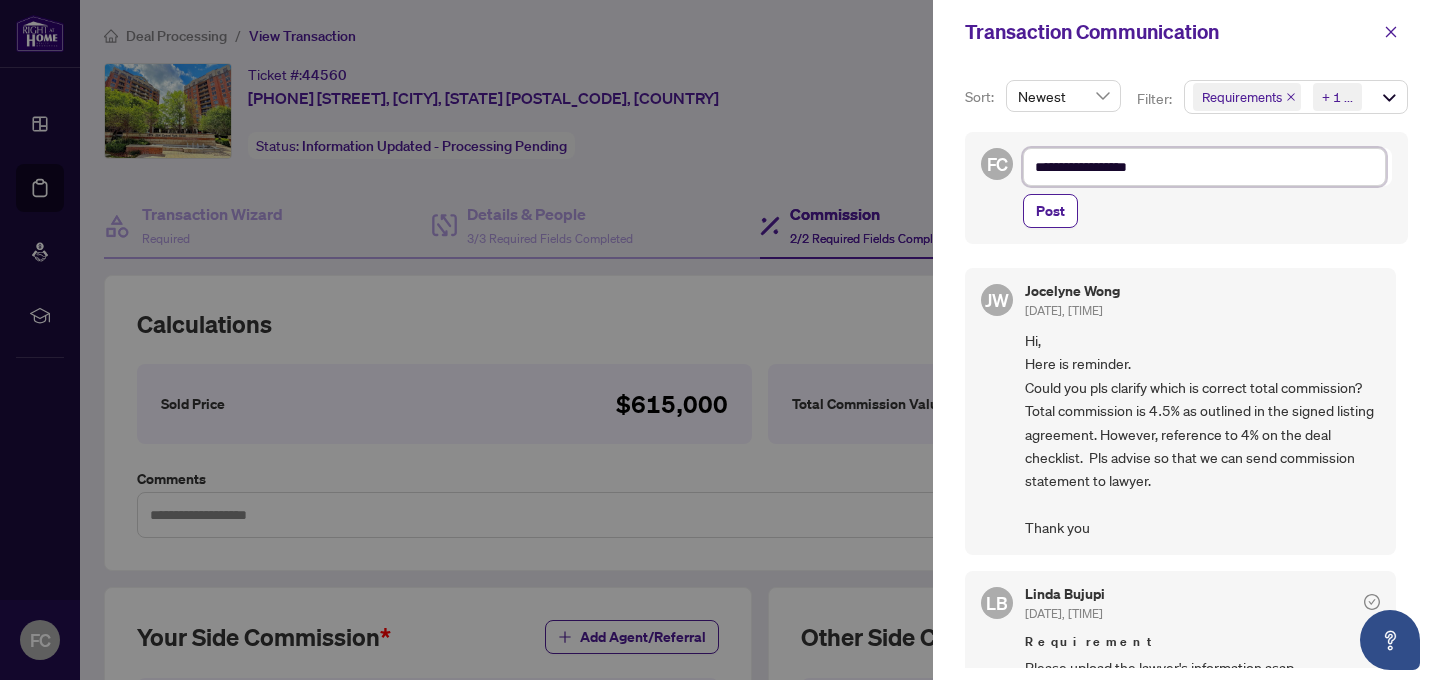 type on "**********" 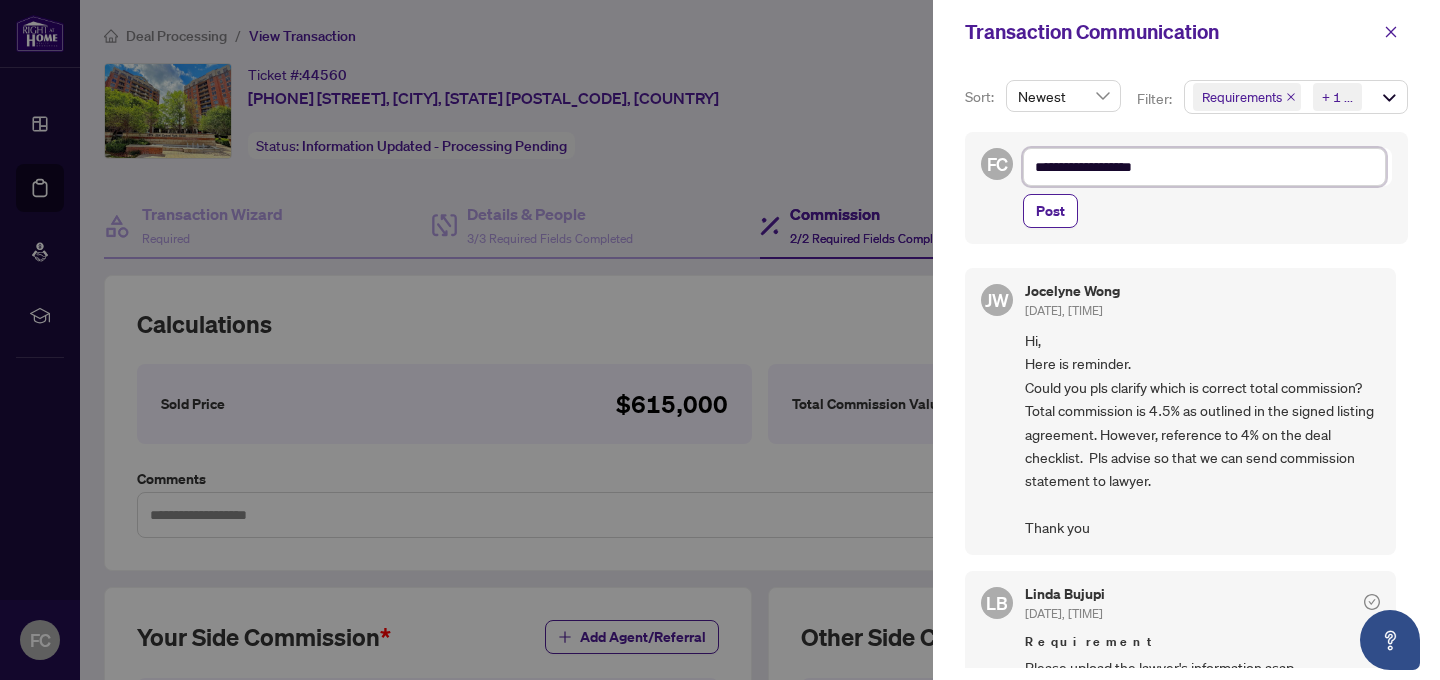 type on "**********" 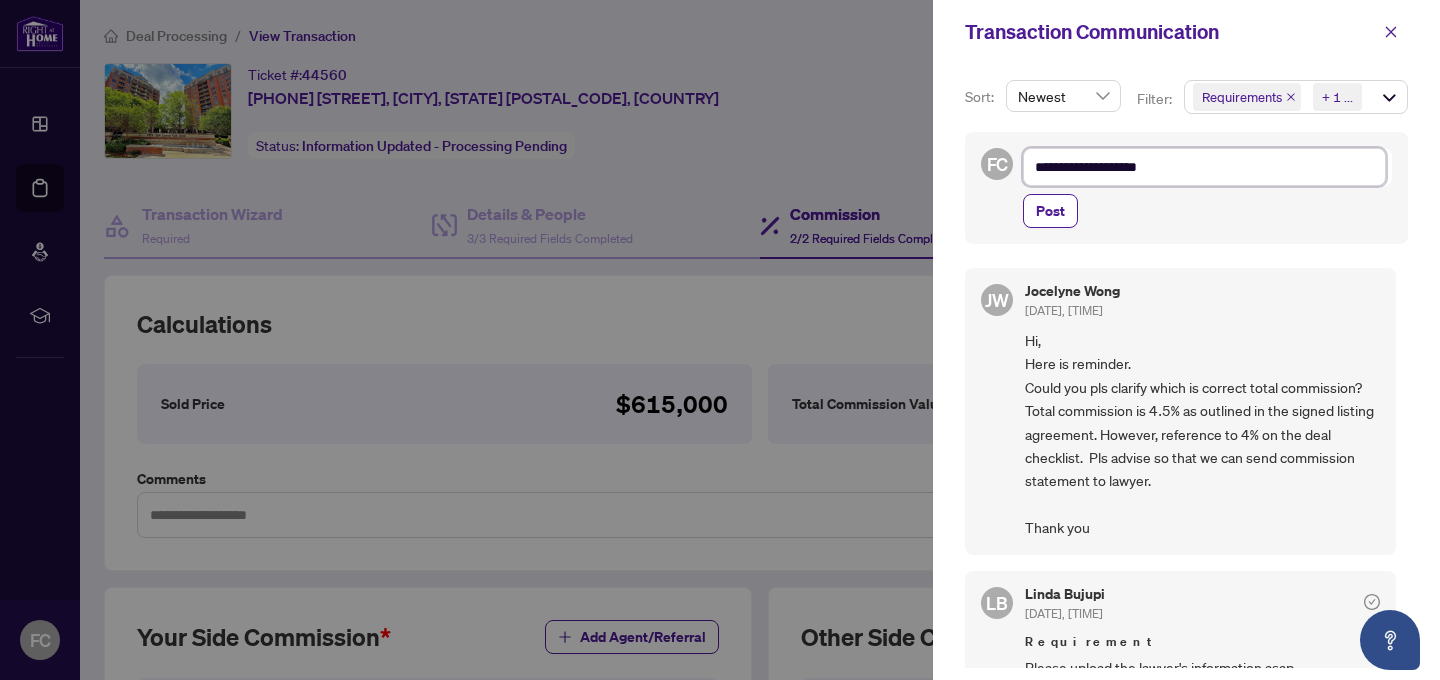 type on "**********" 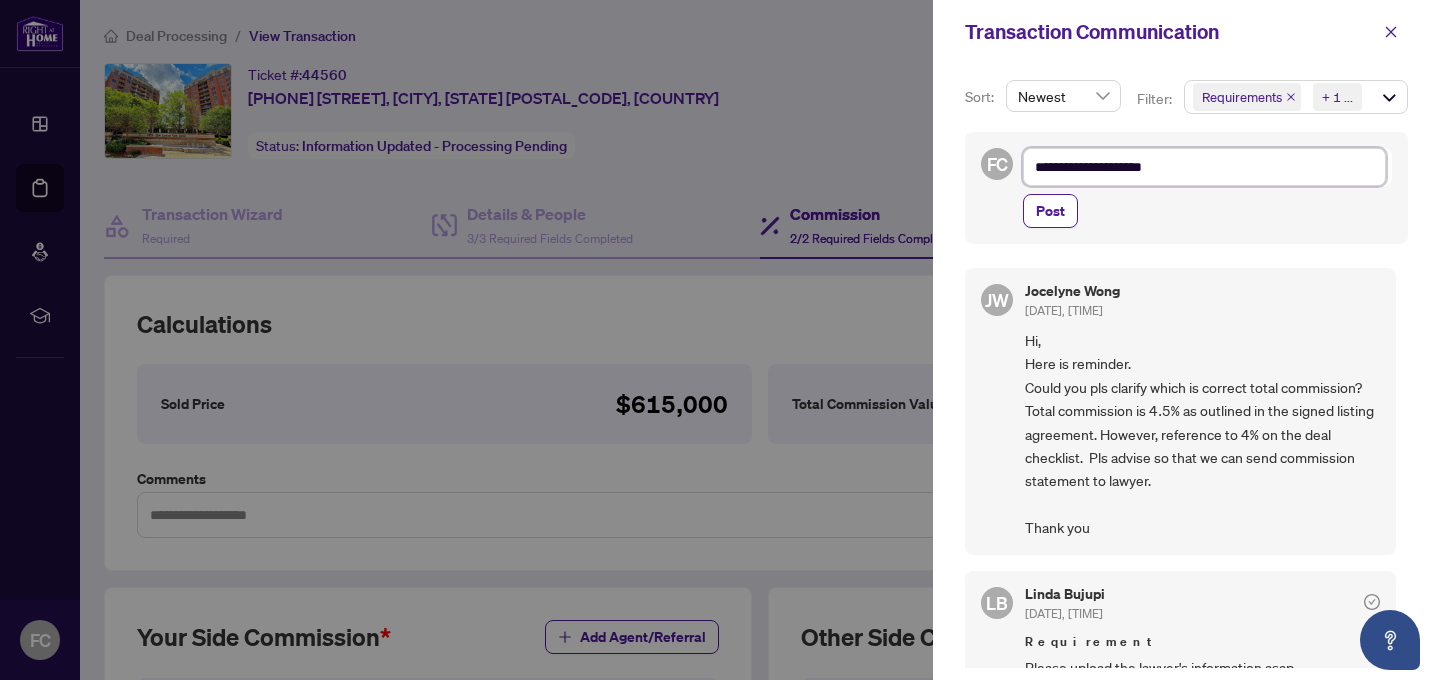 type on "**********" 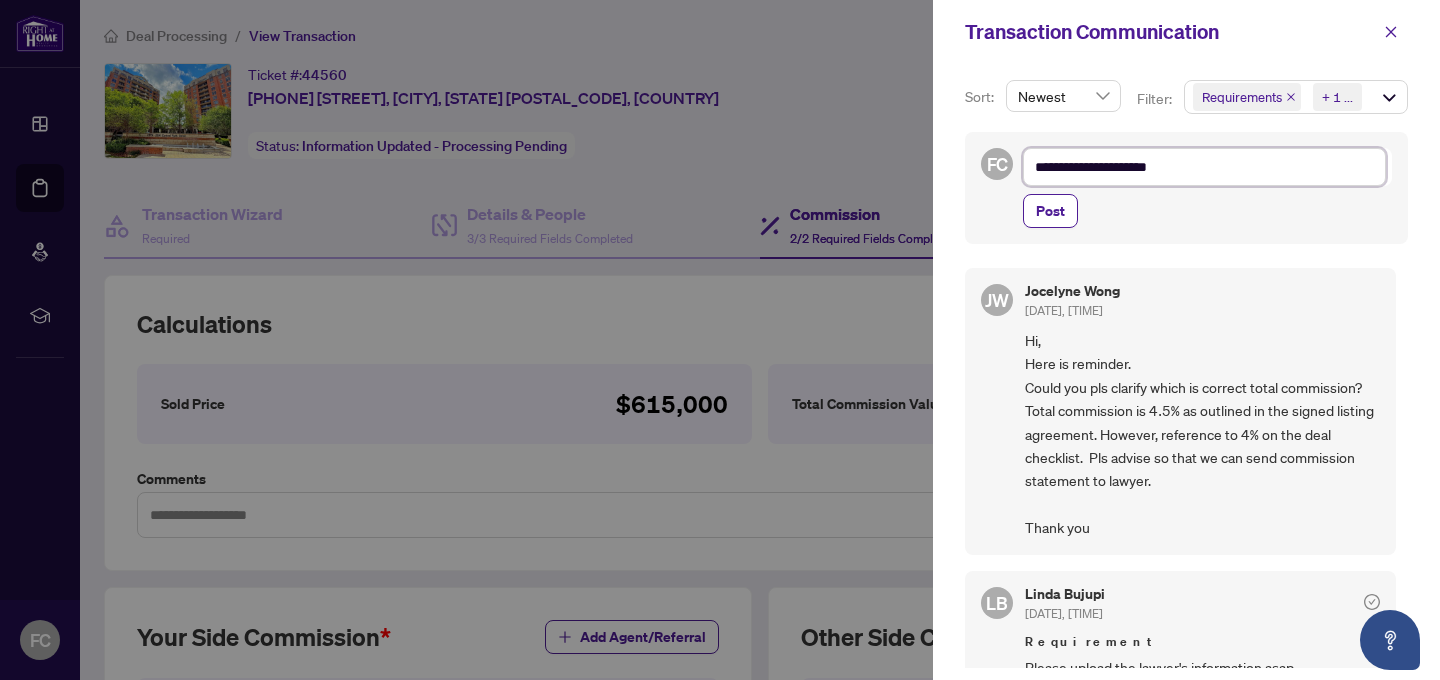 type on "**********" 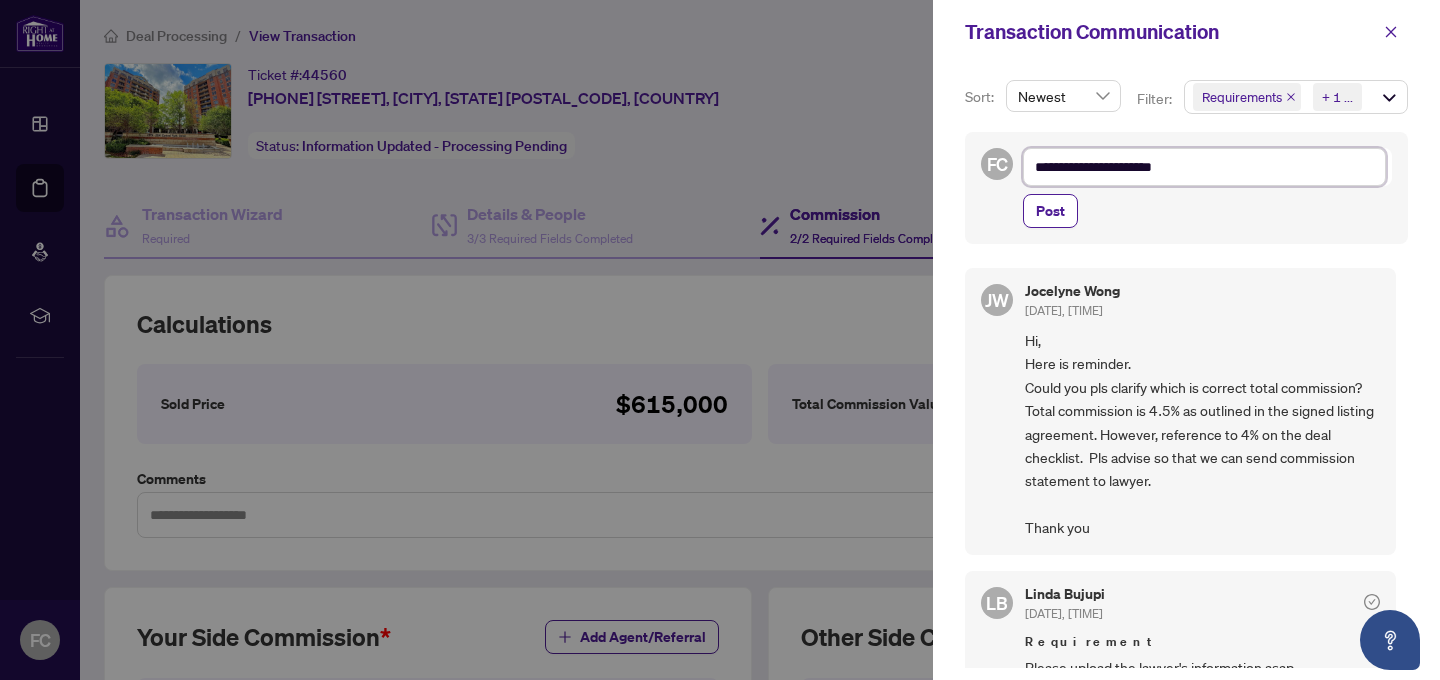 type on "**********" 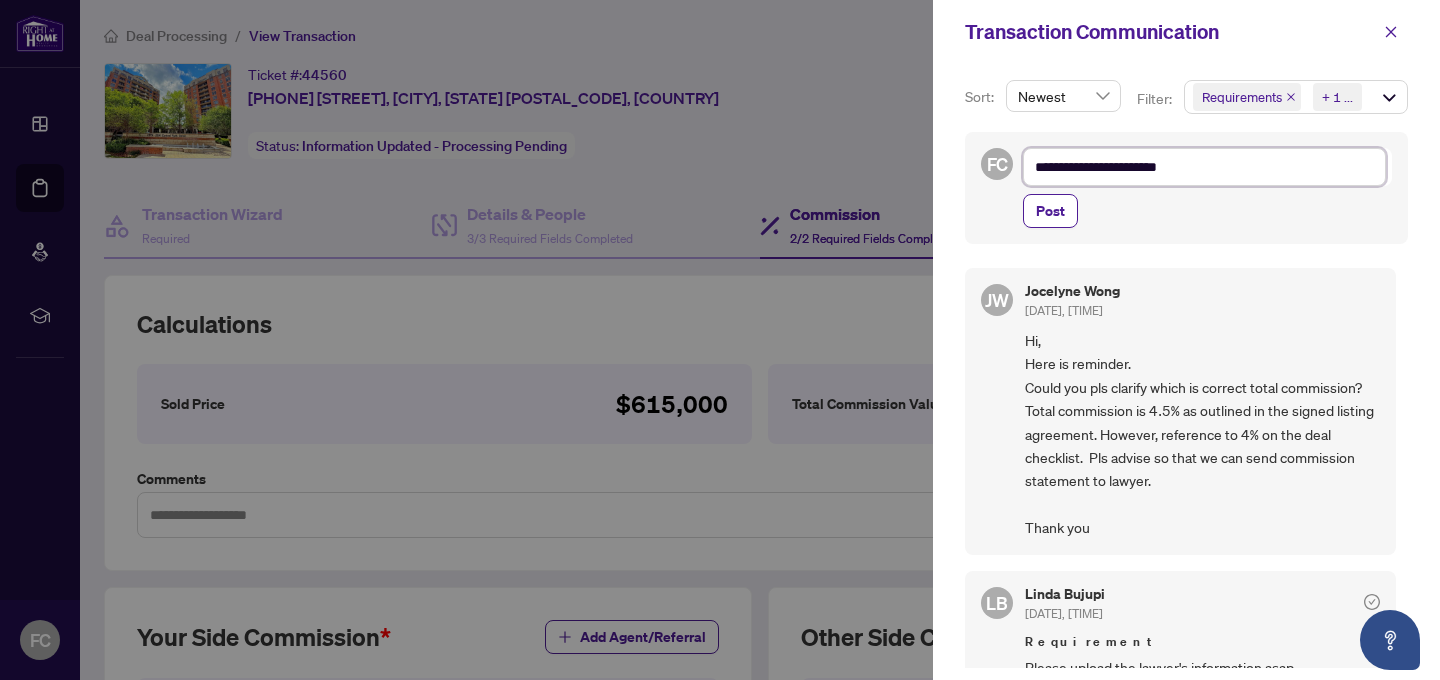 type on "**********" 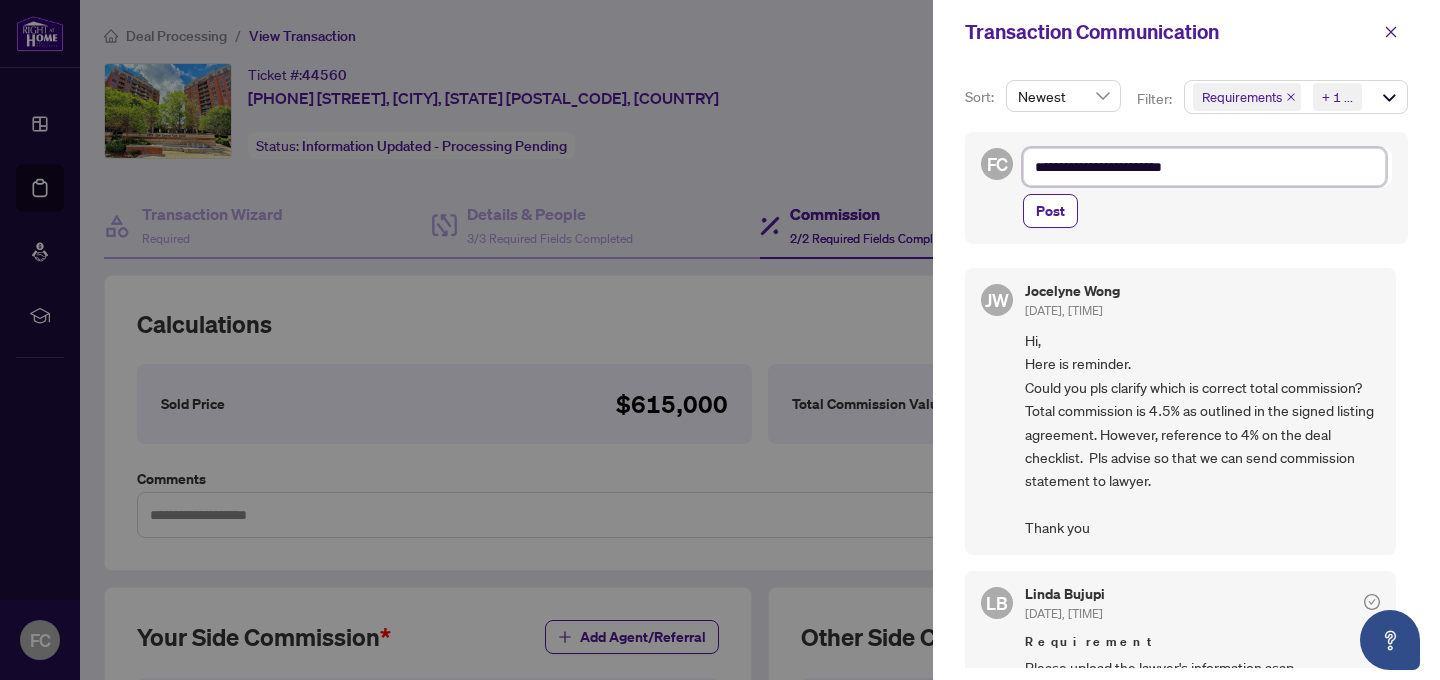type on "**********" 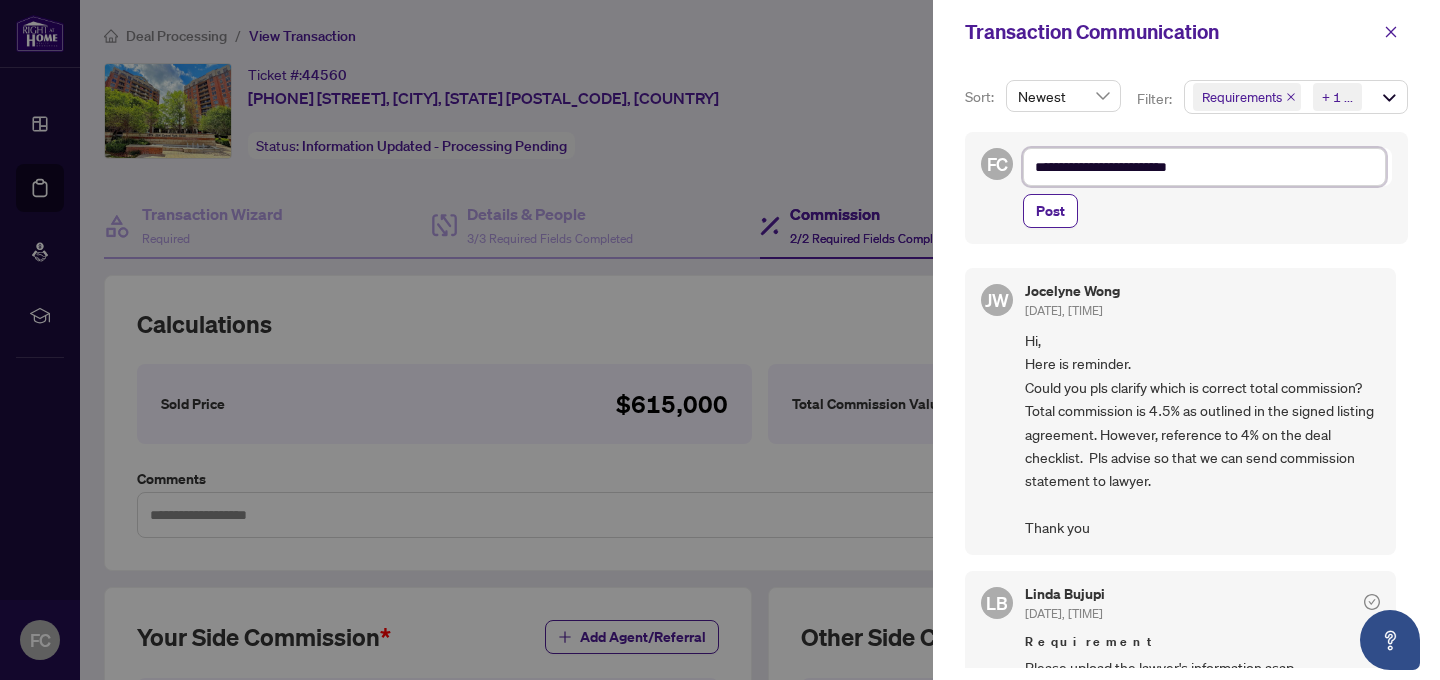 type on "**********" 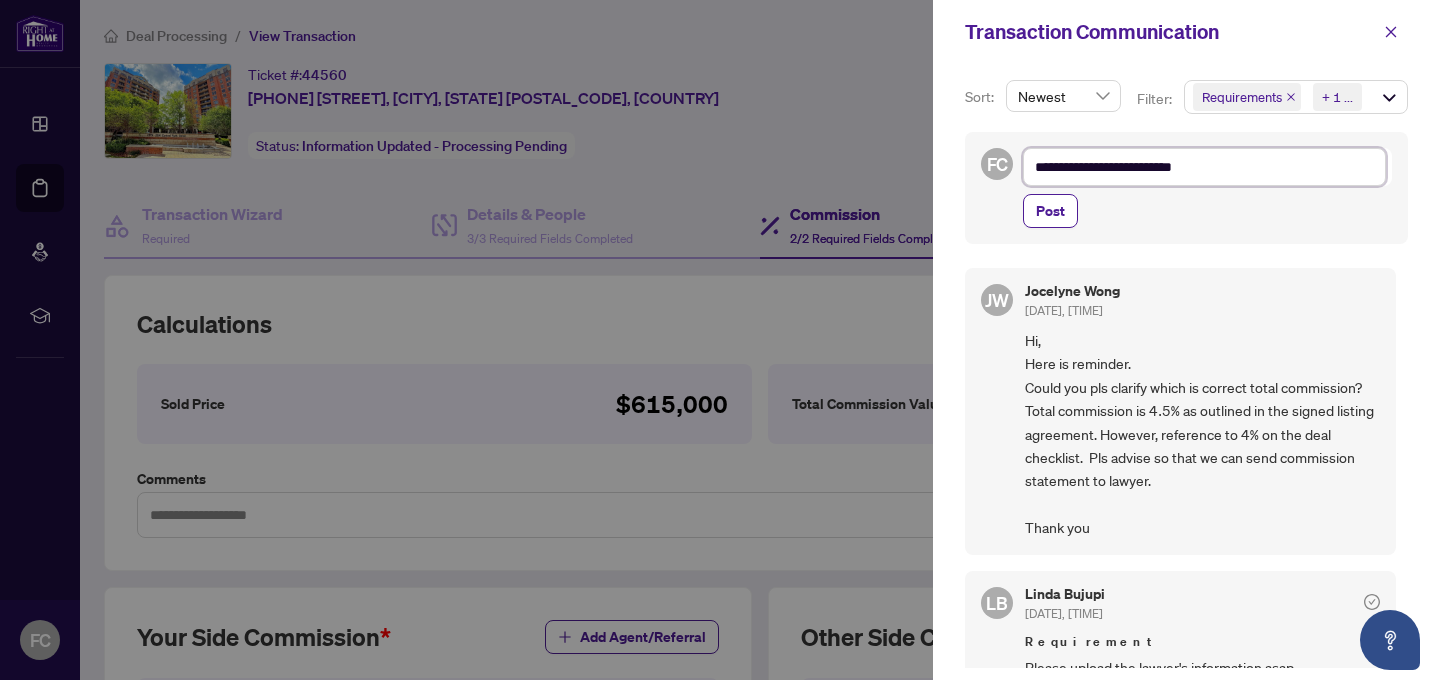 type on "**********" 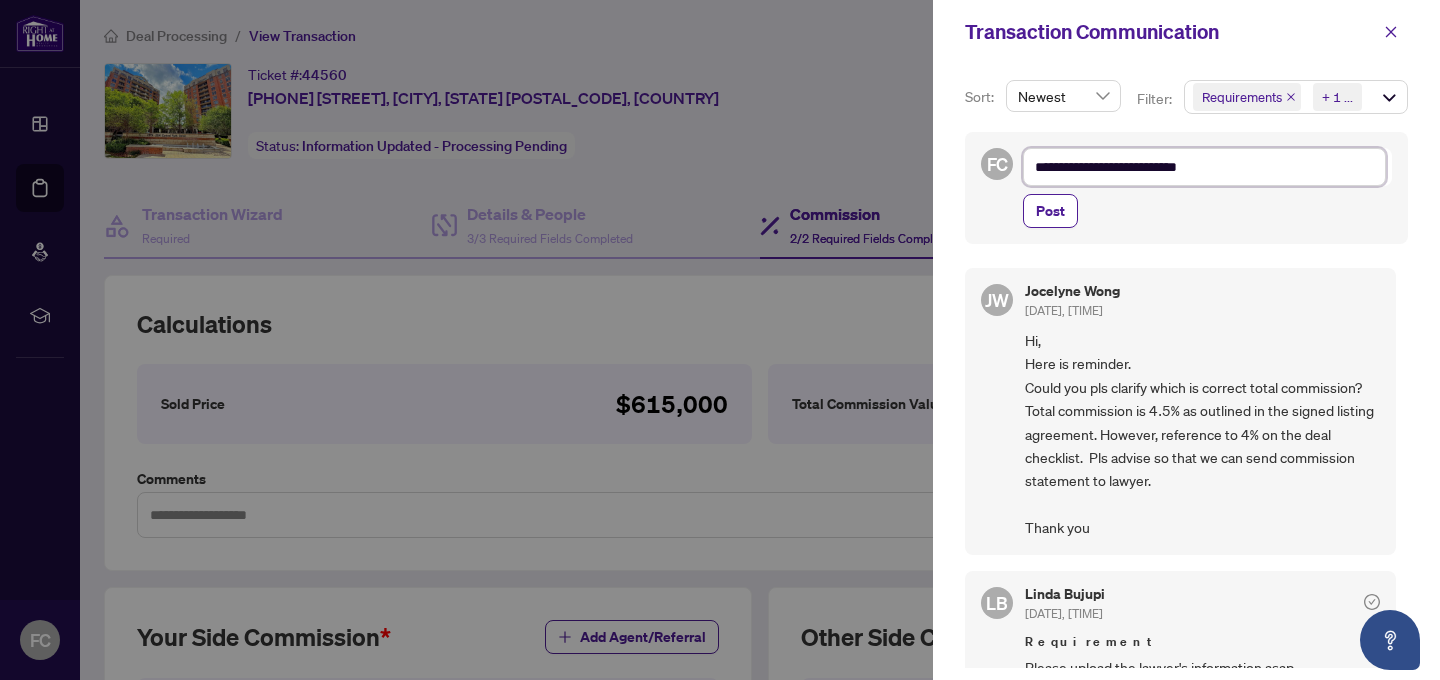 type on "**********" 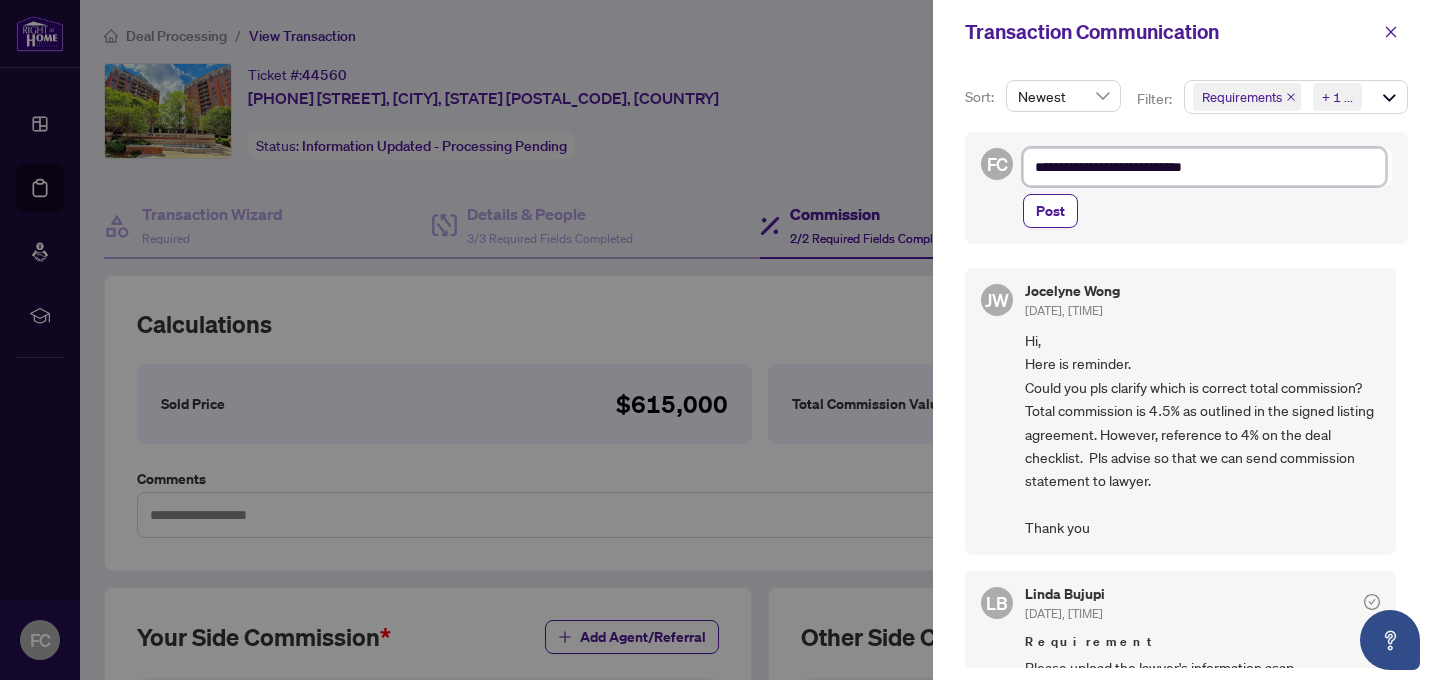 type on "**********" 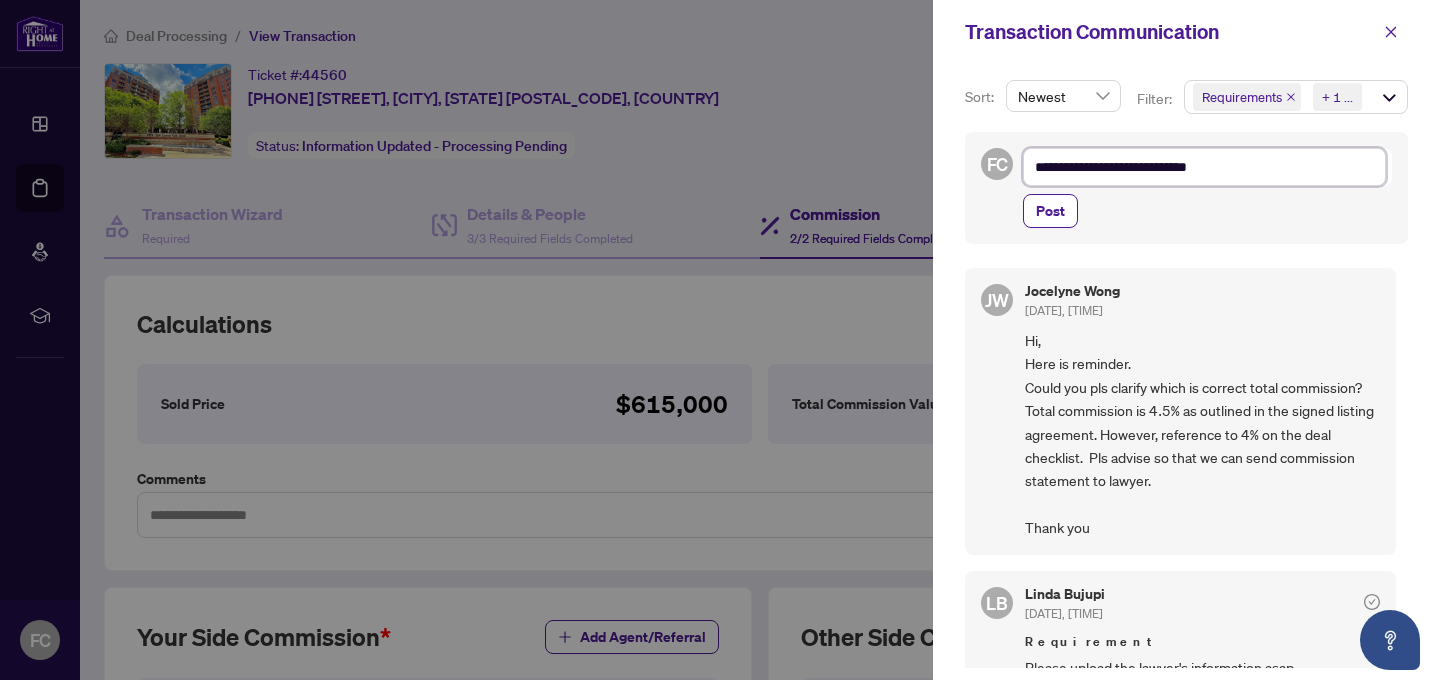 type on "**********" 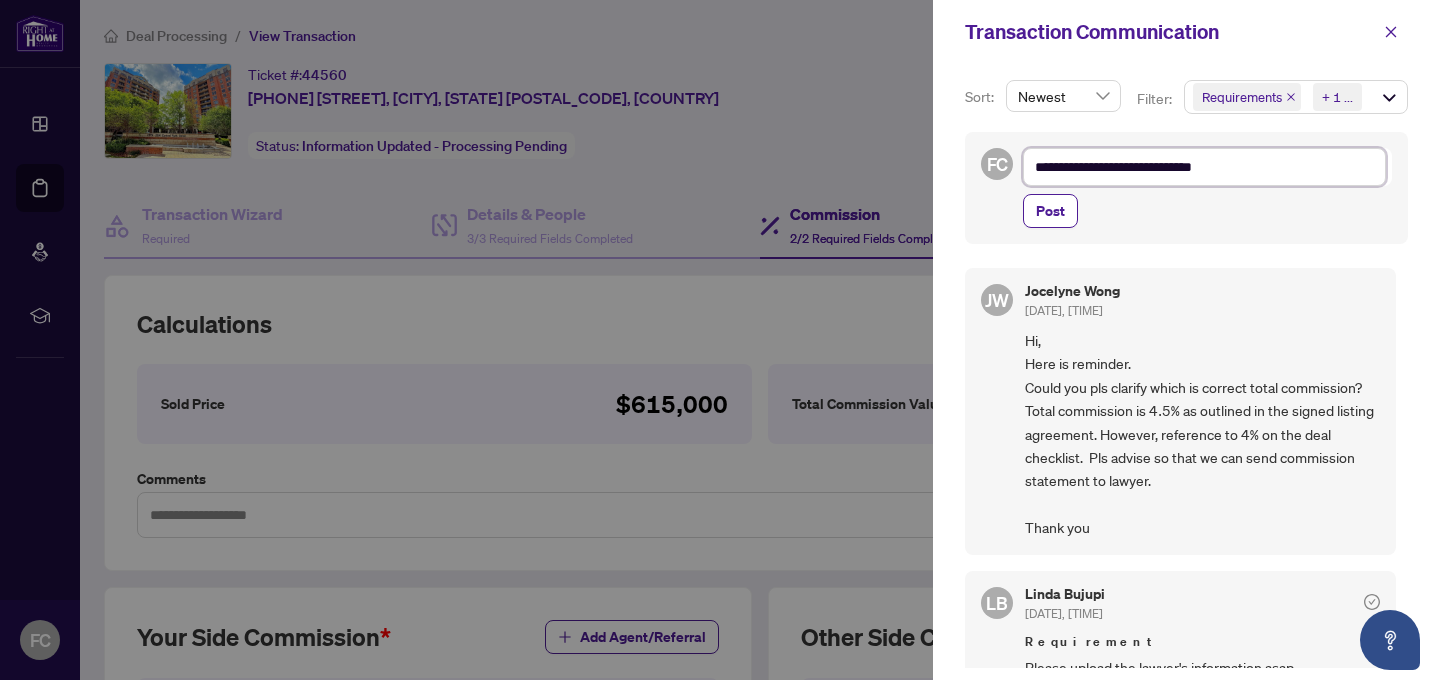 type on "**********" 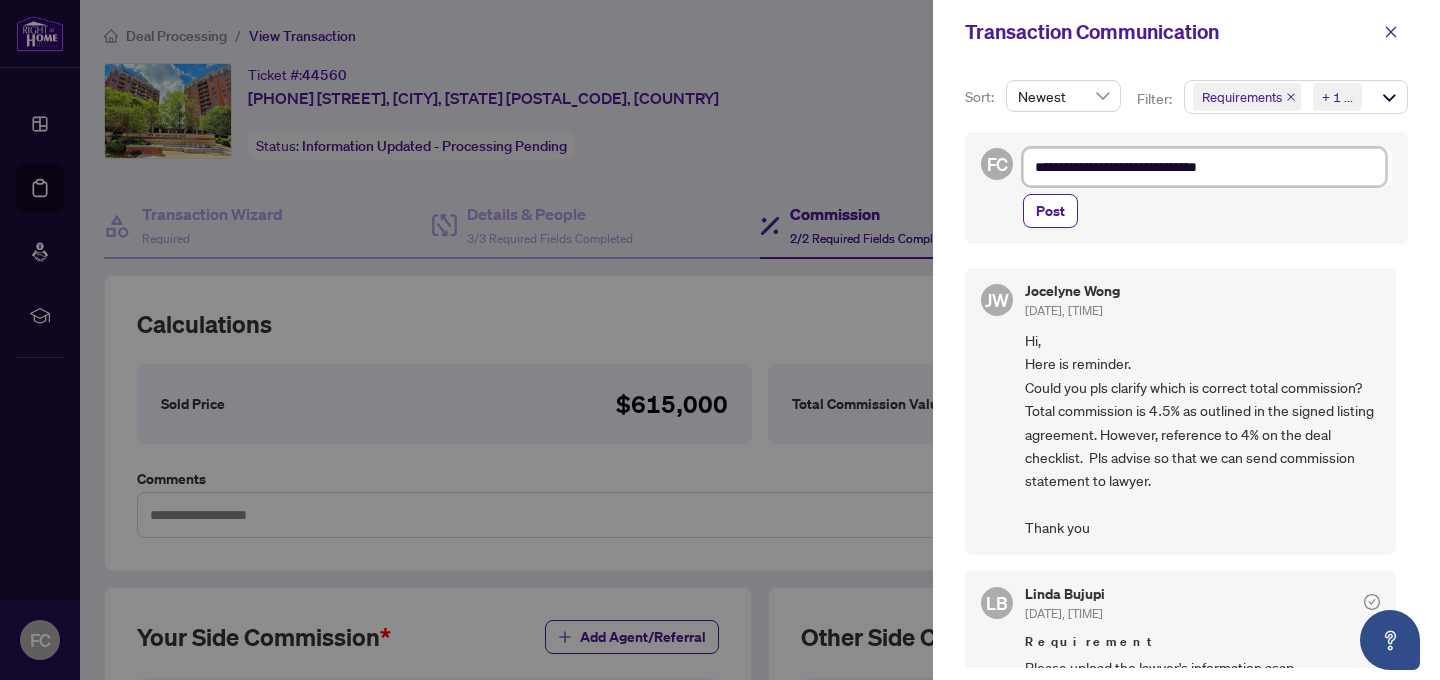 type on "**********" 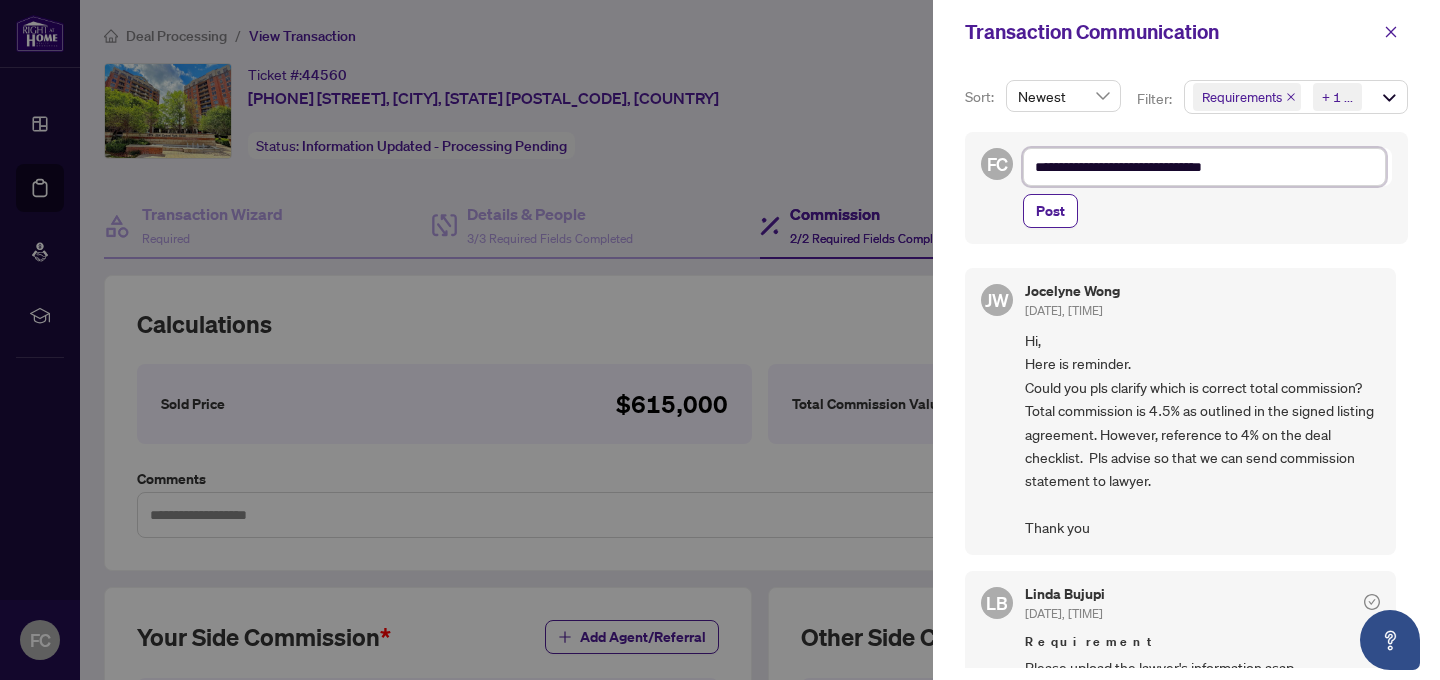 type on "**********" 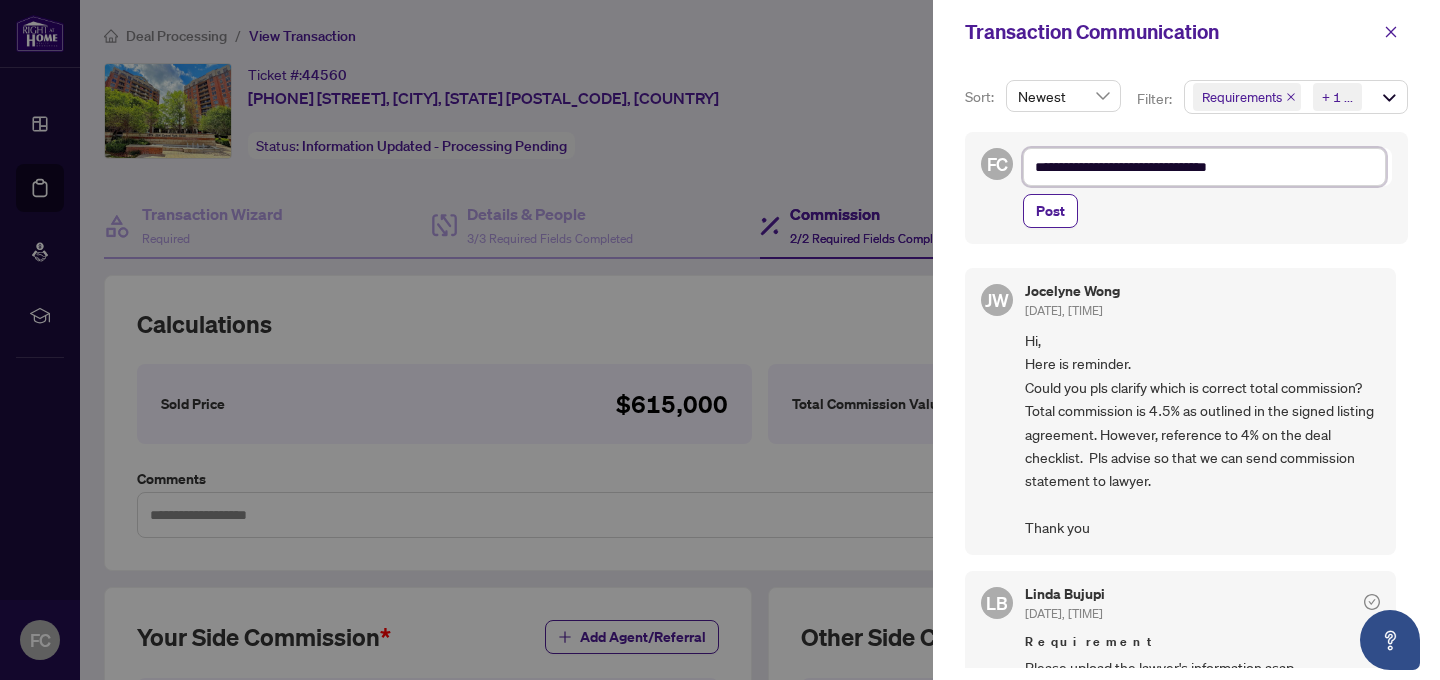 type on "**********" 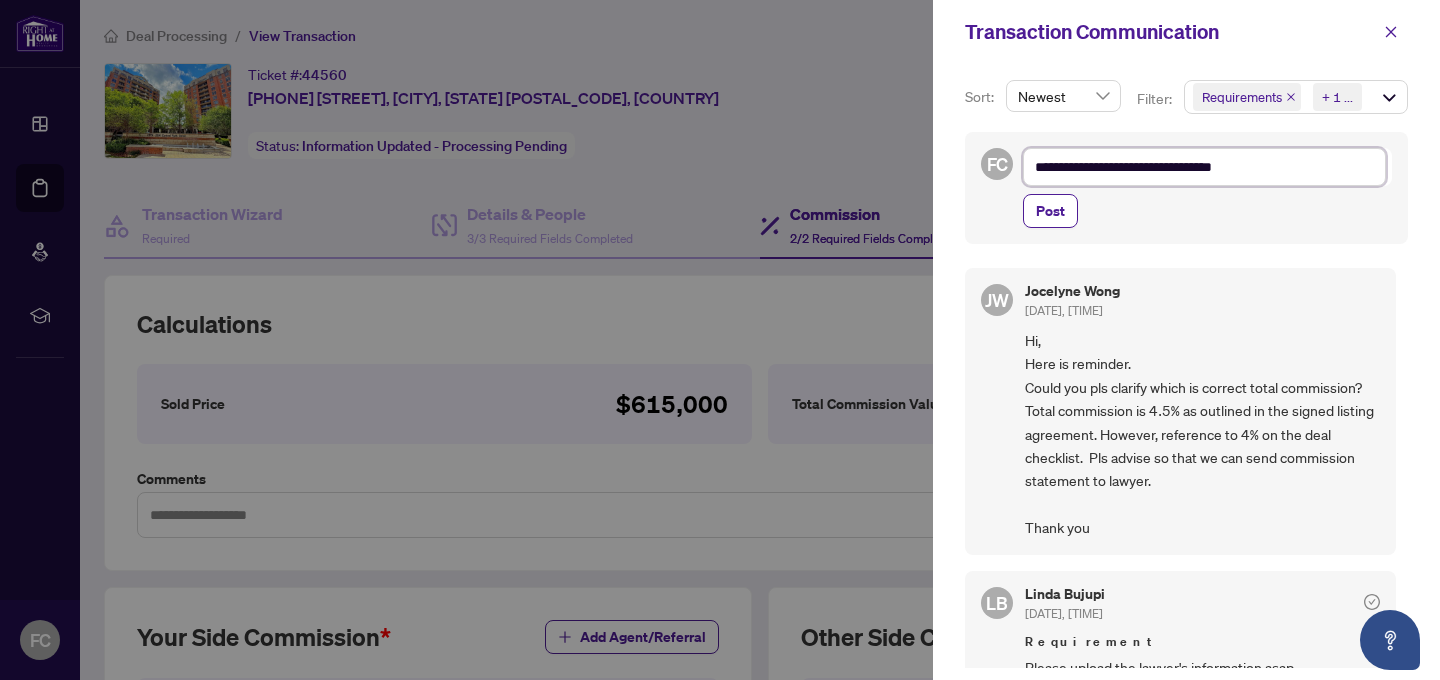 type on "**********" 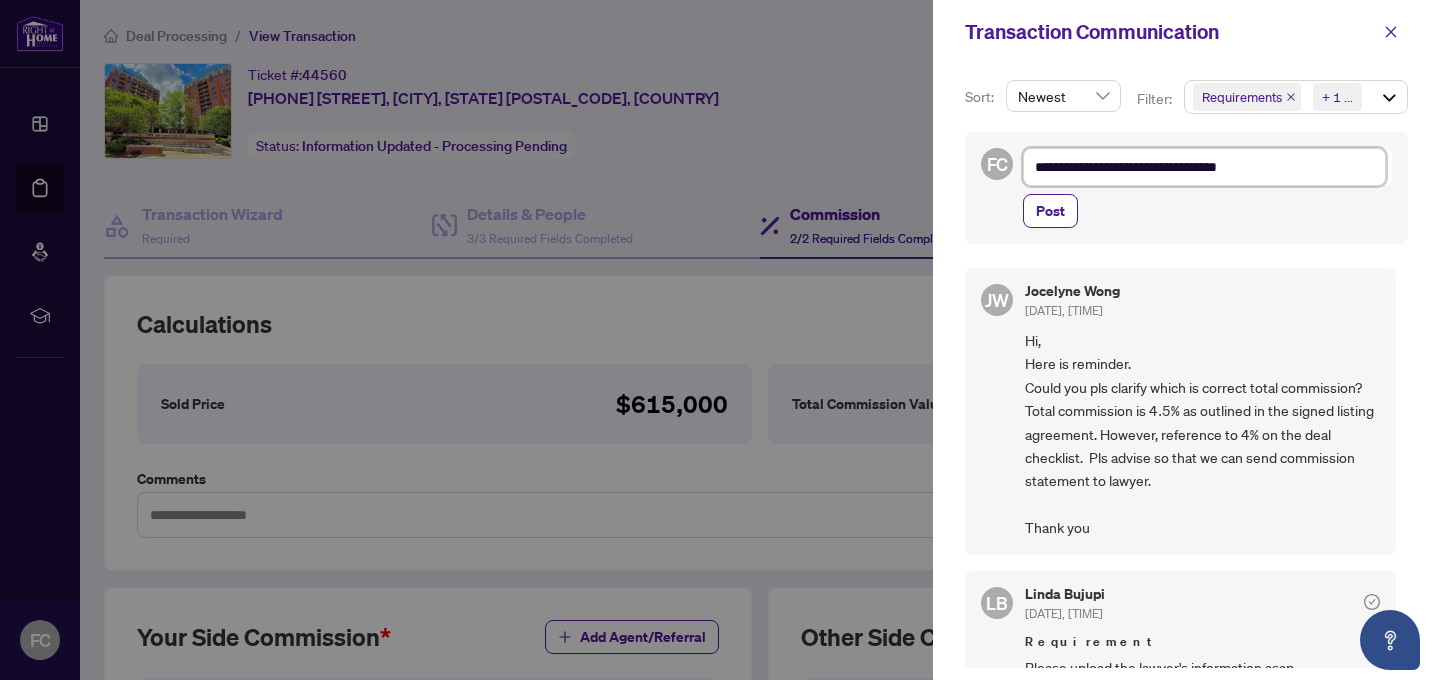 type on "**********" 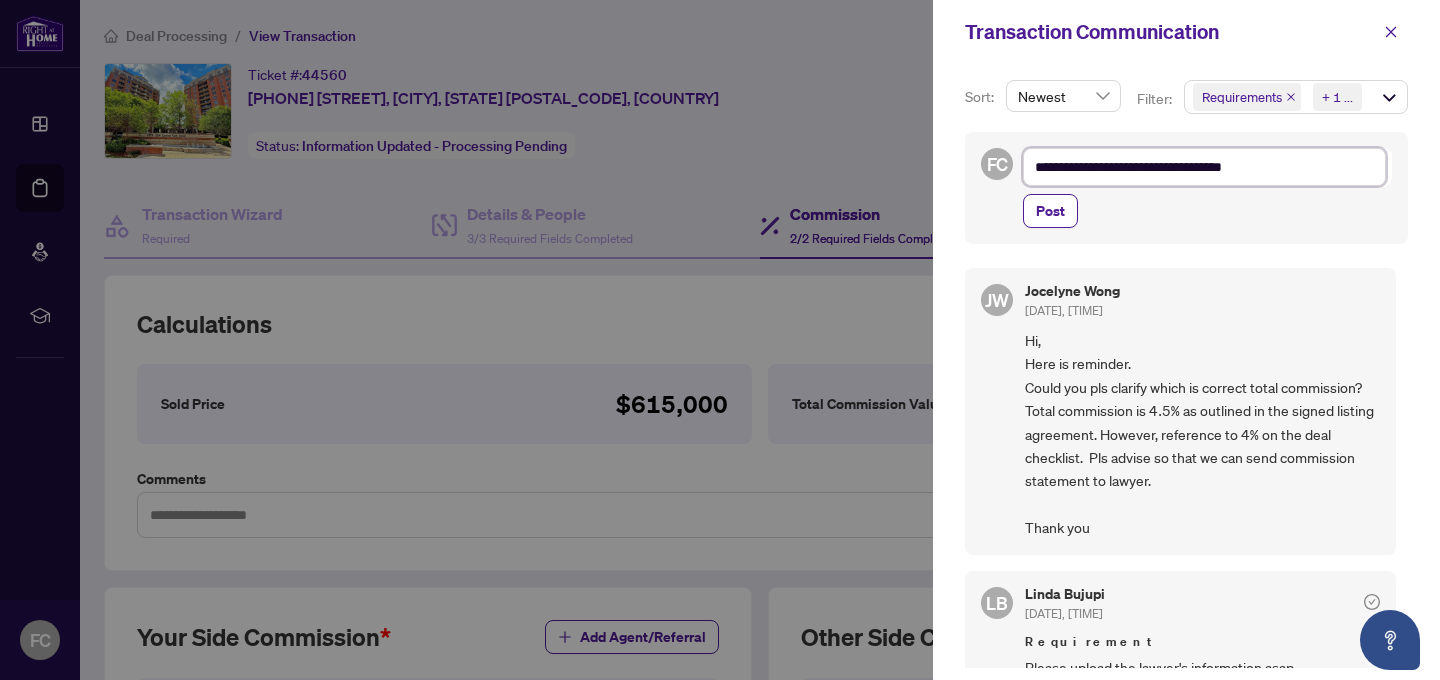 type on "**********" 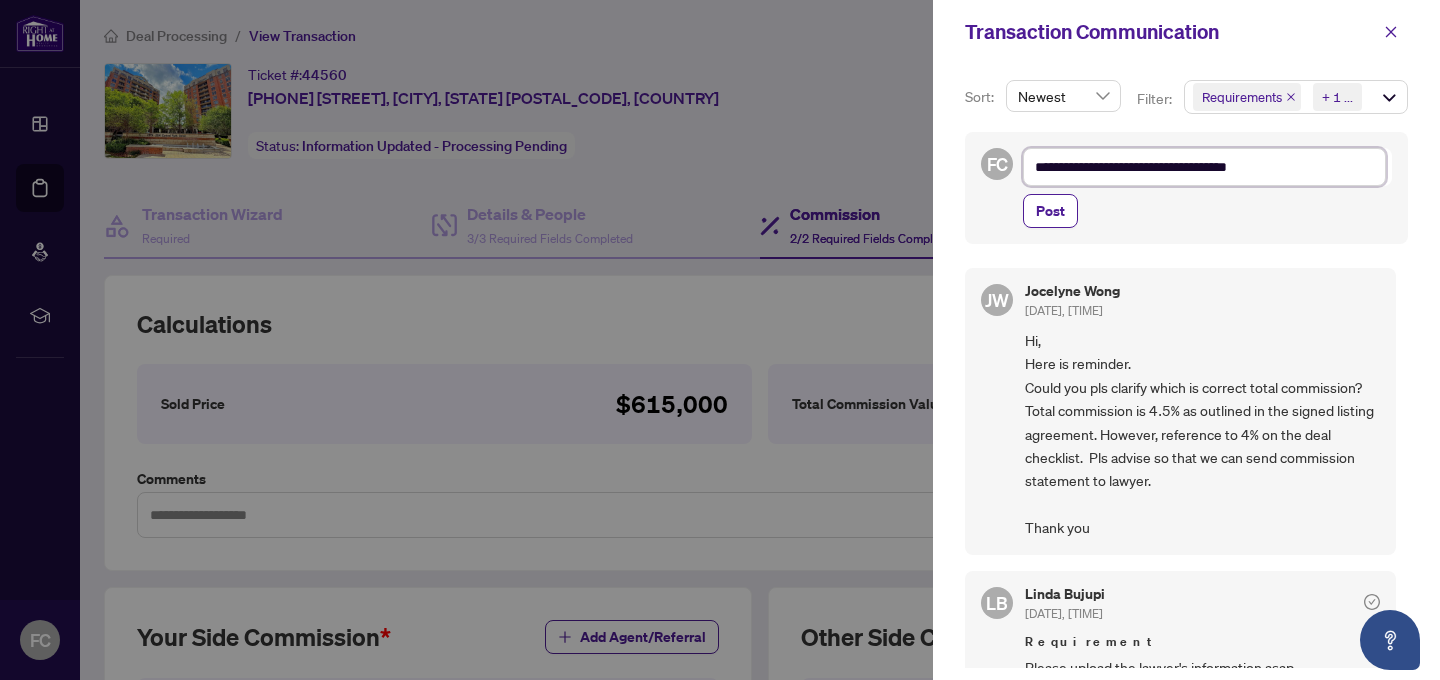 type on "**********" 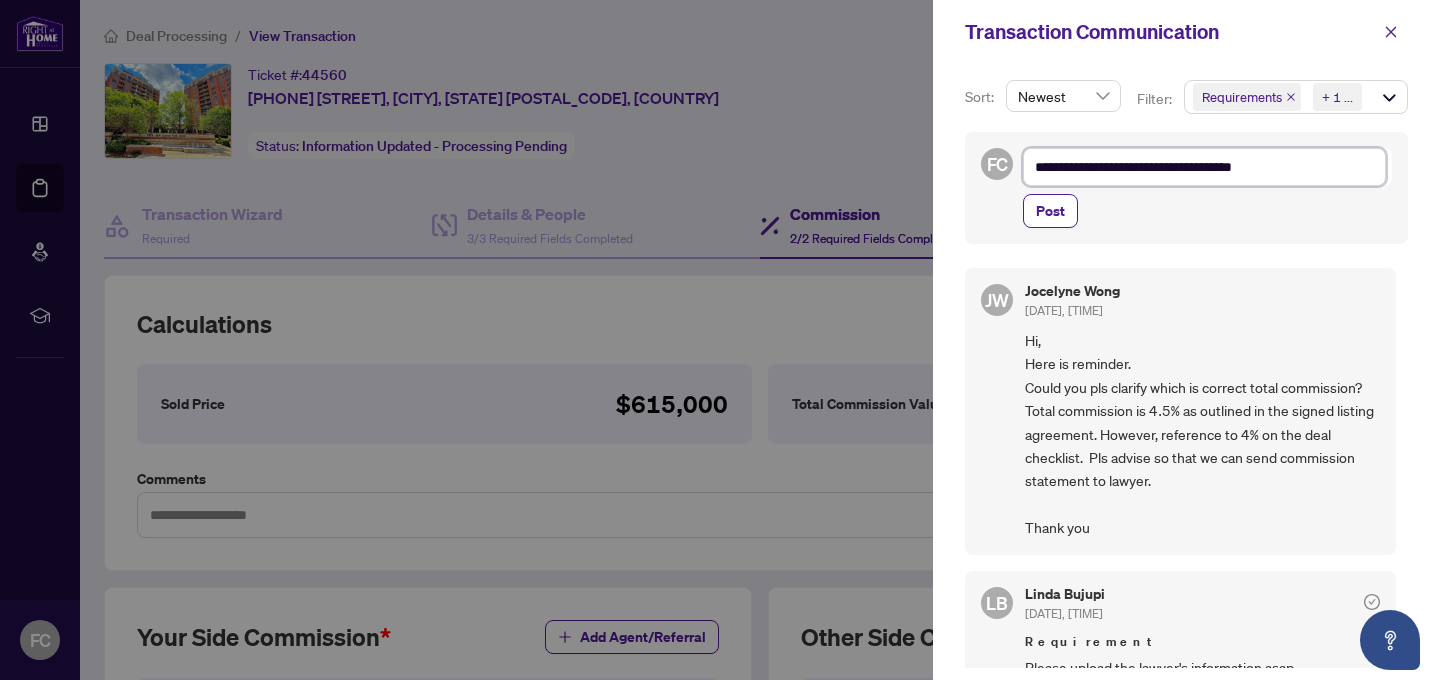 type on "**********" 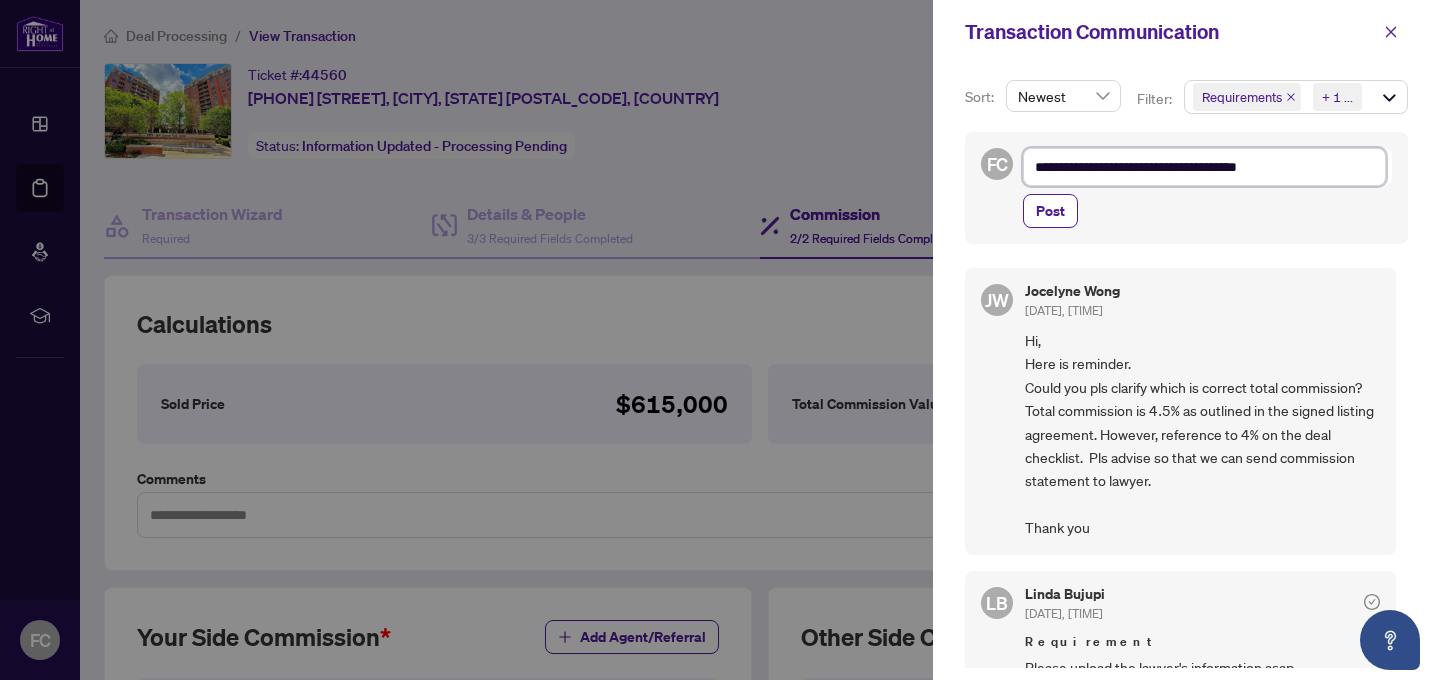 type on "**********" 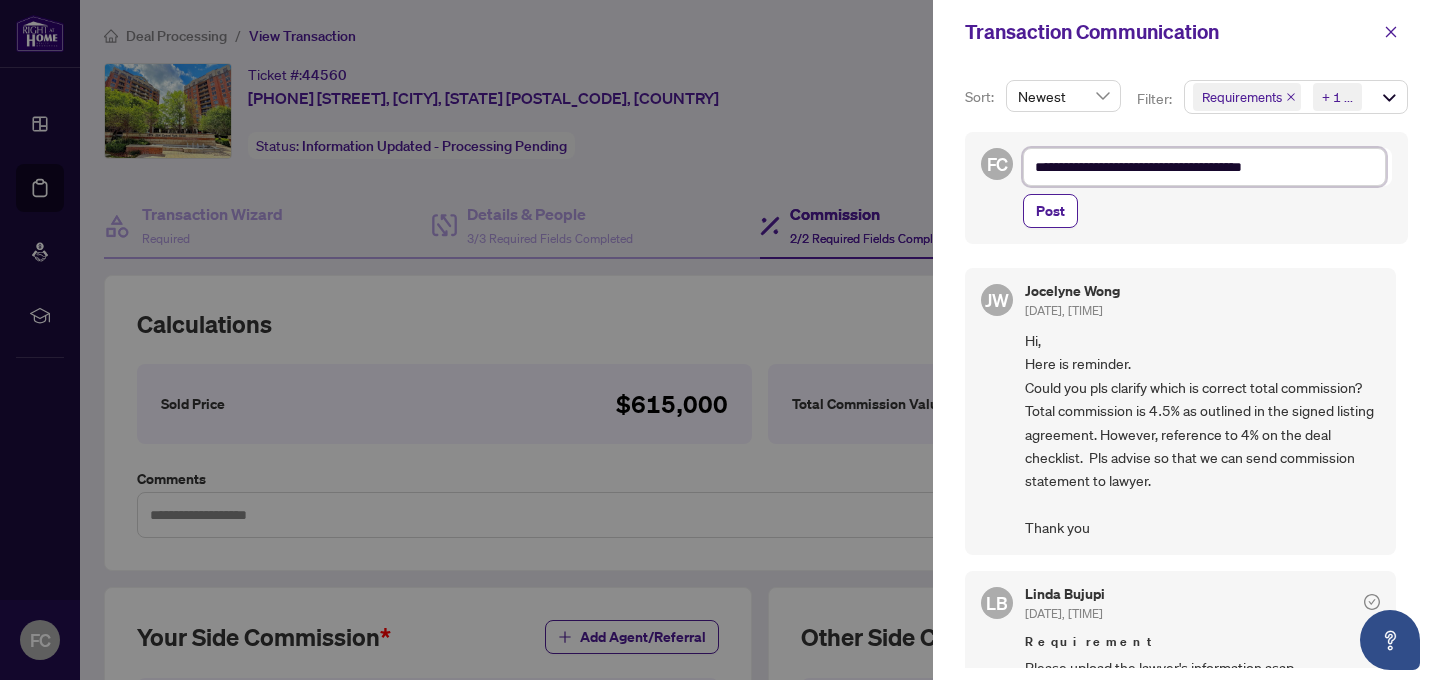 type on "**********" 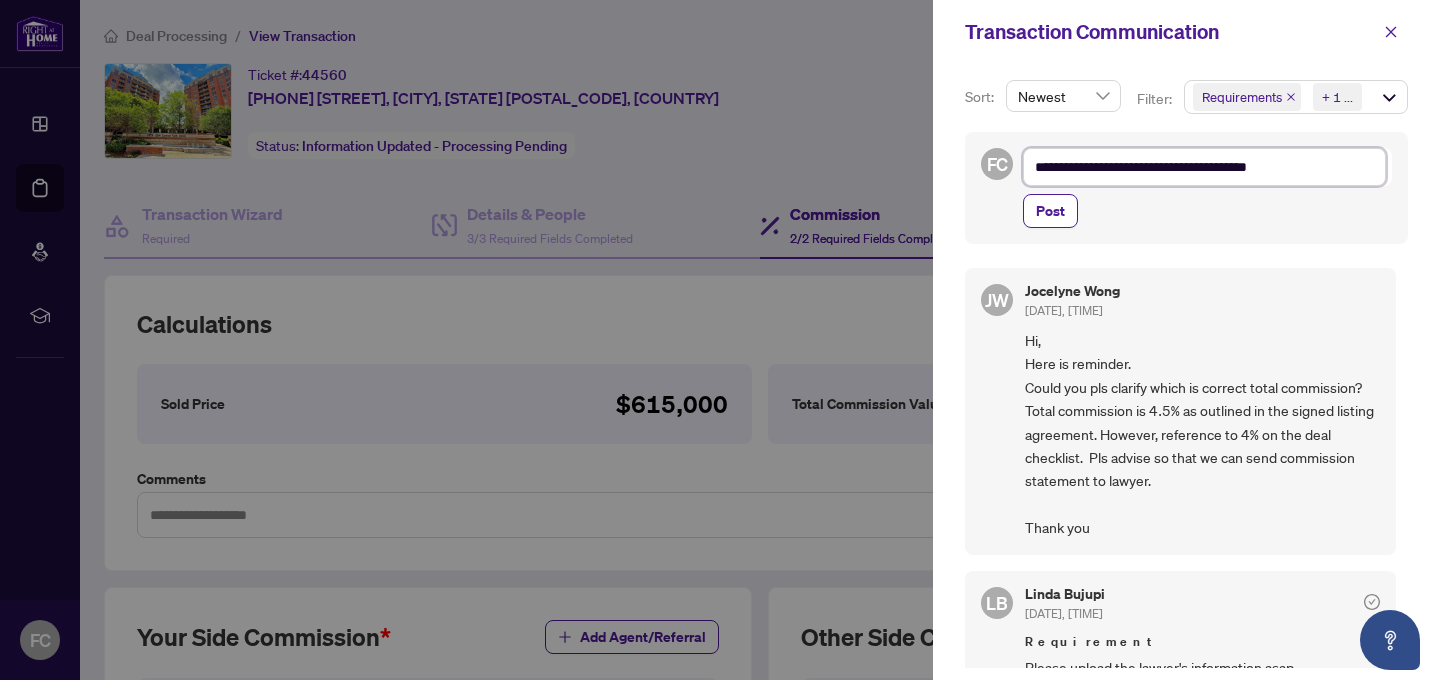 type on "**********" 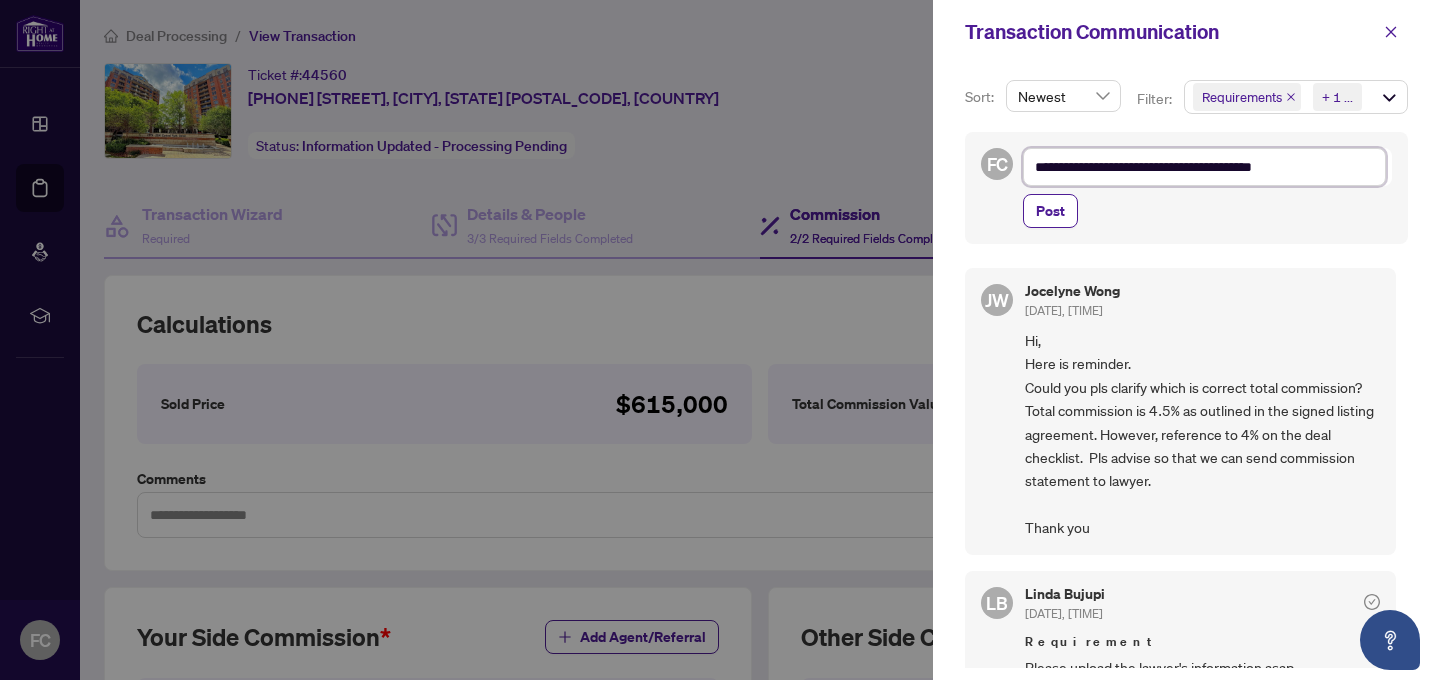 type on "**********" 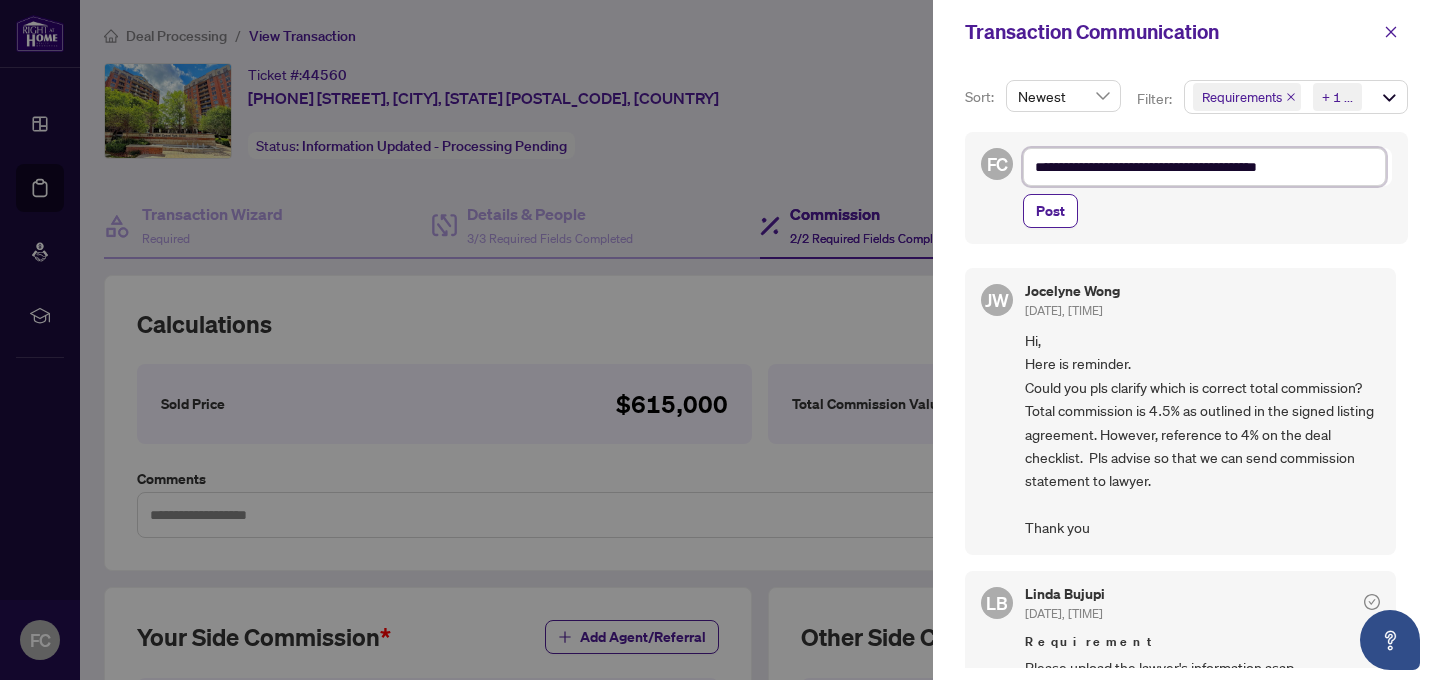 type on "**********" 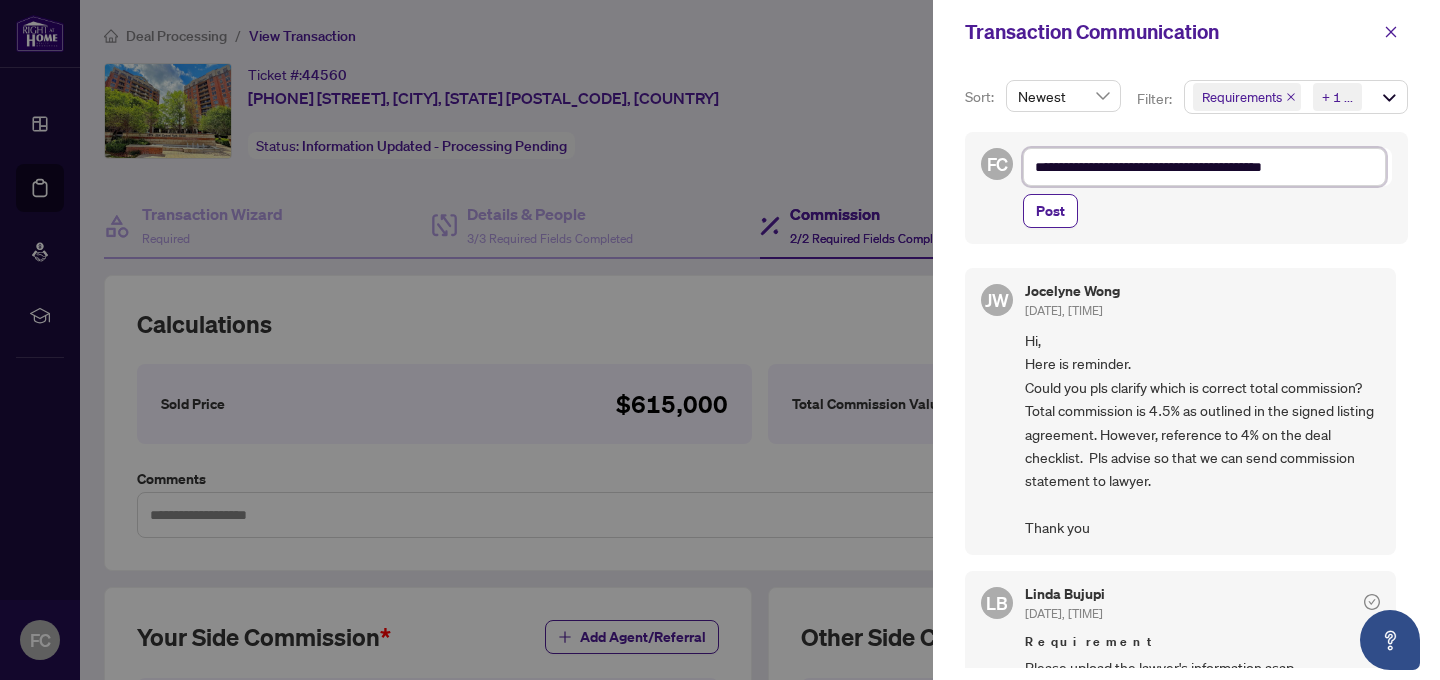 type on "**********" 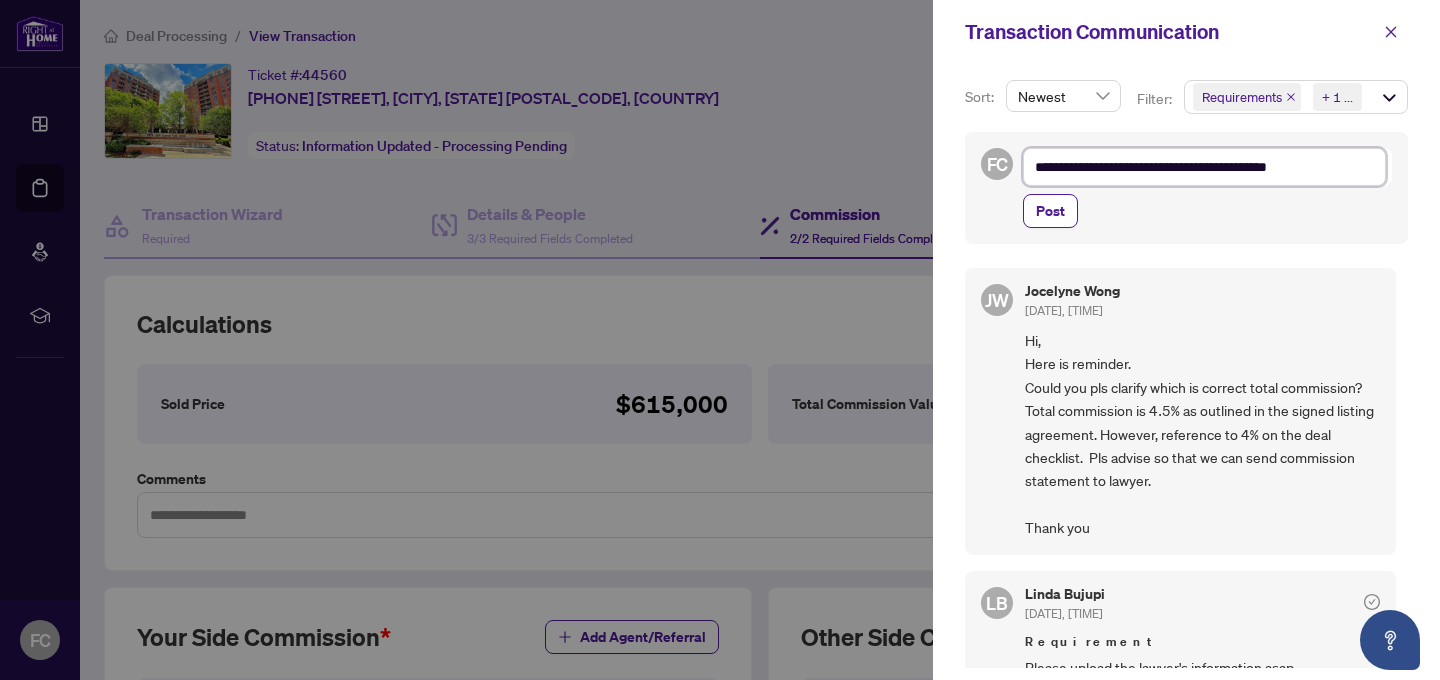 type on "**********" 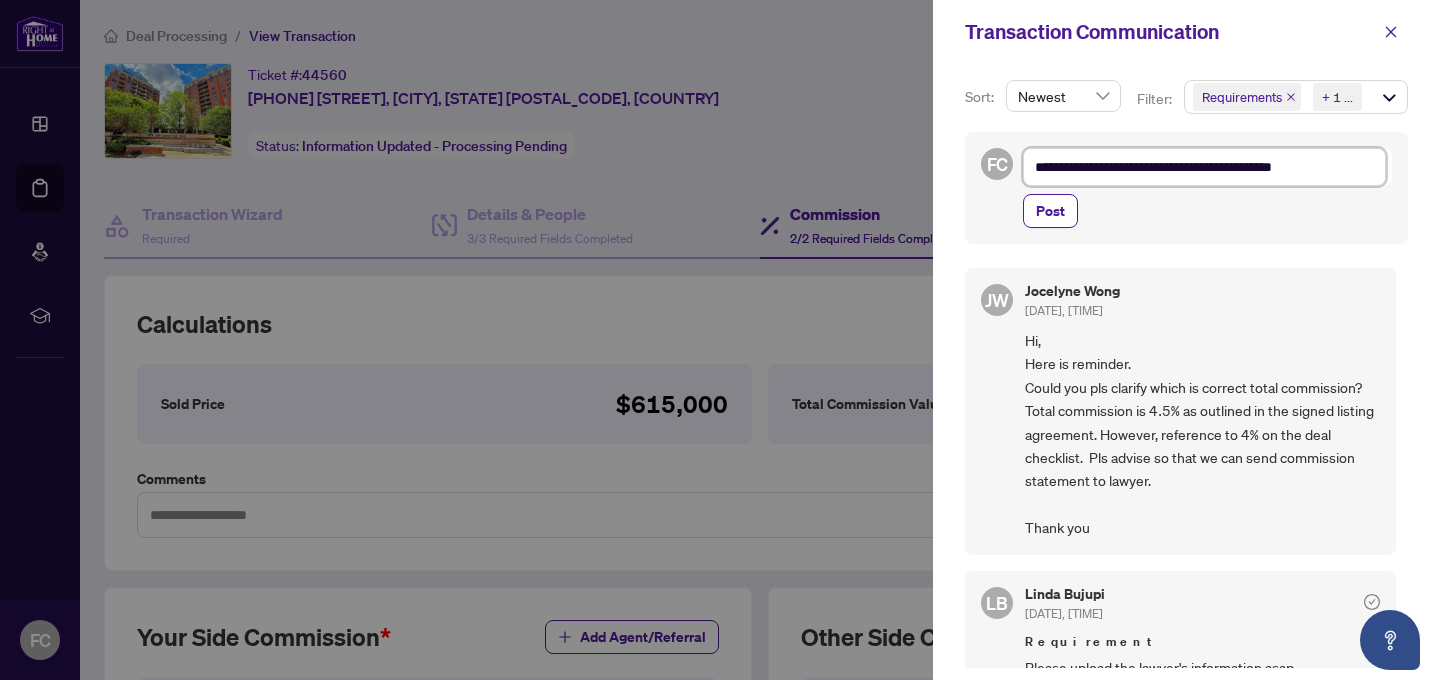 type on "**********" 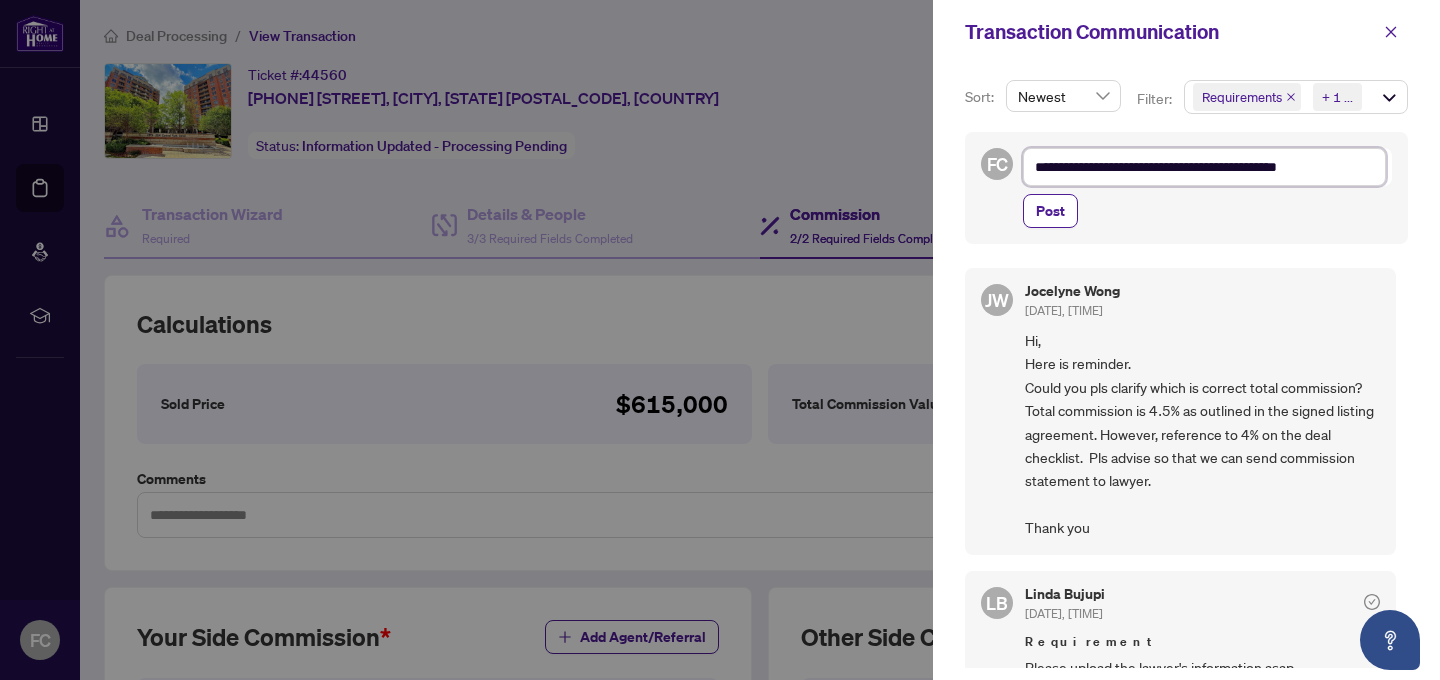 type on "**********" 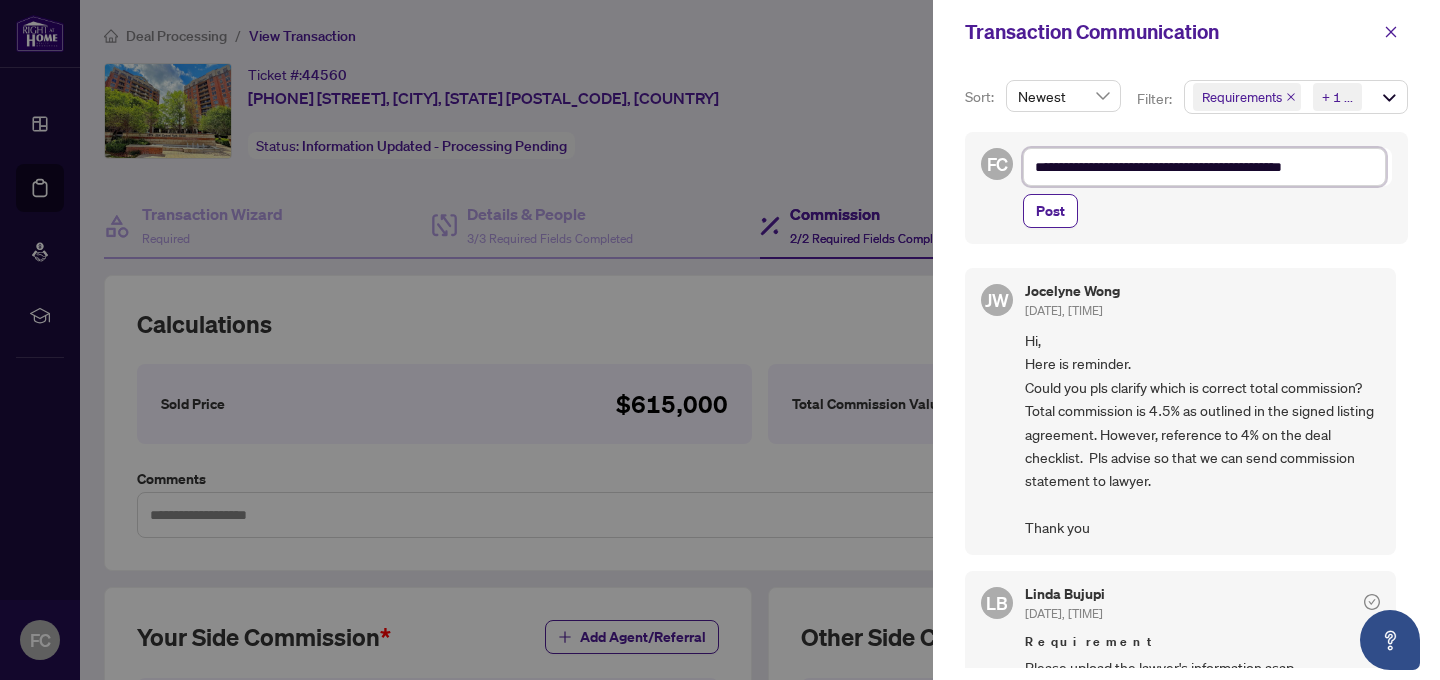 type on "**********" 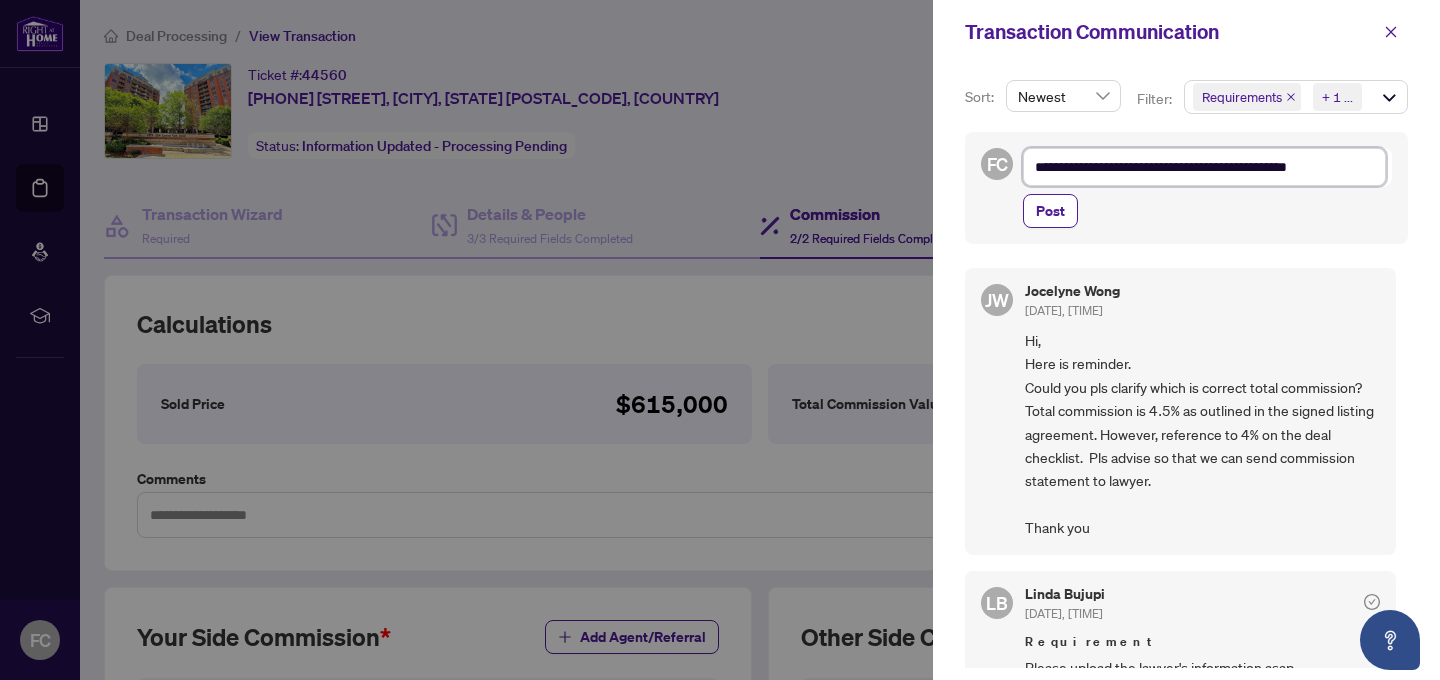 type on "**********" 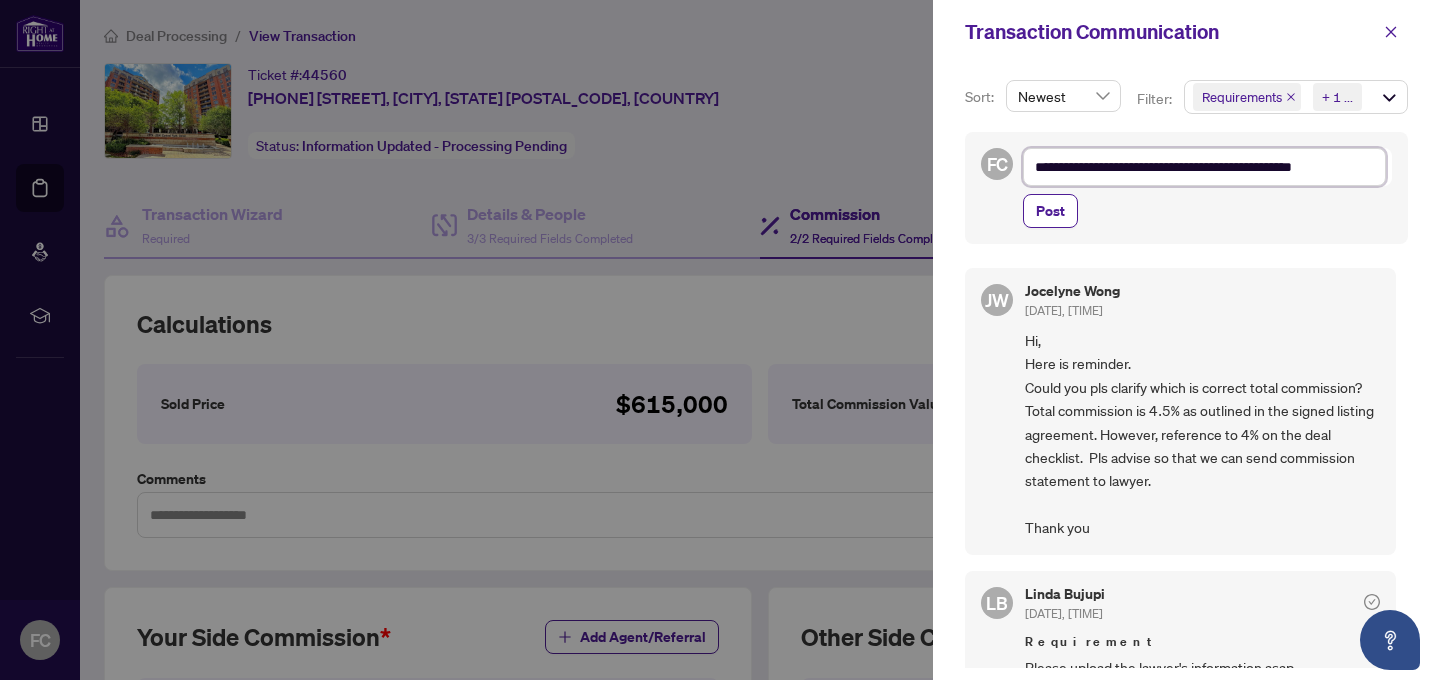 type on "**********" 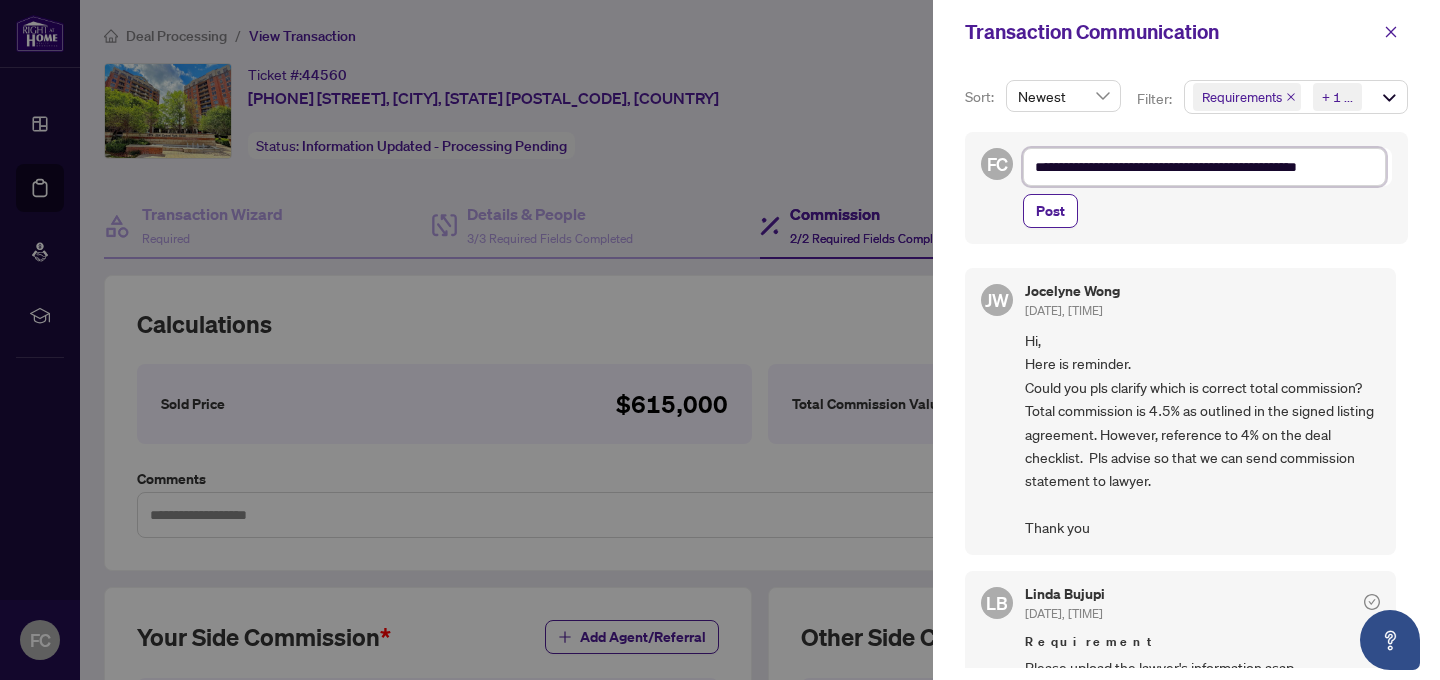type on "**********" 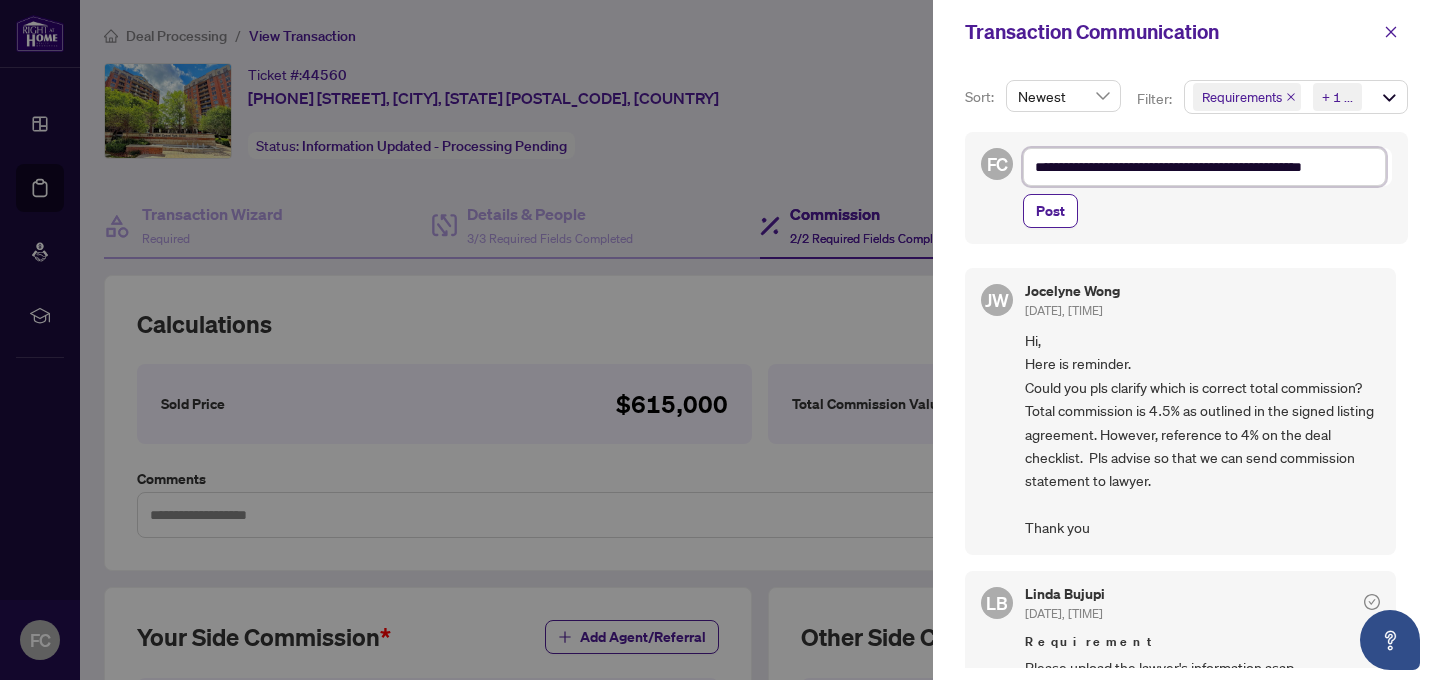 type on "**********" 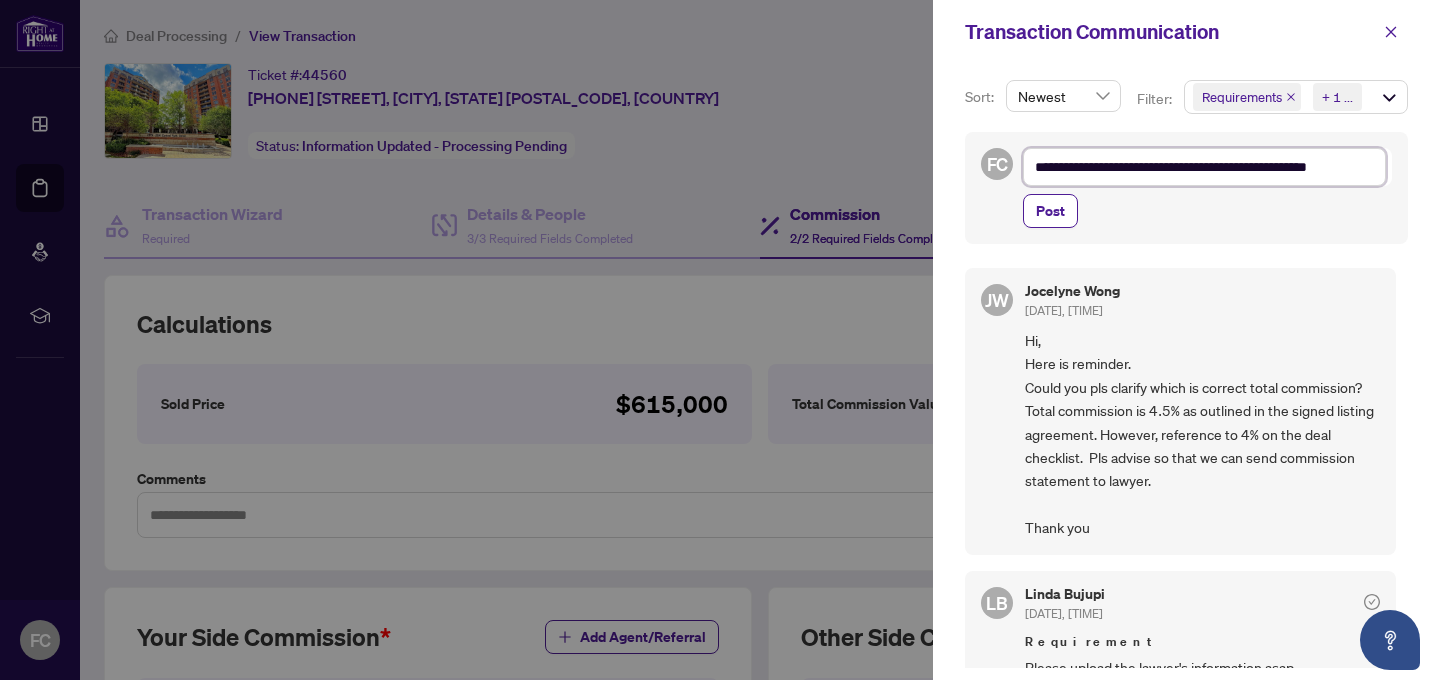 type on "**********" 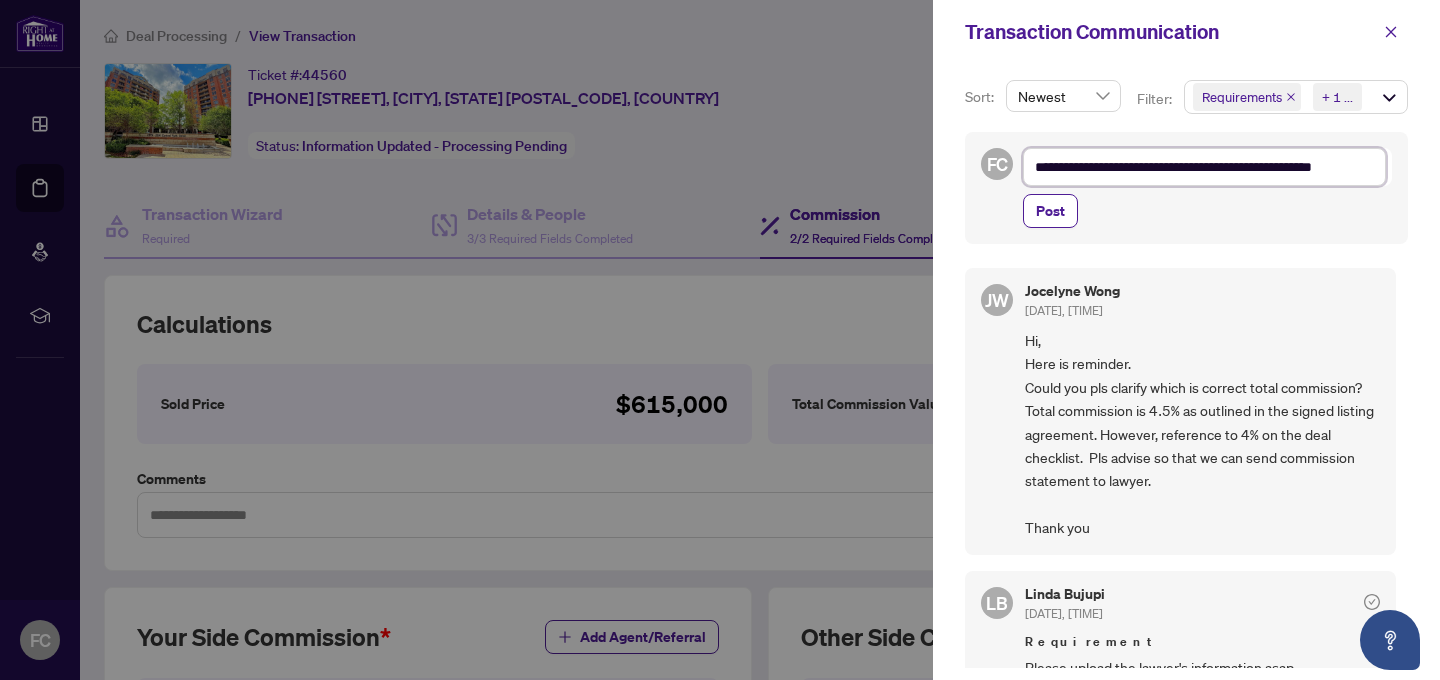 type on "**********" 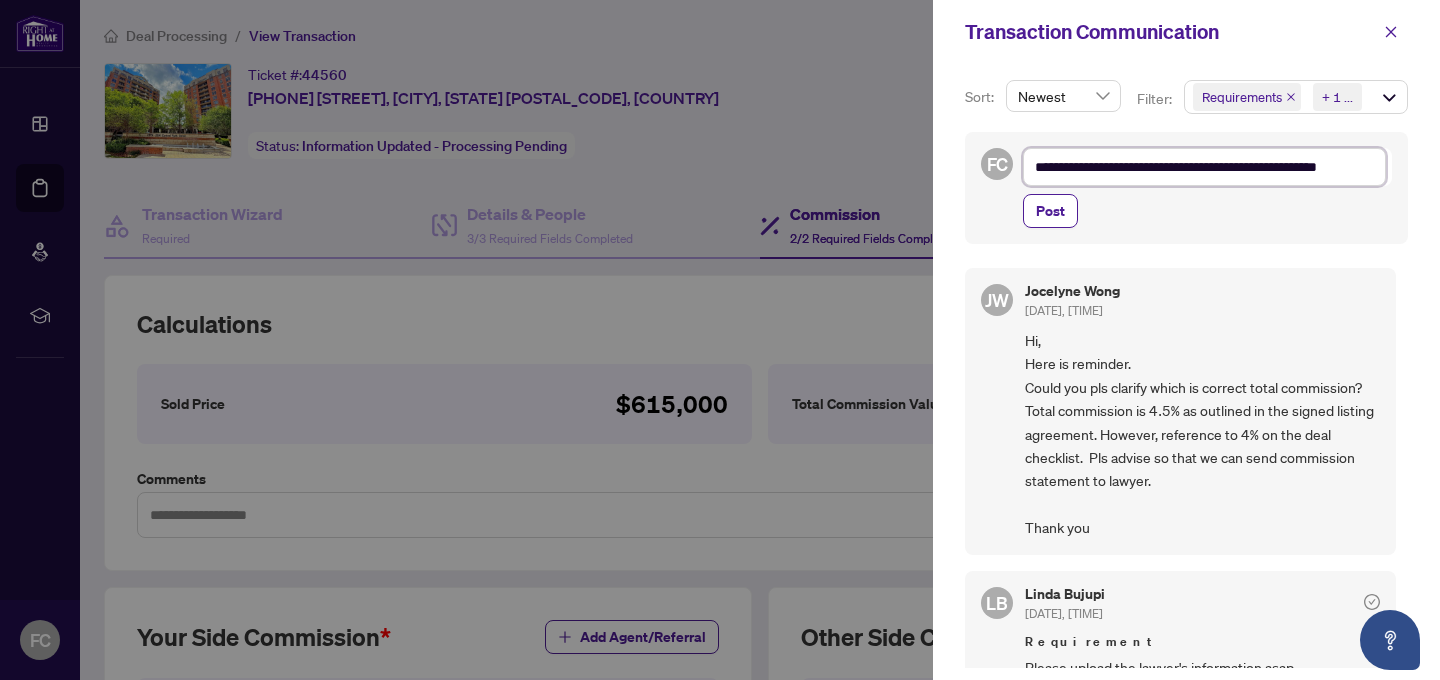 type on "**********" 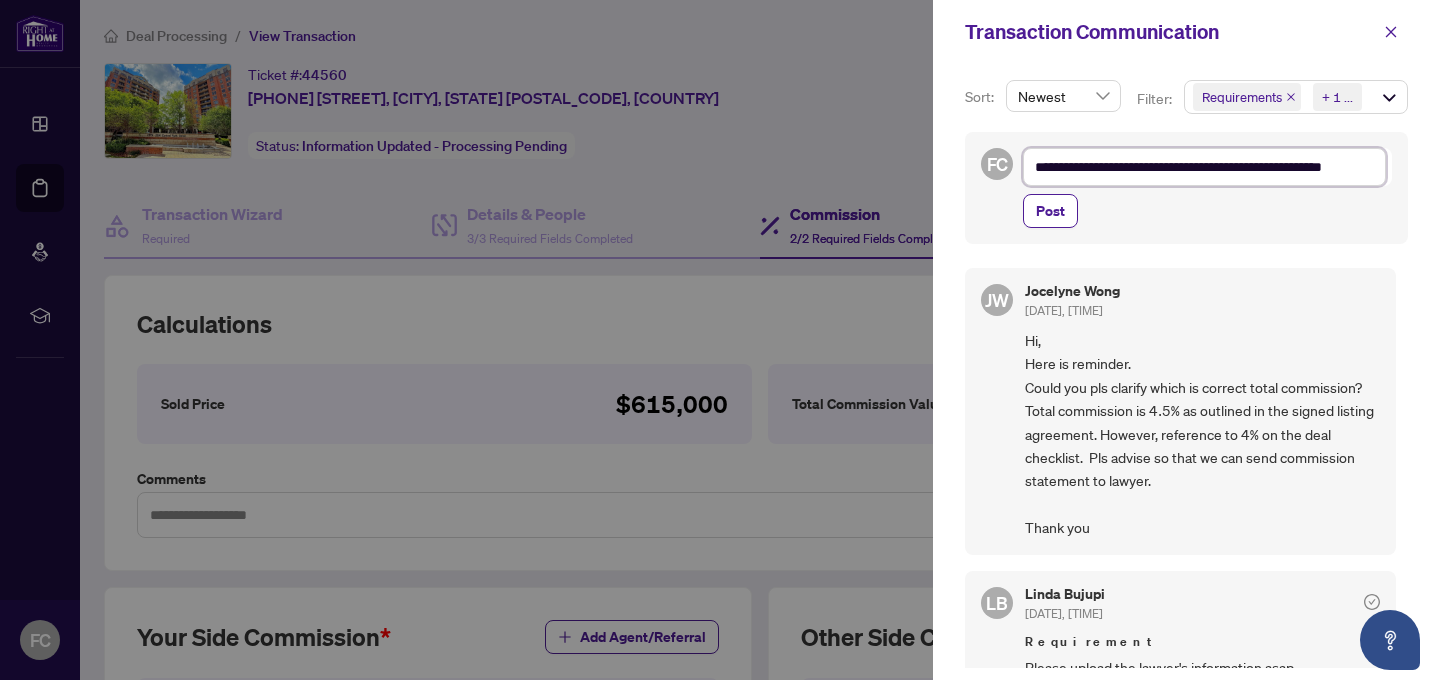 type on "**********" 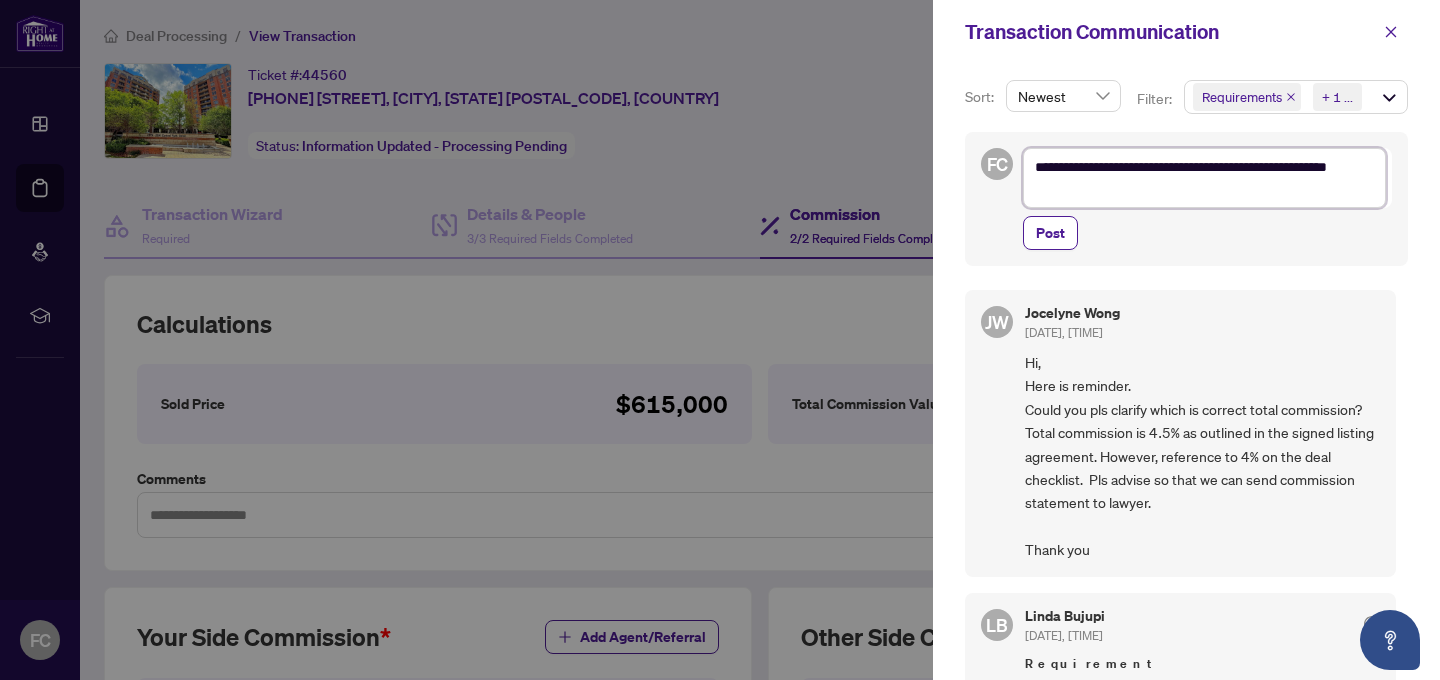 type on "**********" 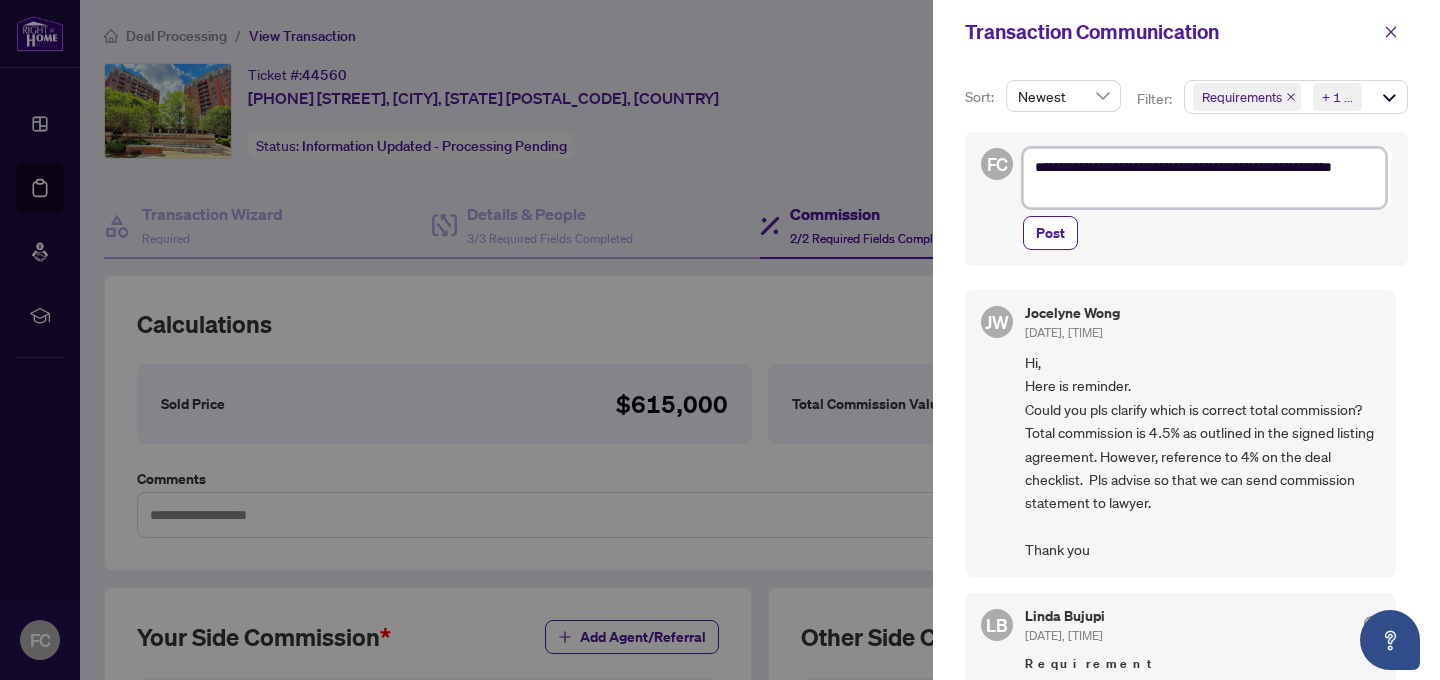 type on "**********" 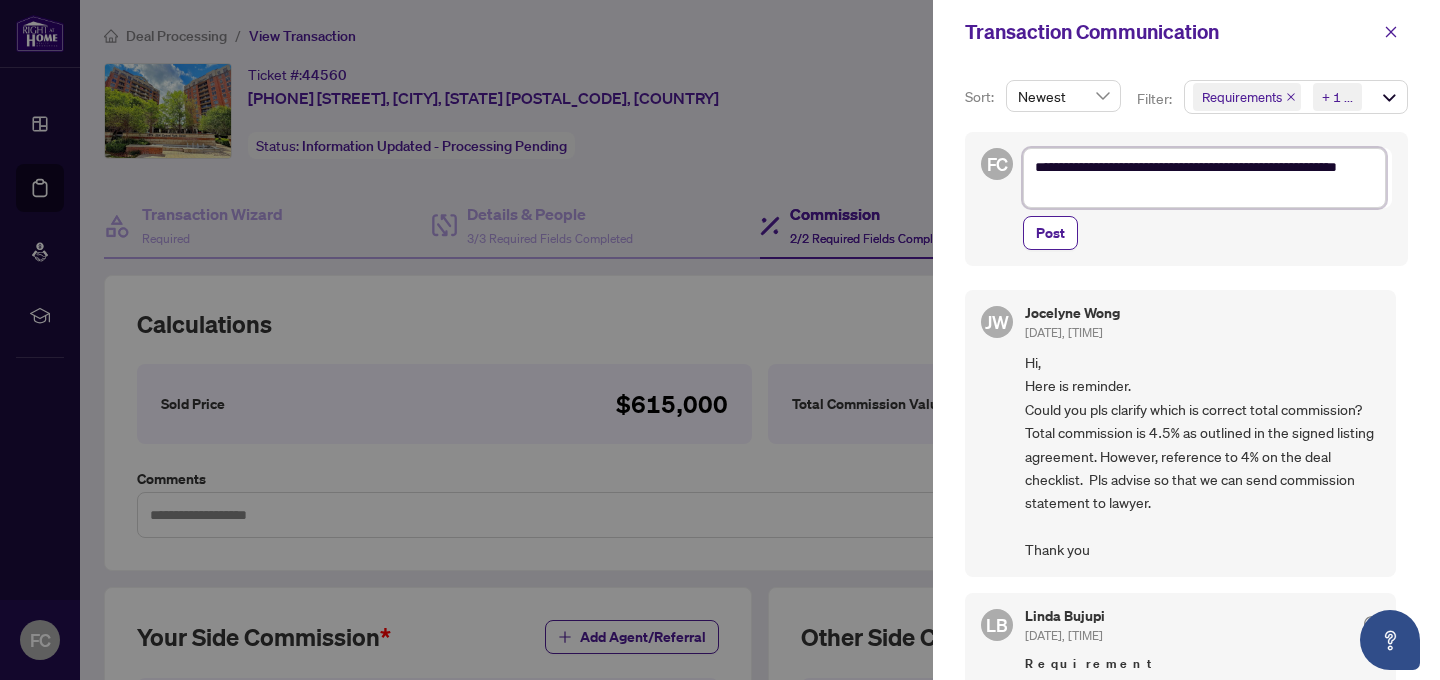 type on "**********" 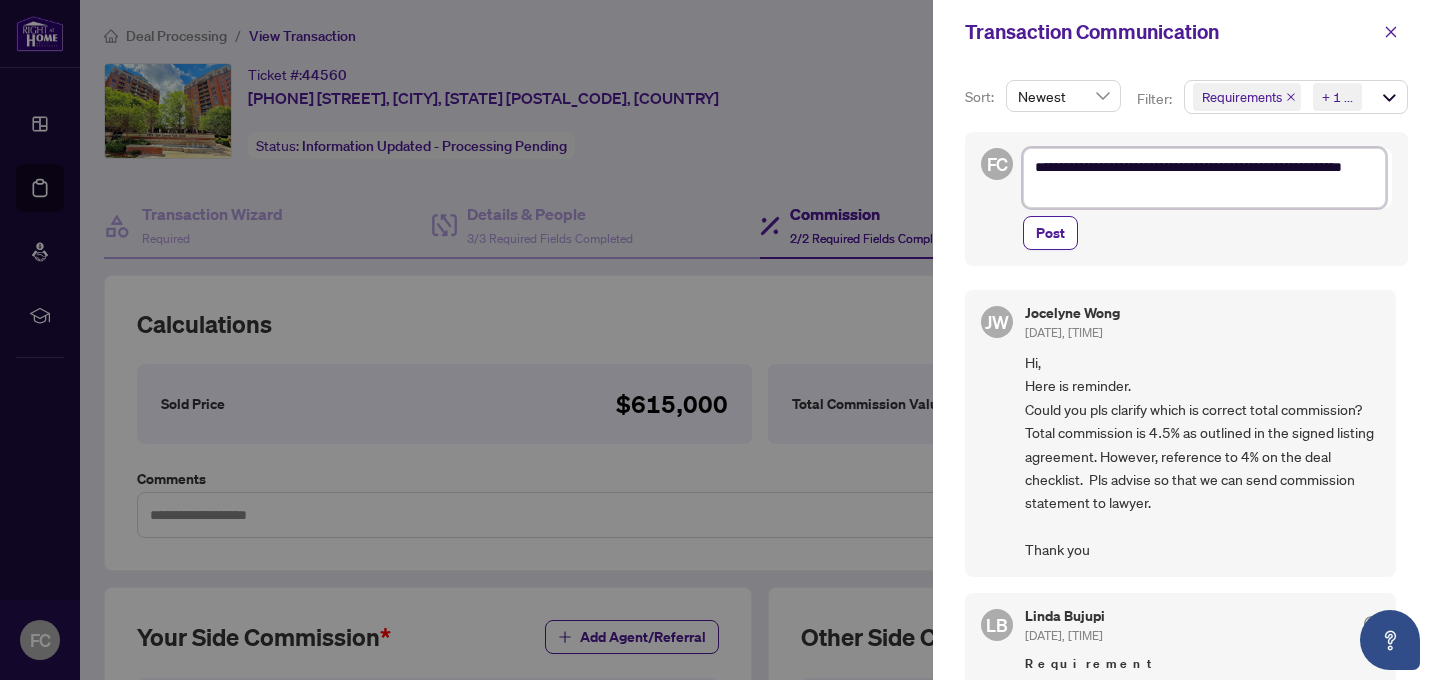 type on "**********" 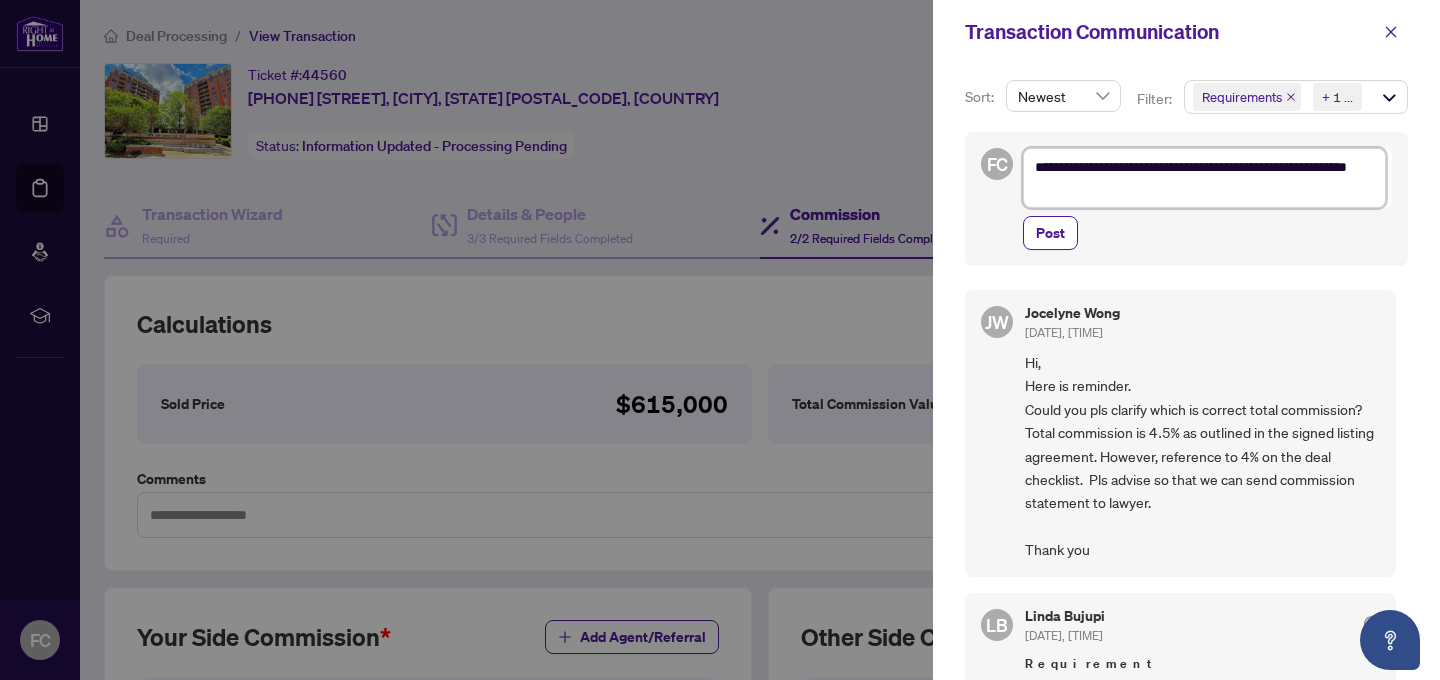 type on "**********" 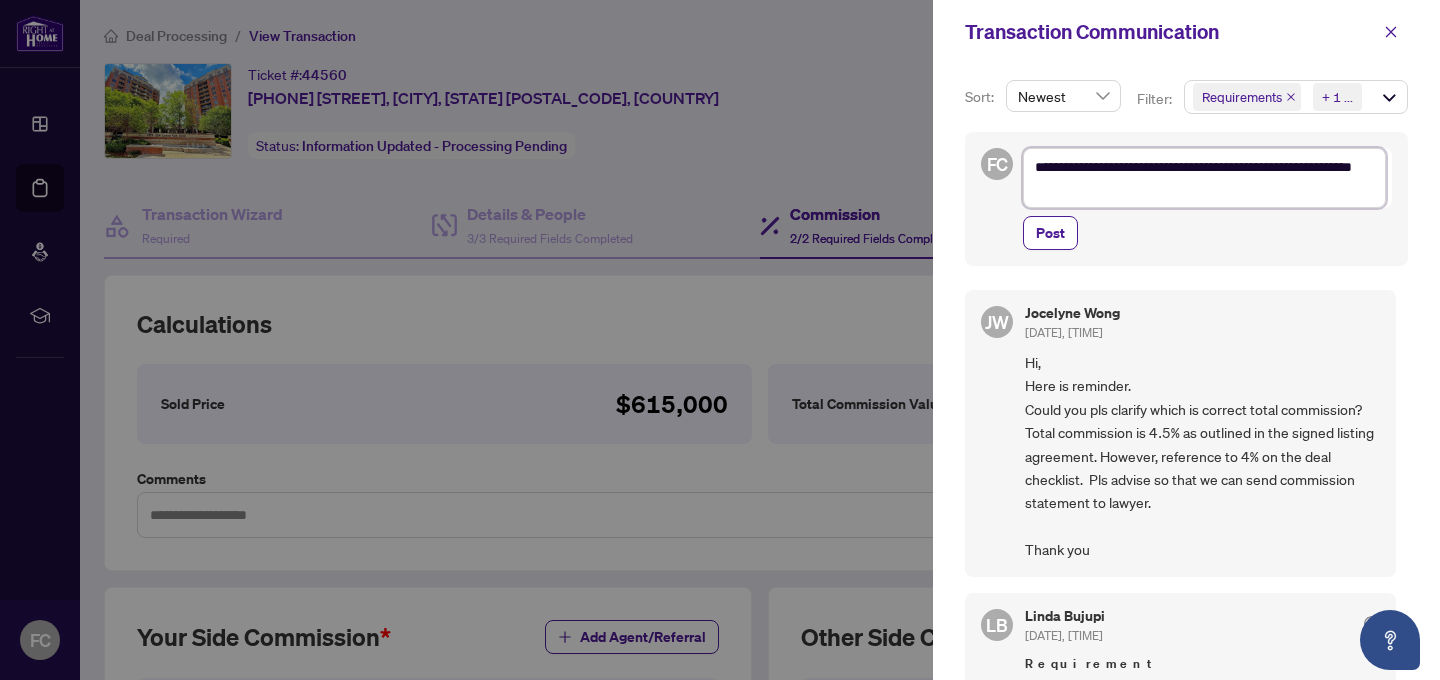 type on "**********" 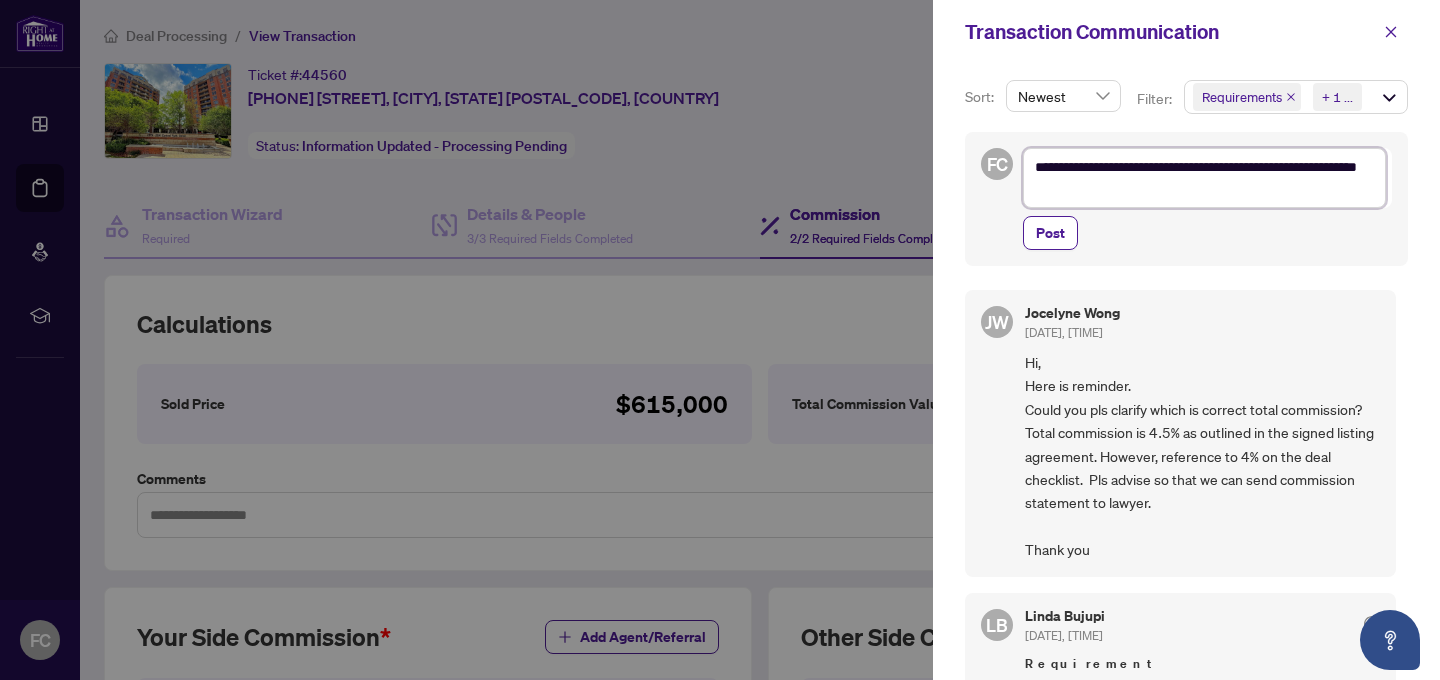 type on "**********" 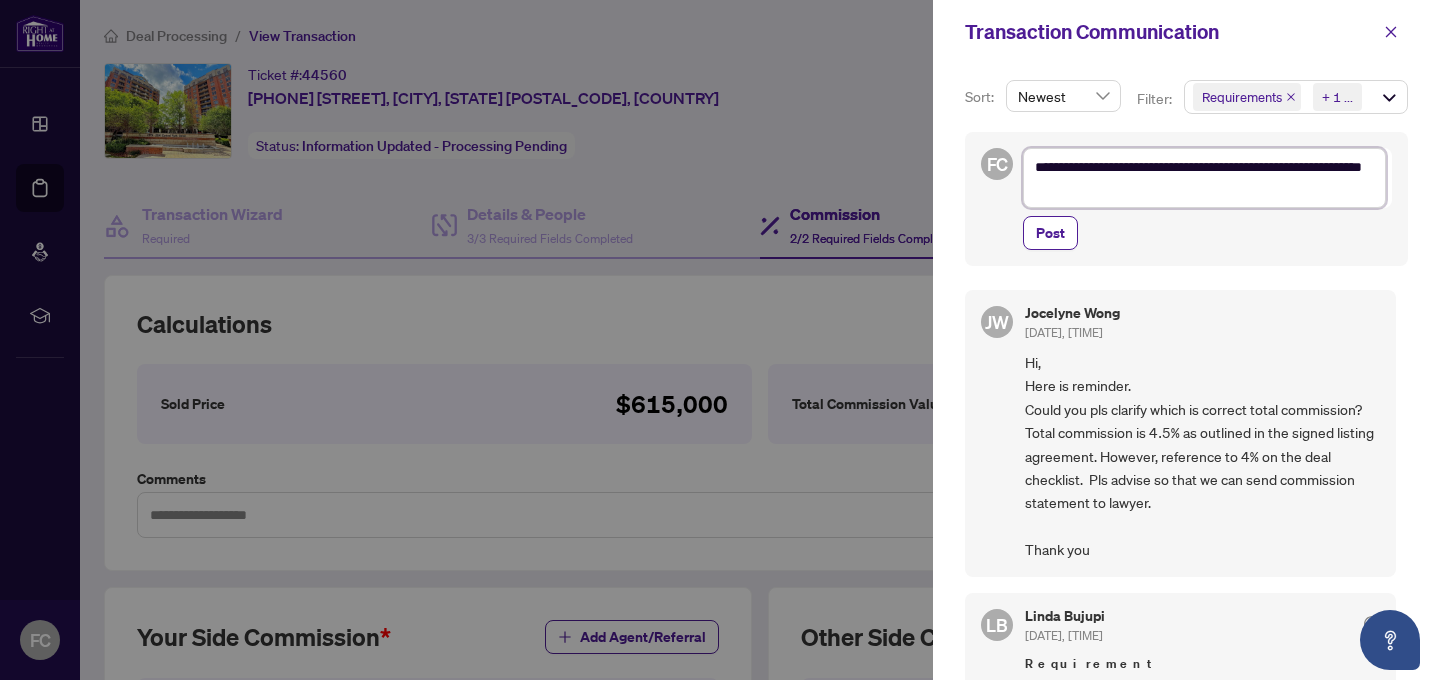 type on "**********" 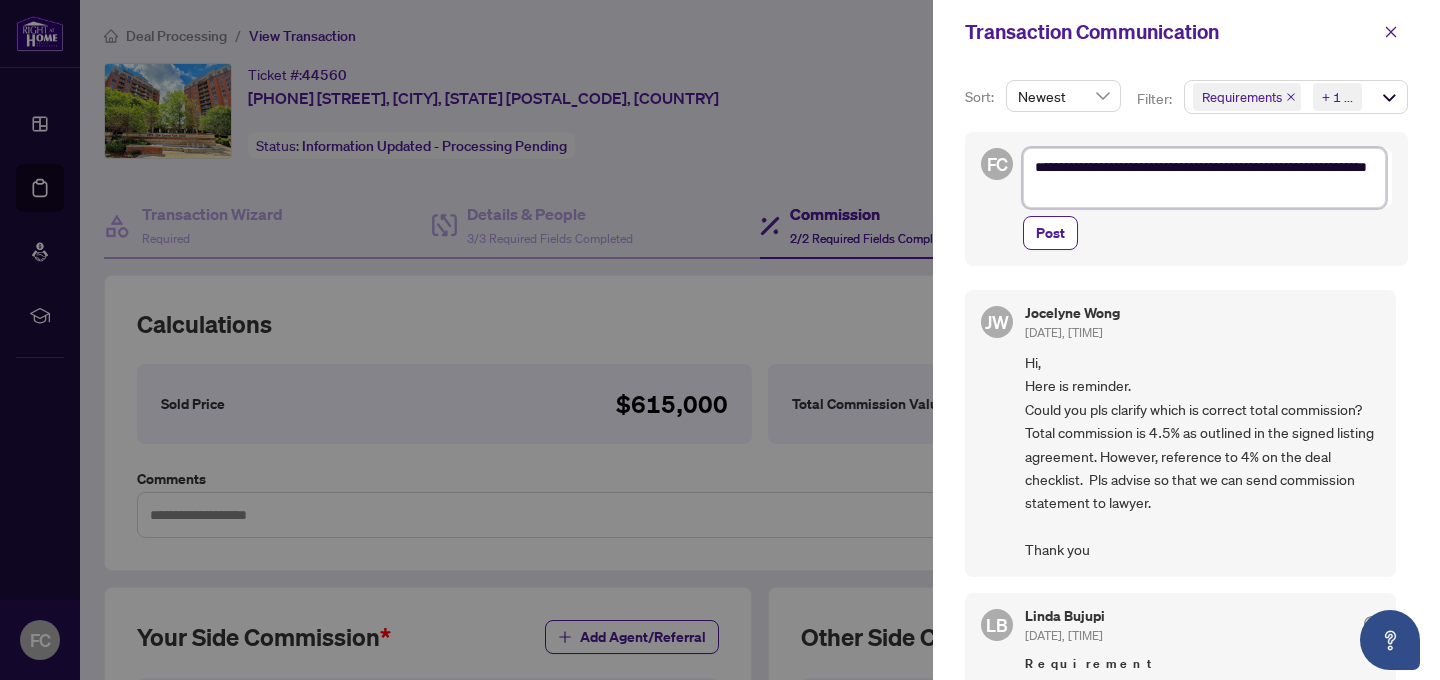 type on "**********" 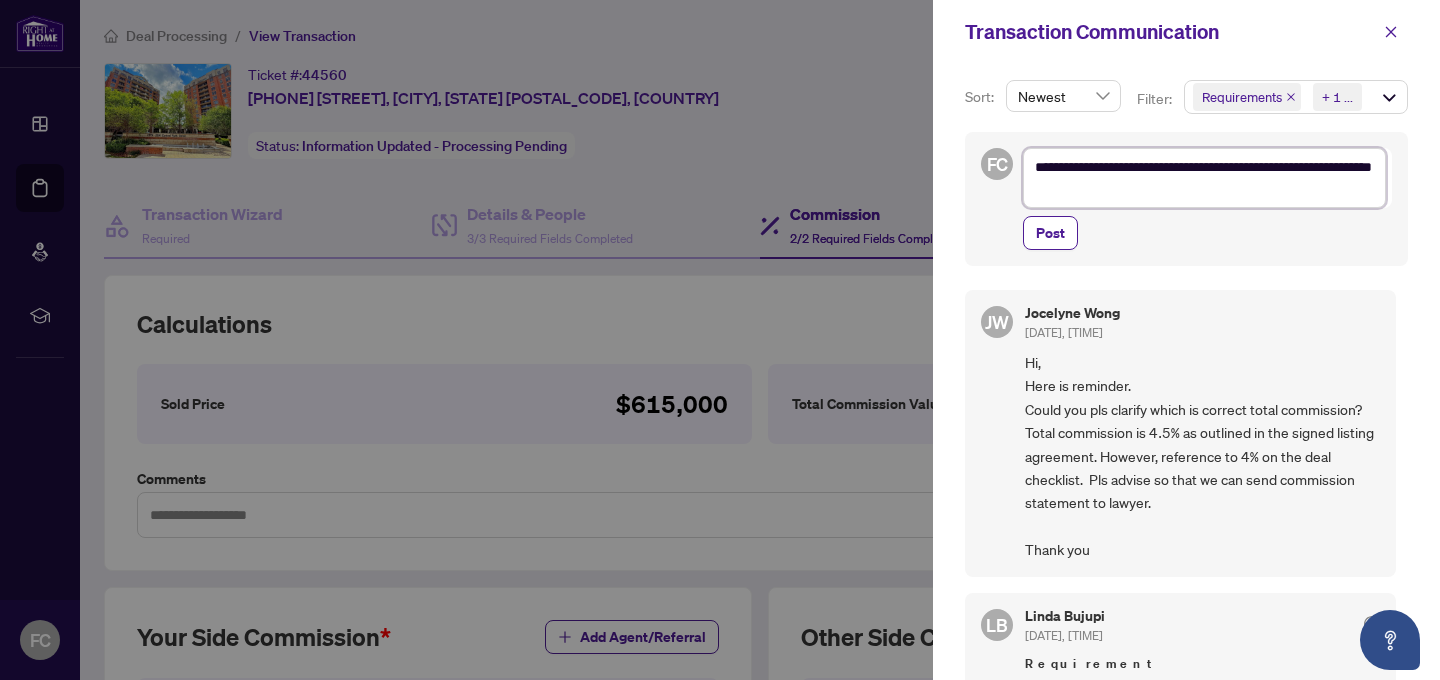 type on "**********" 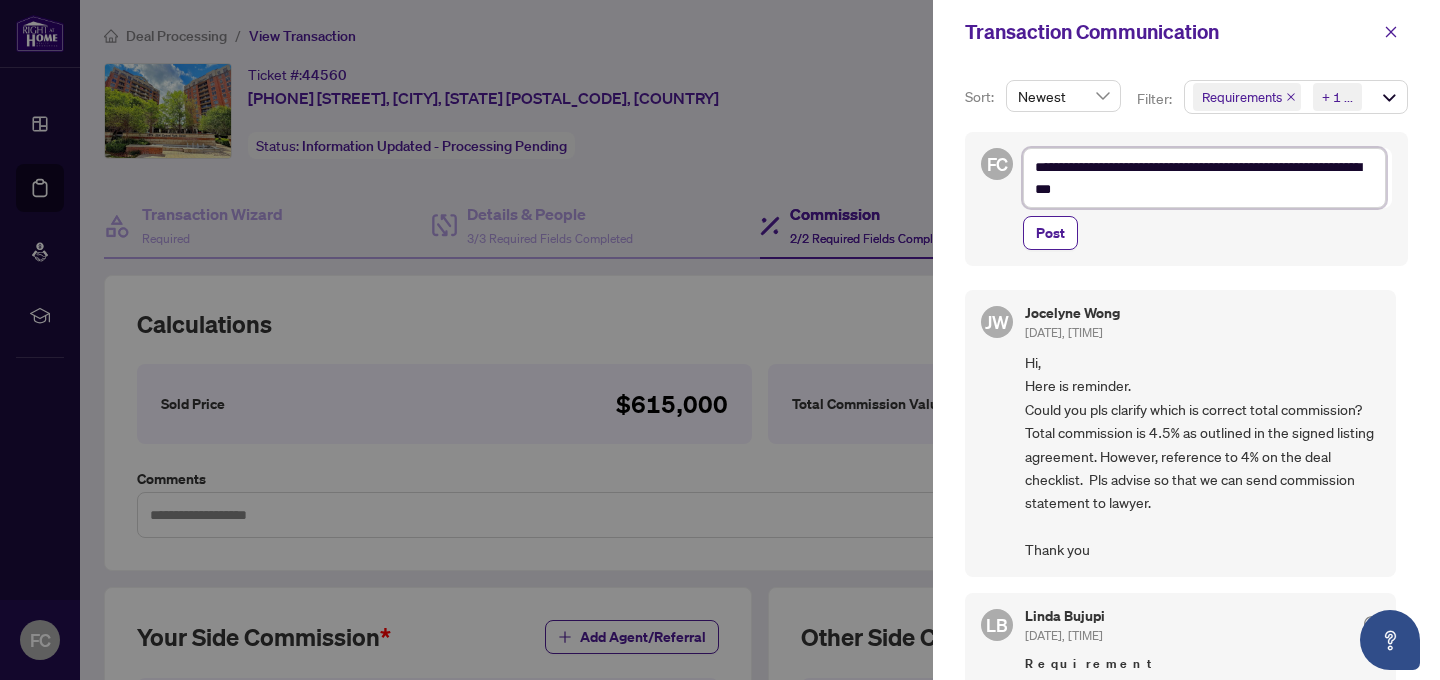 type on "**********" 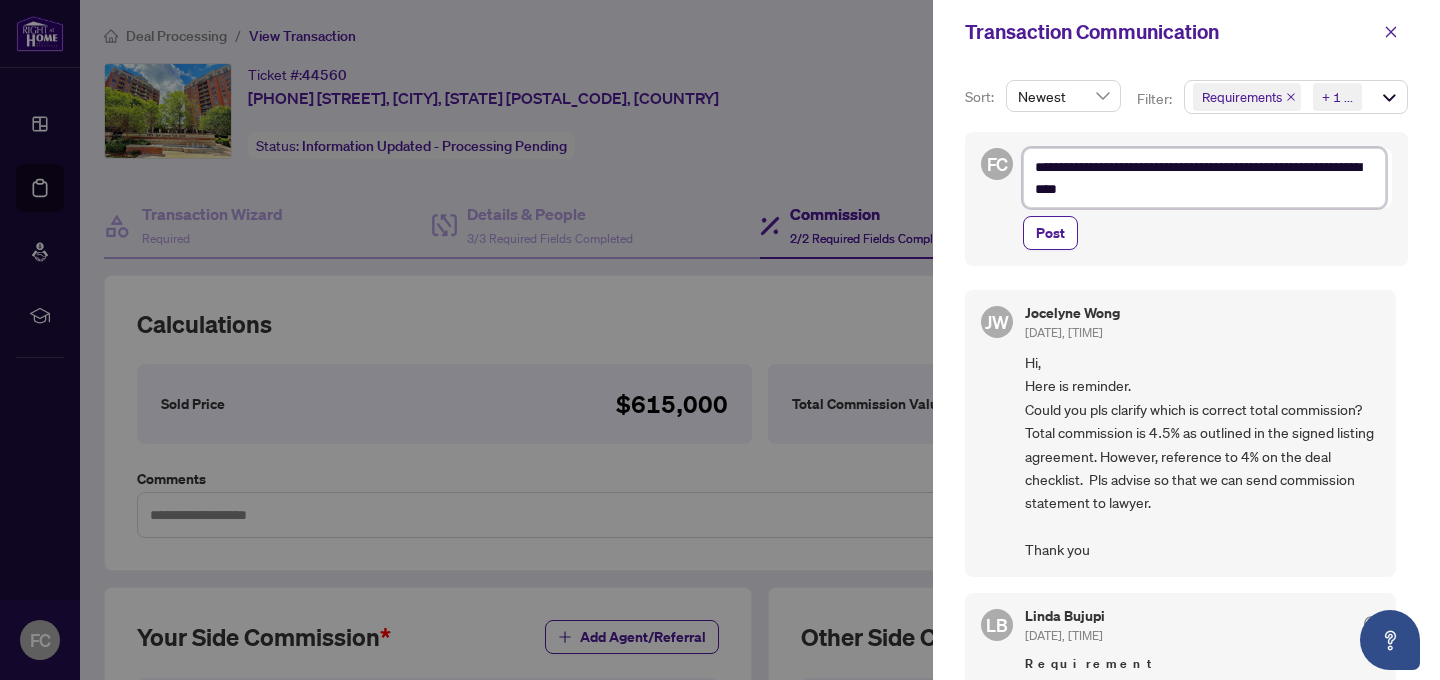 type on "**********" 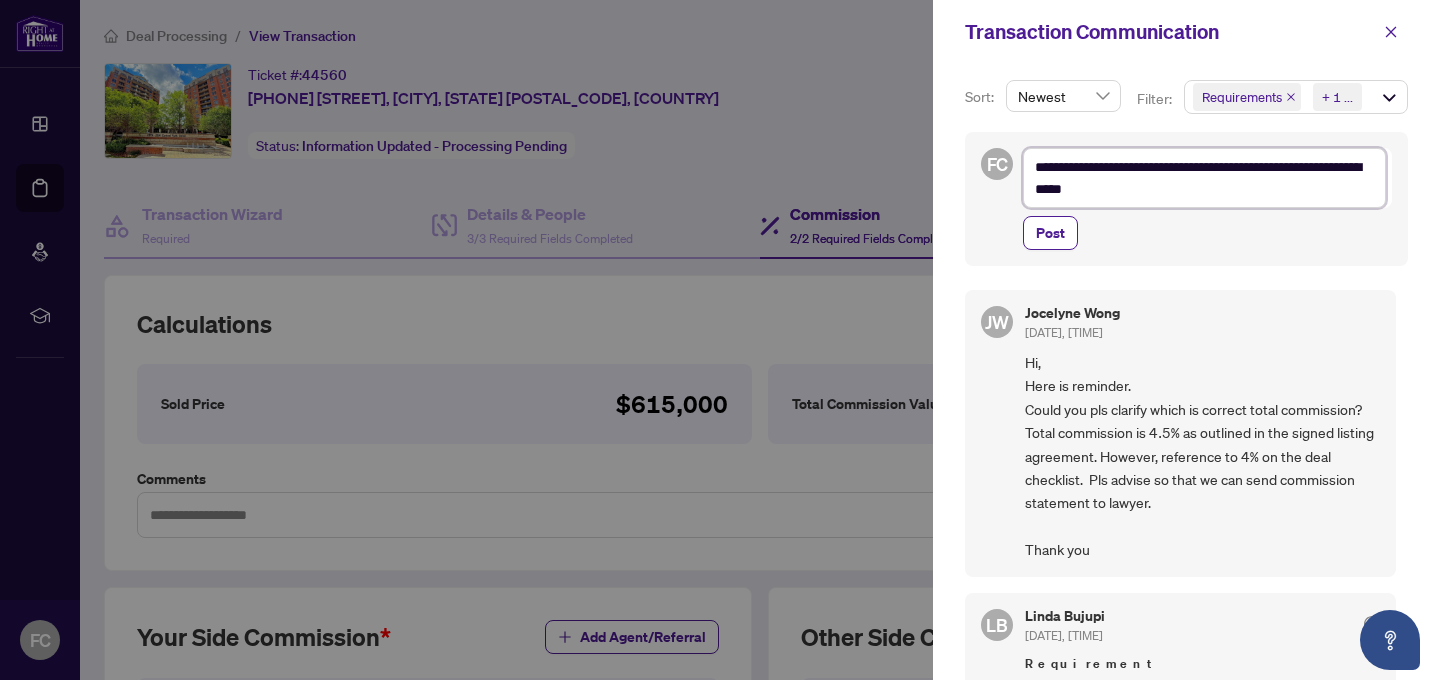 type on "**********" 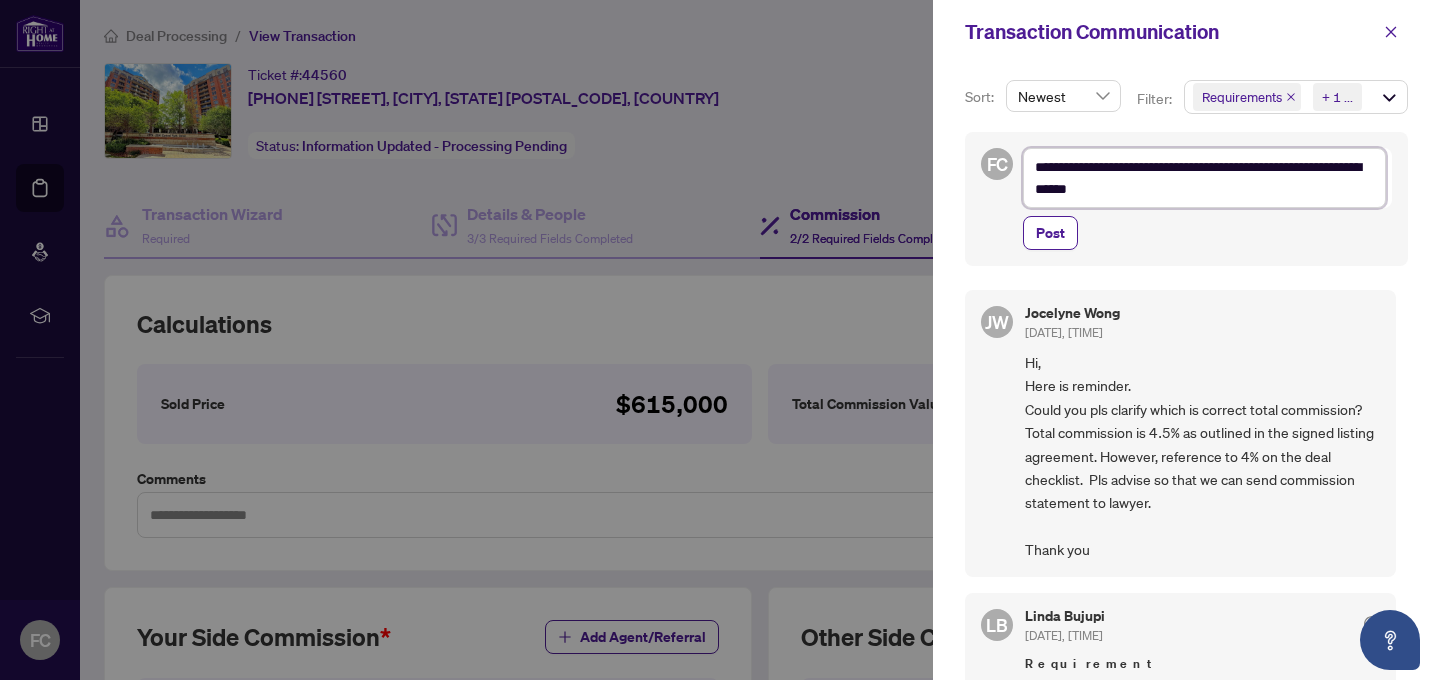 type on "**********" 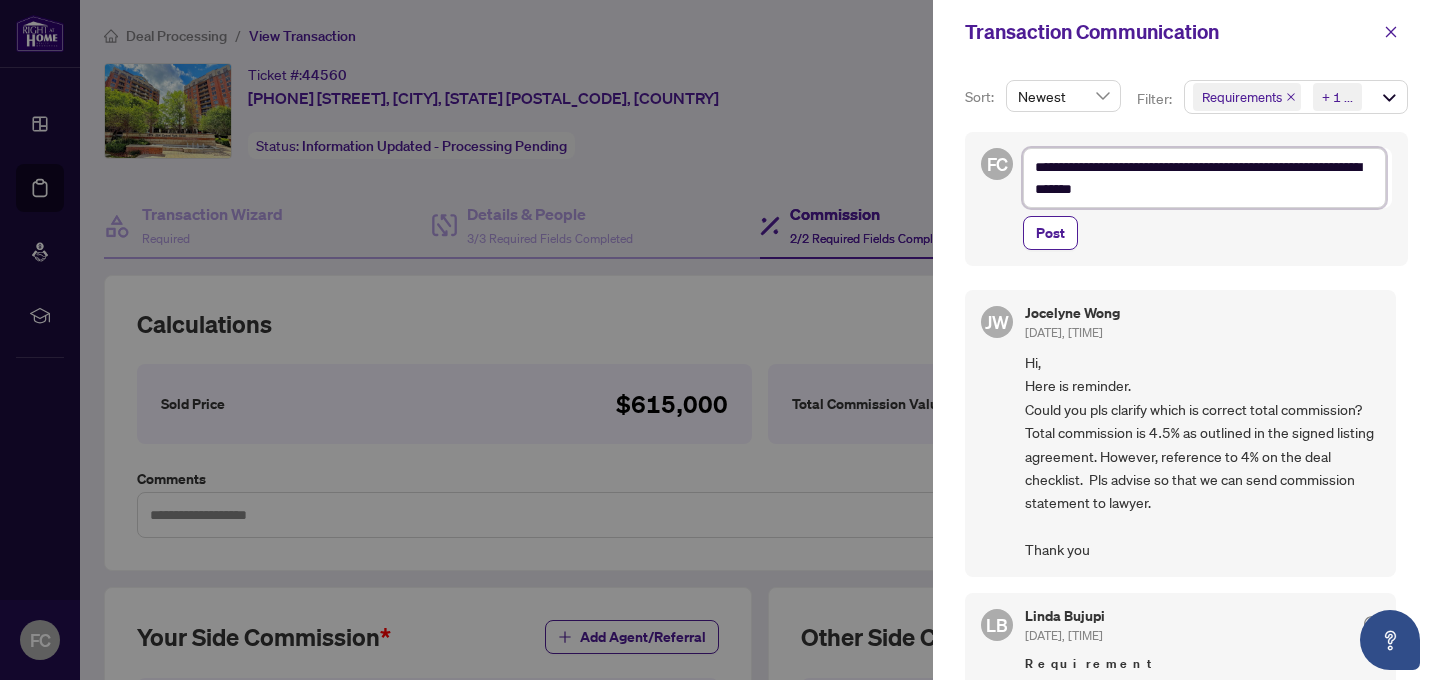 type on "**********" 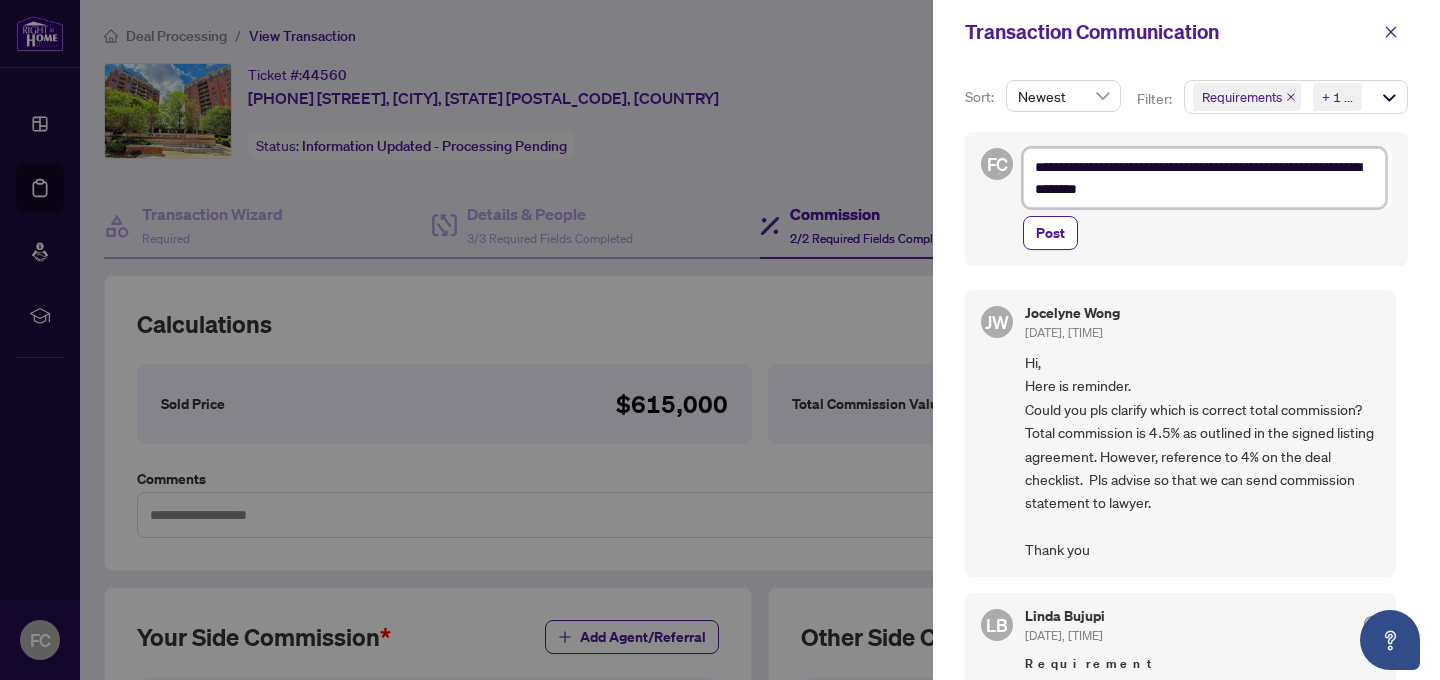 type on "**********" 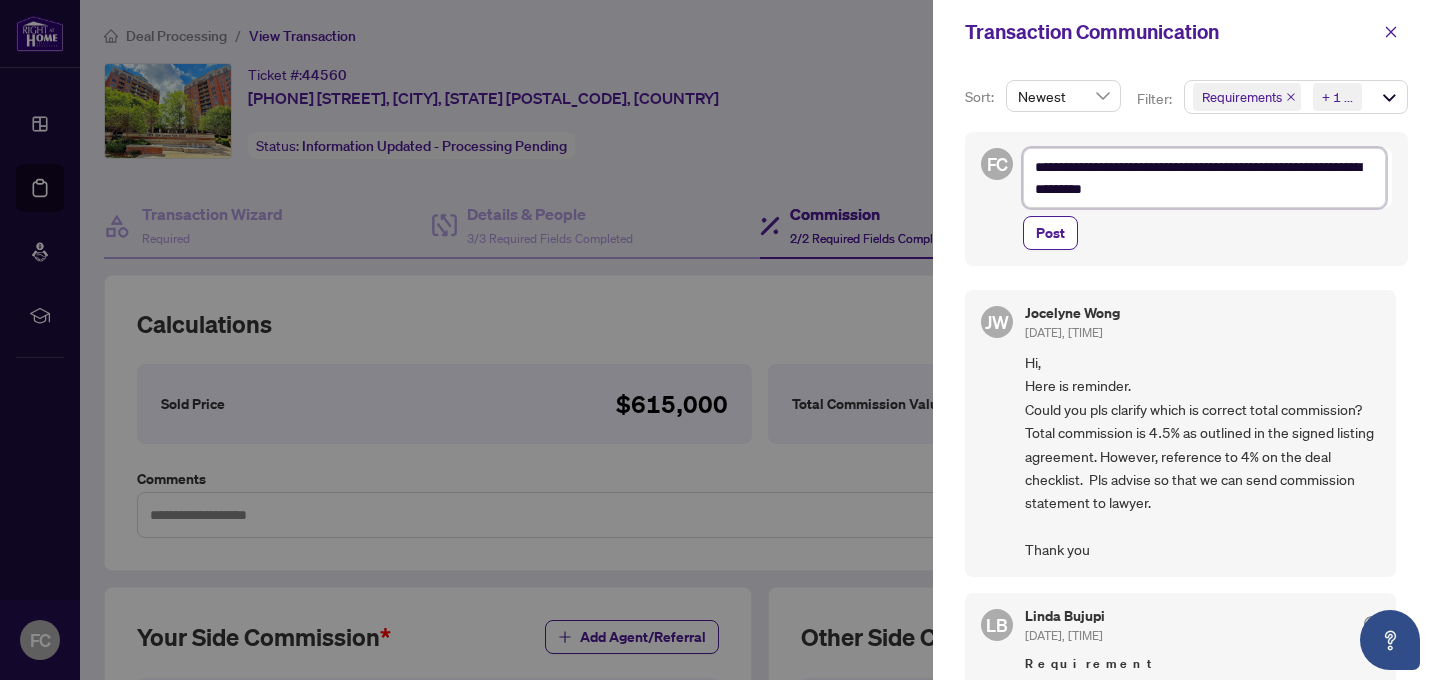 type on "**********" 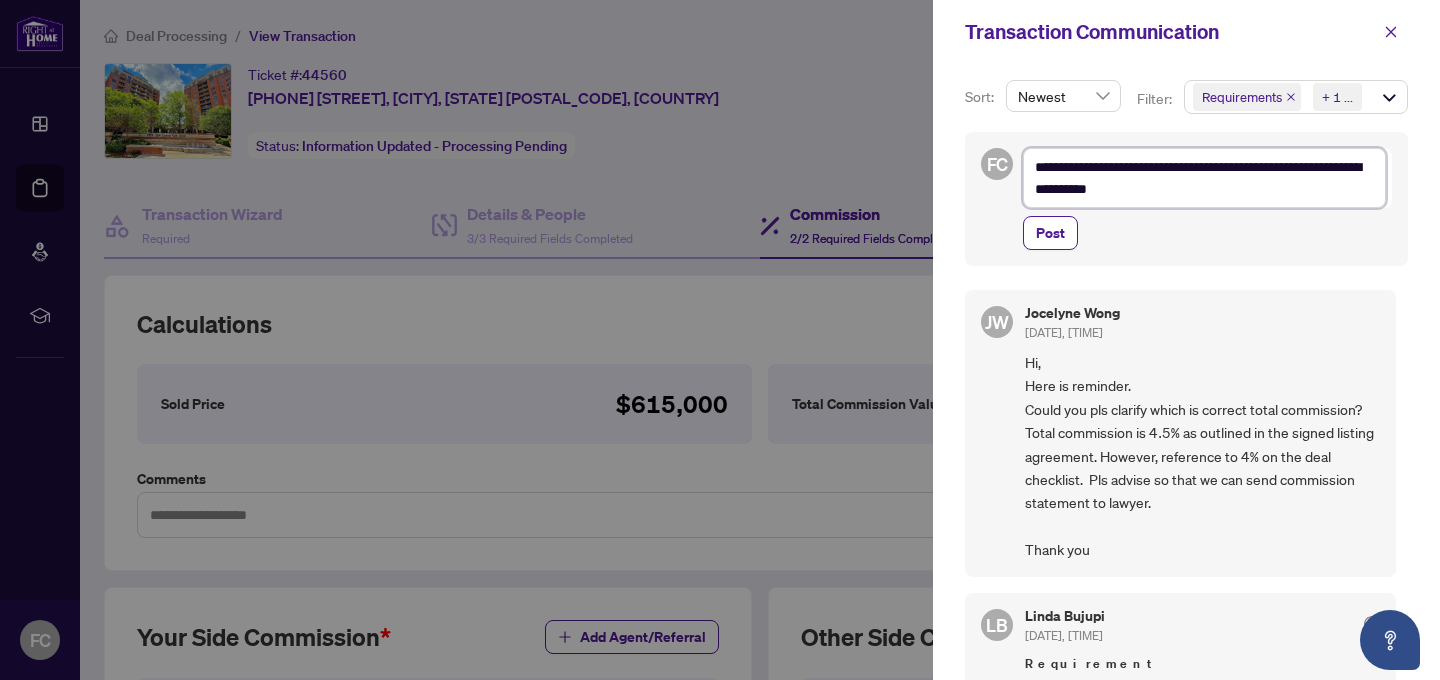 type on "**********" 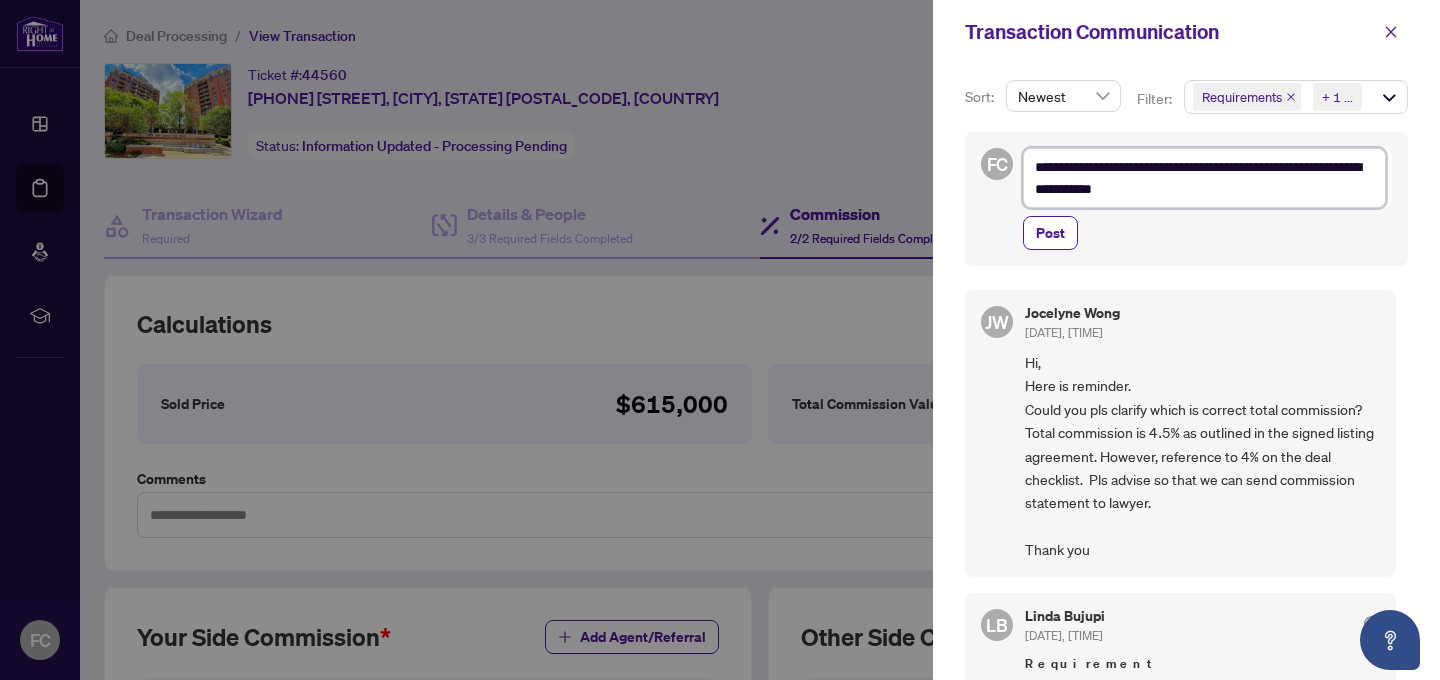 type on "**********" 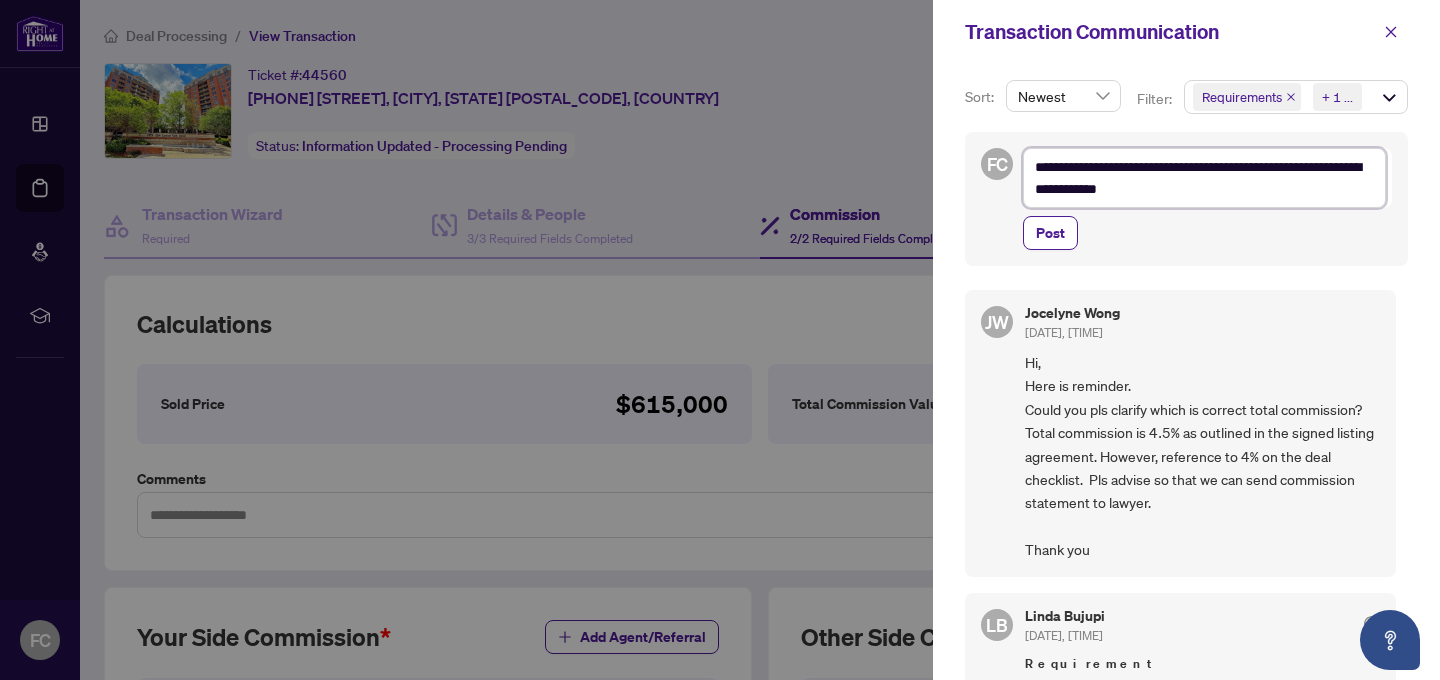 type on "**********" 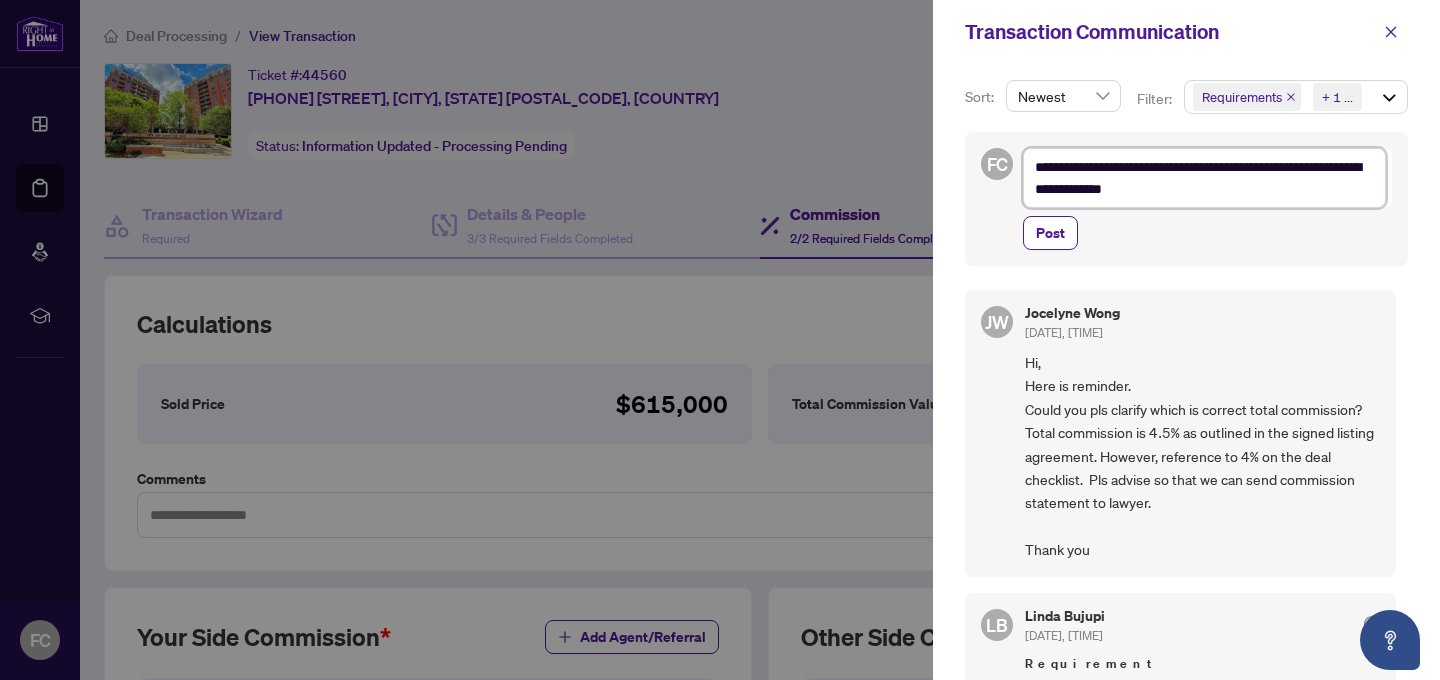 type on "**********" 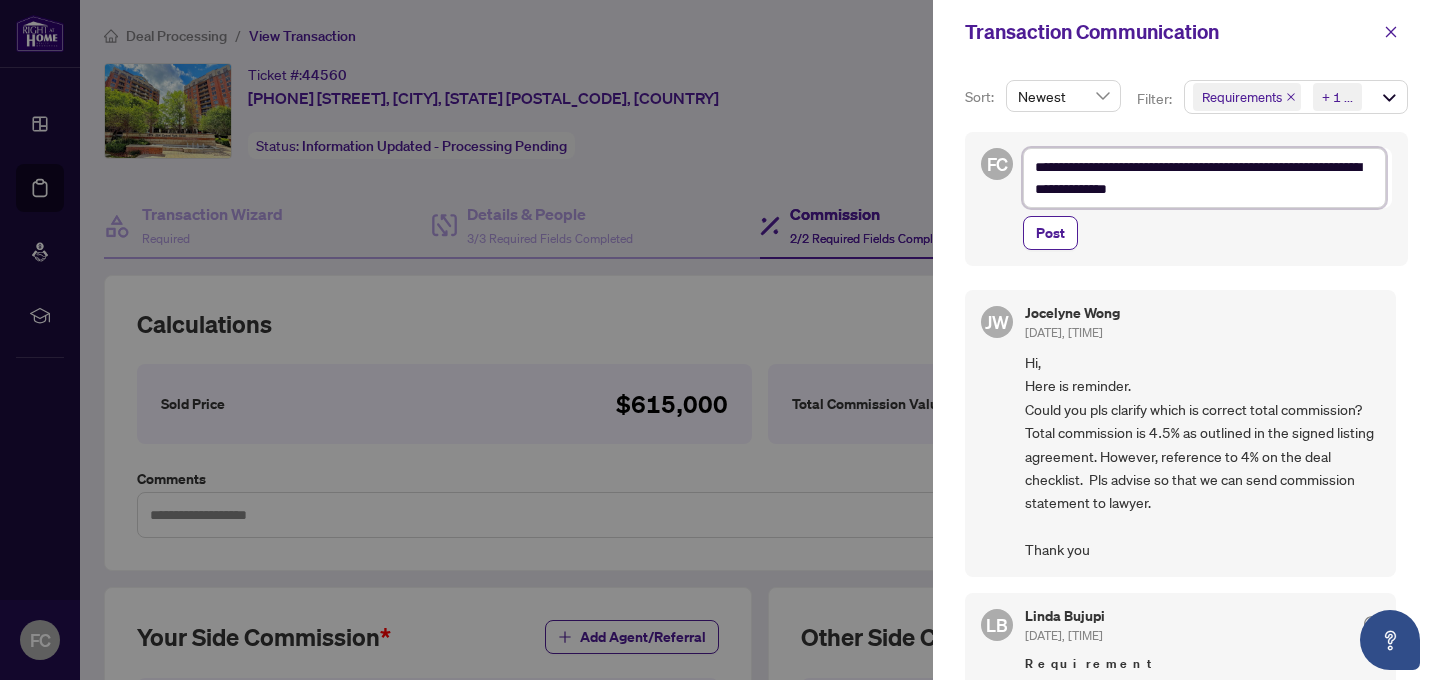 type on "**********" 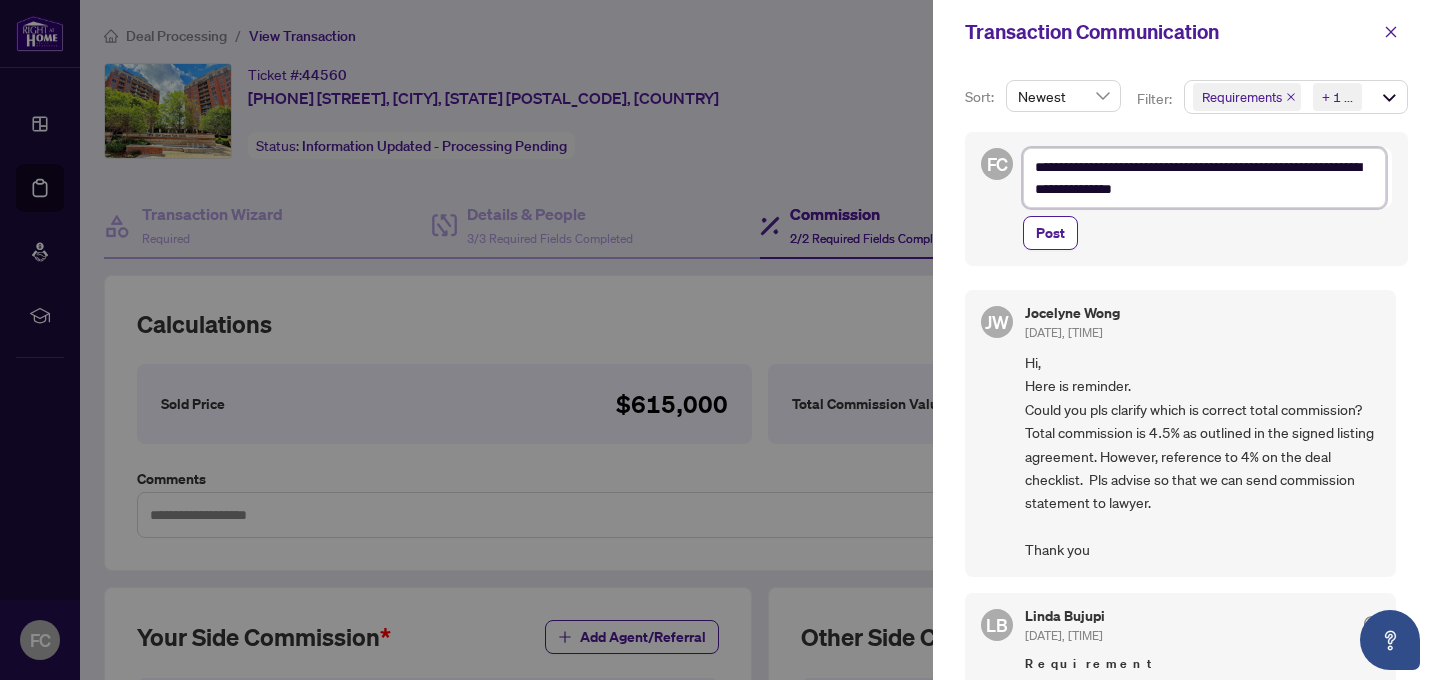 type on "**********" 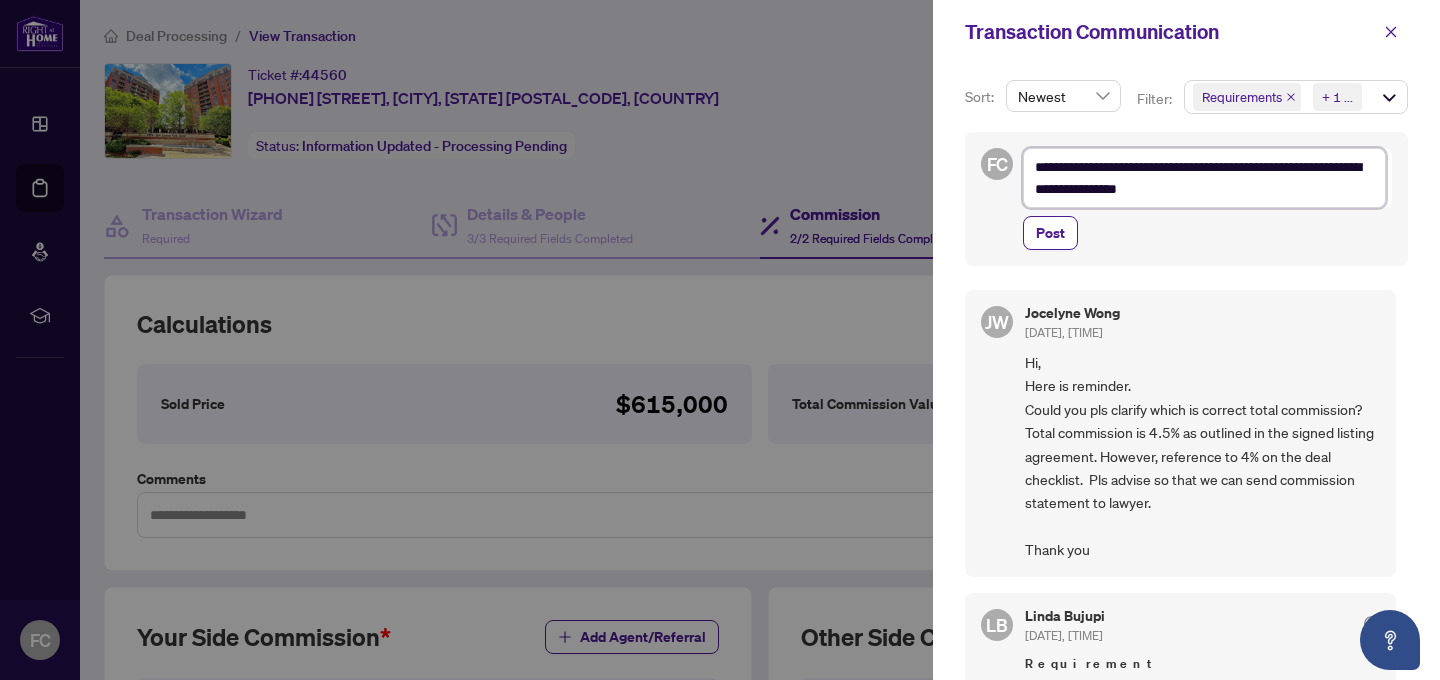 type on "**********" 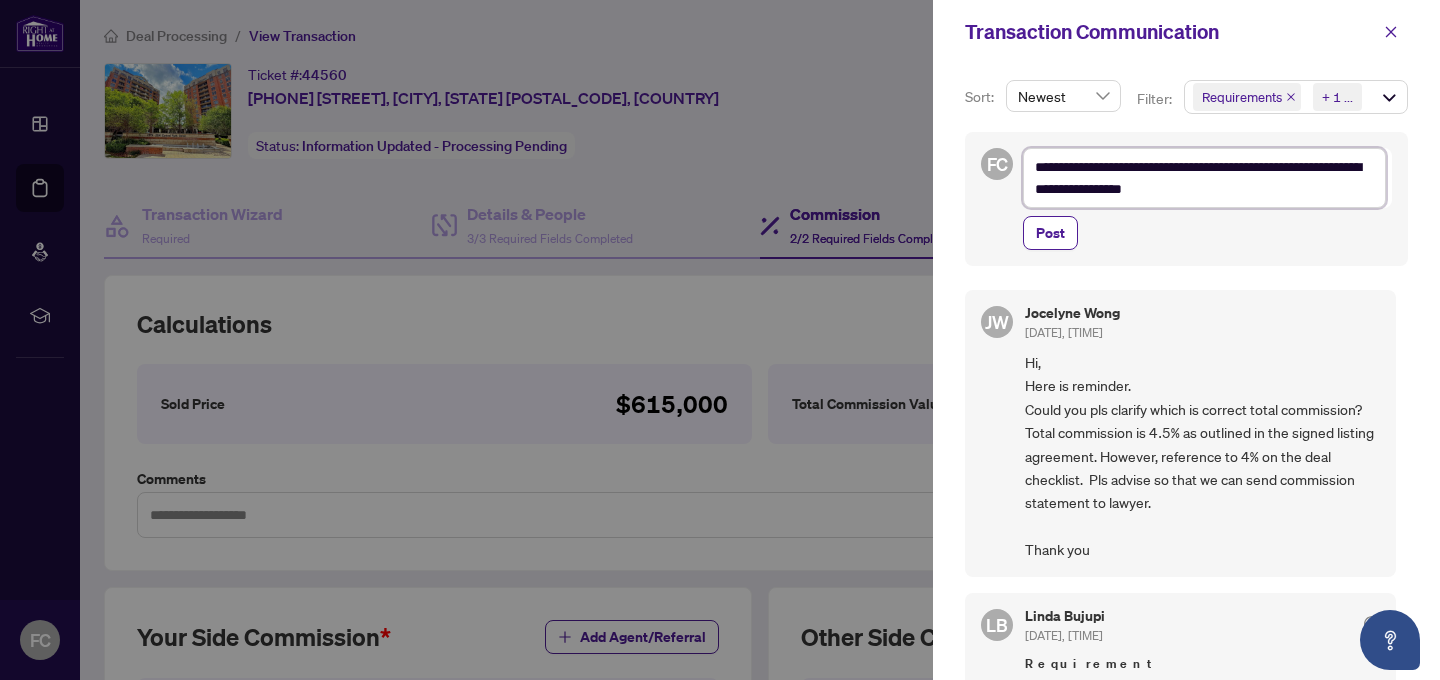 type on "**********" 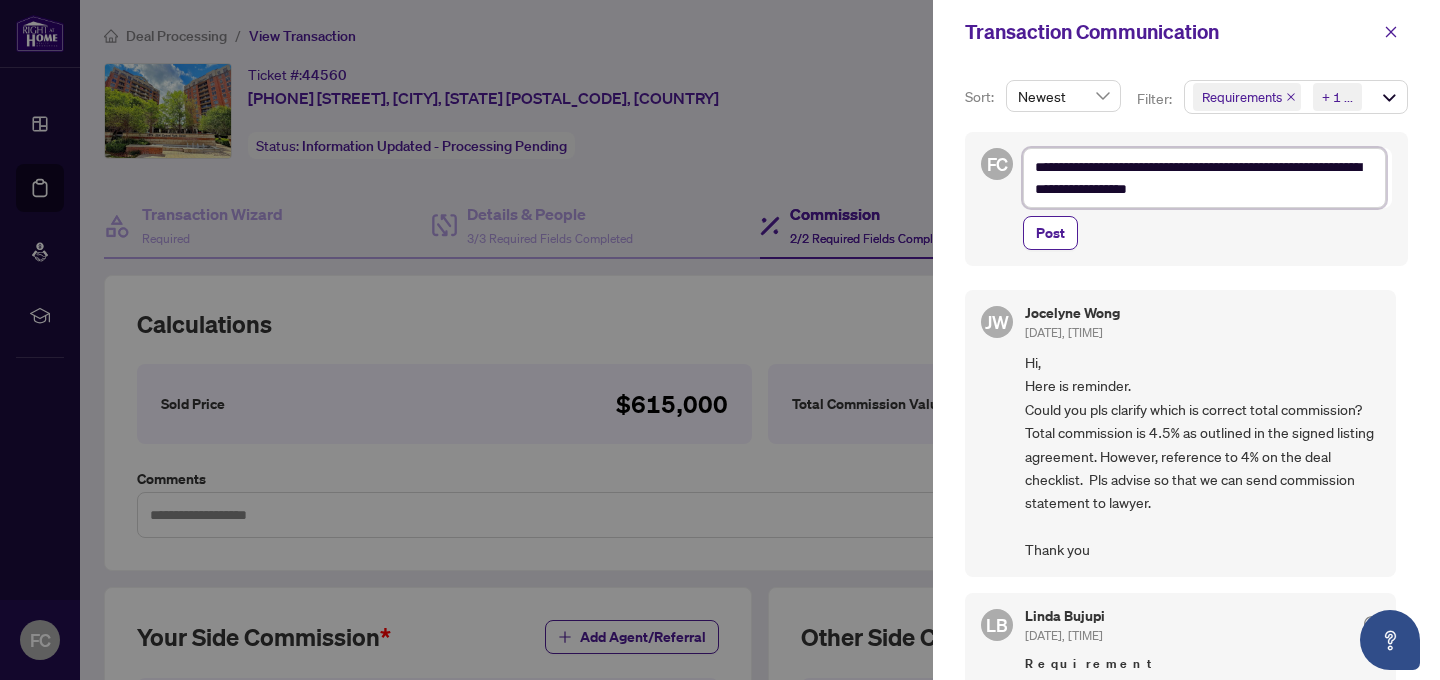 type on "**********" 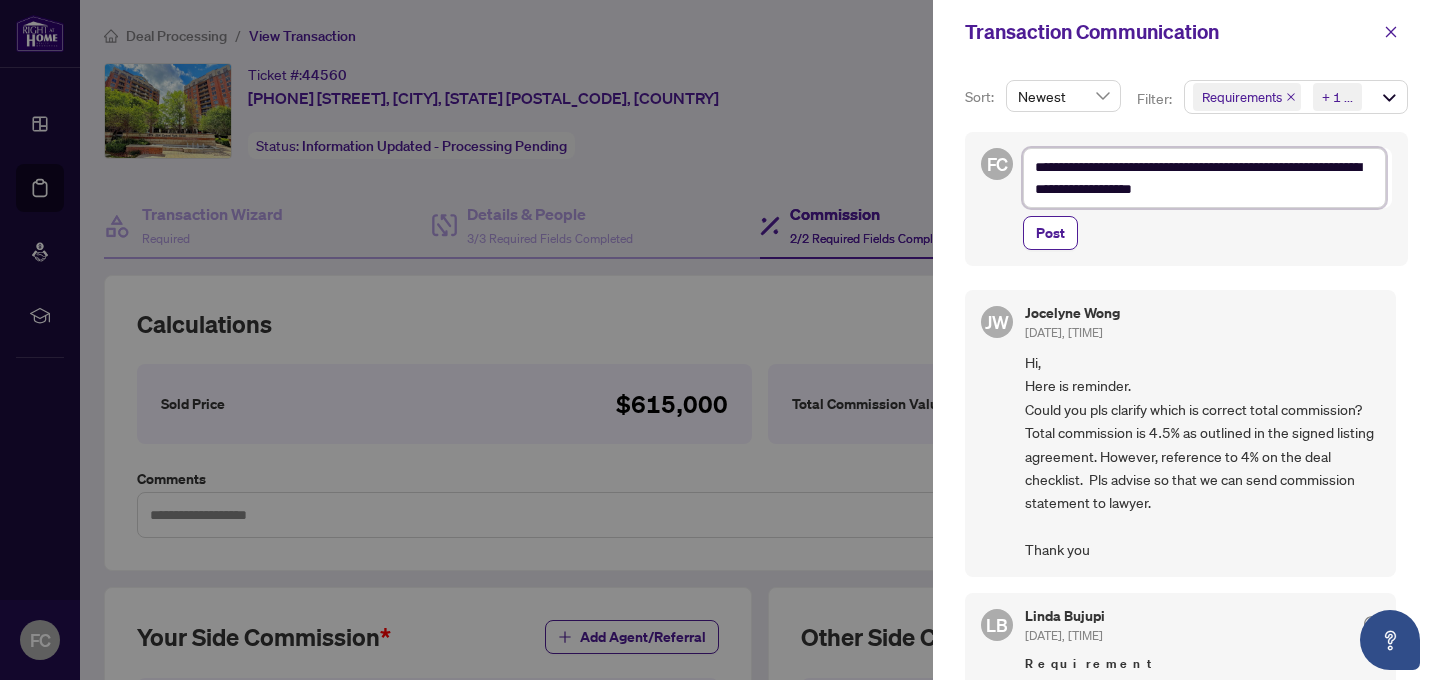type on "**********" 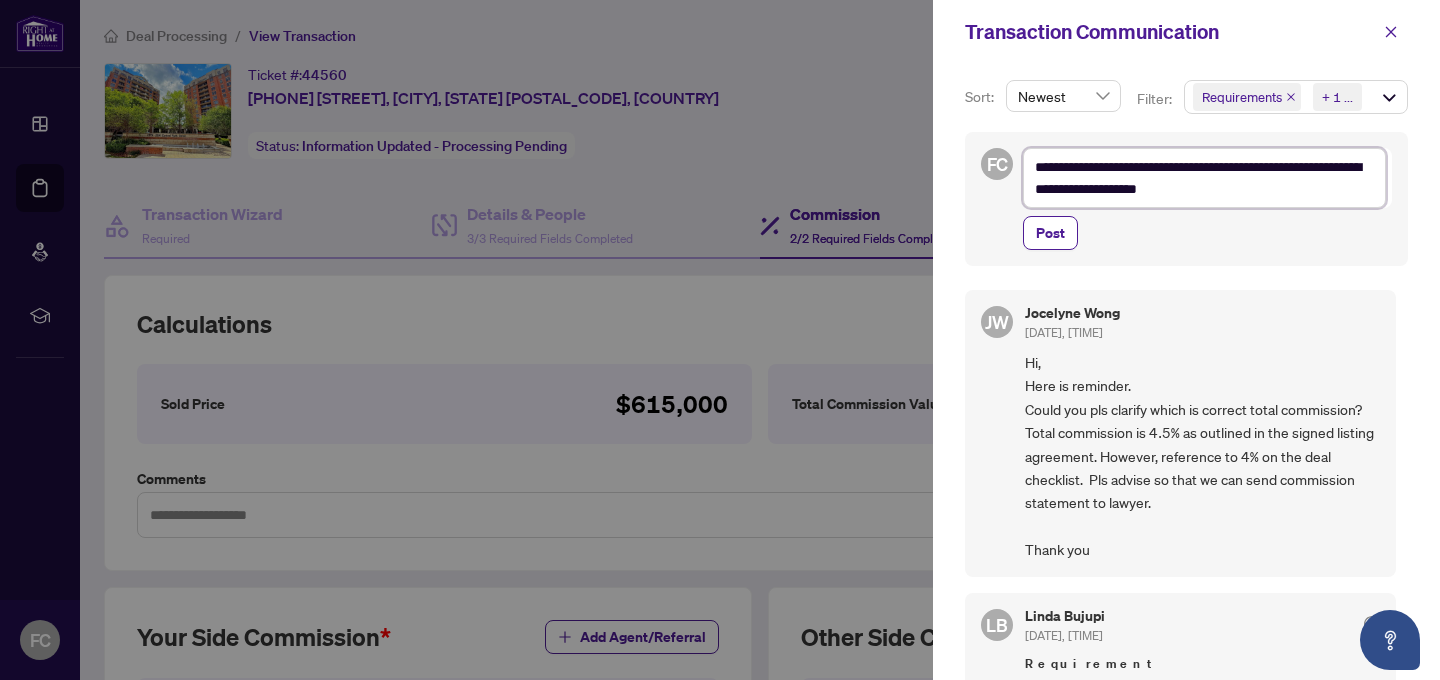 type on "**********" 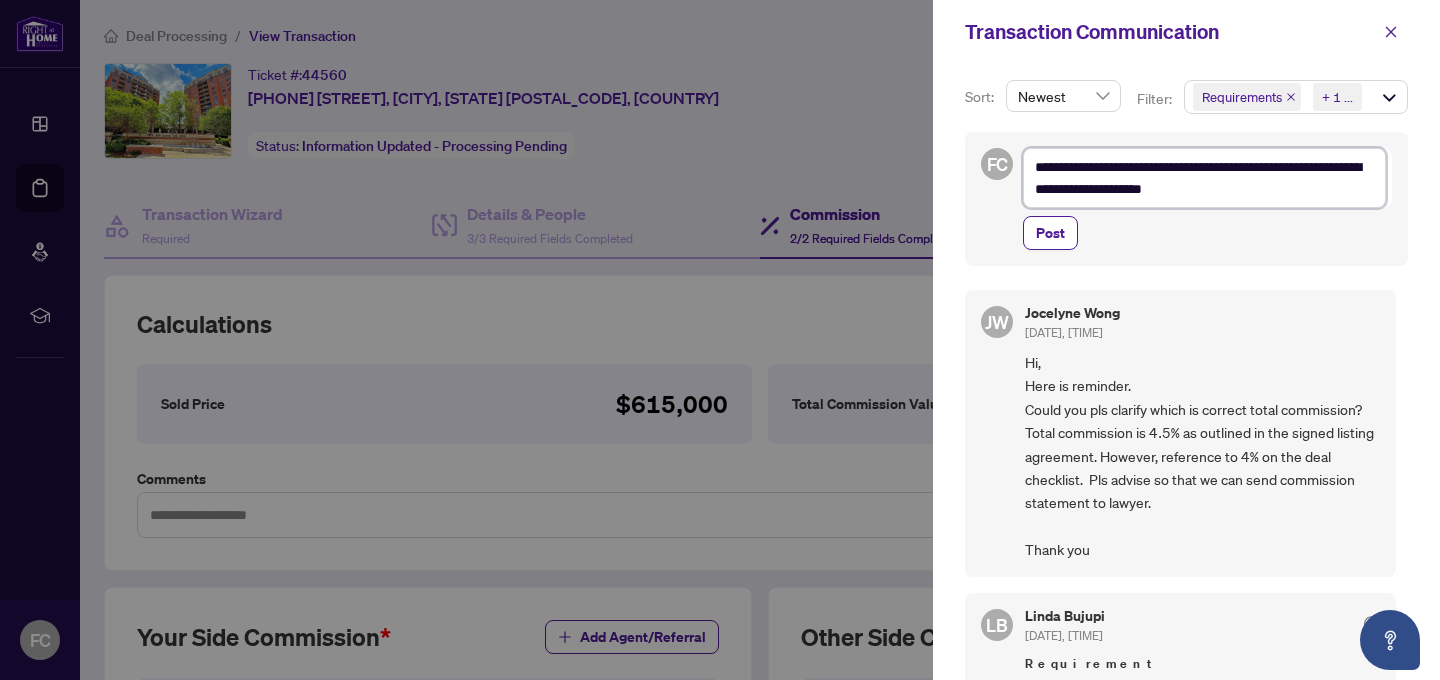 type on "**********" 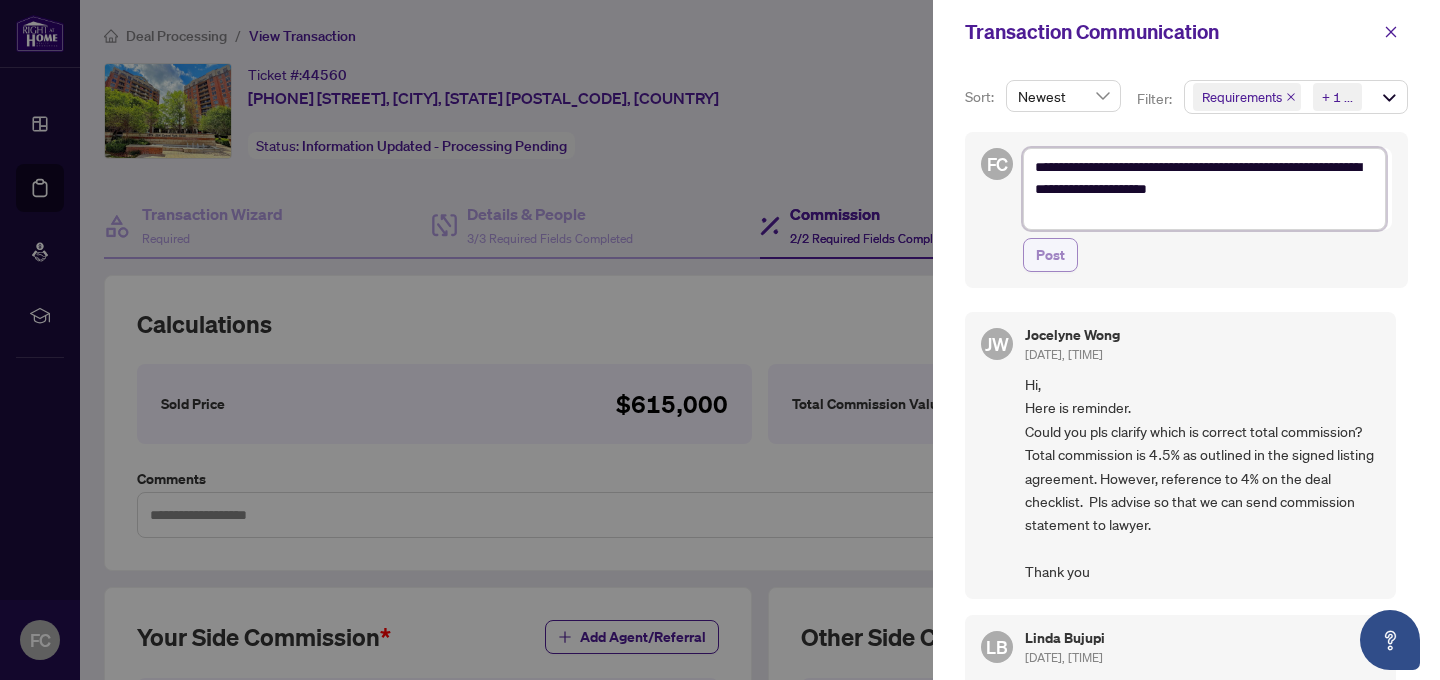type on "**********" 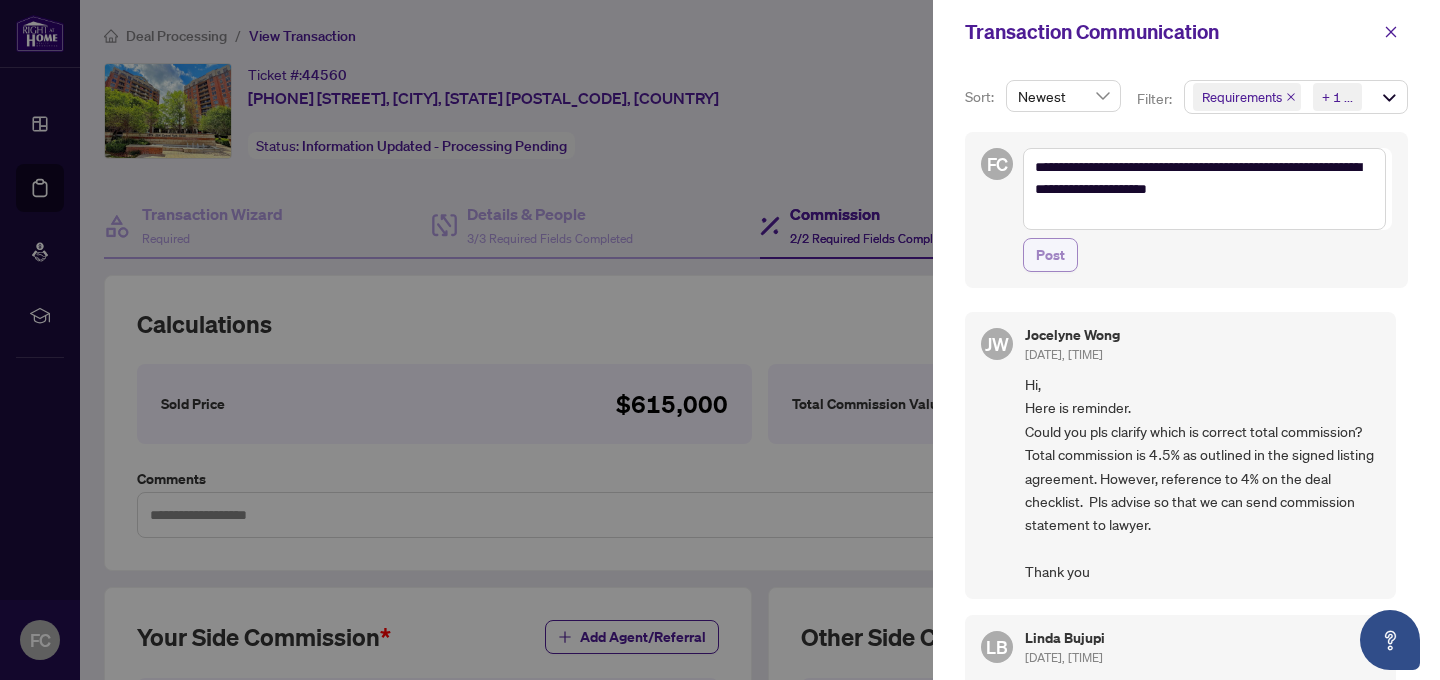 click on "Post" at bounding box center (1050, 255) 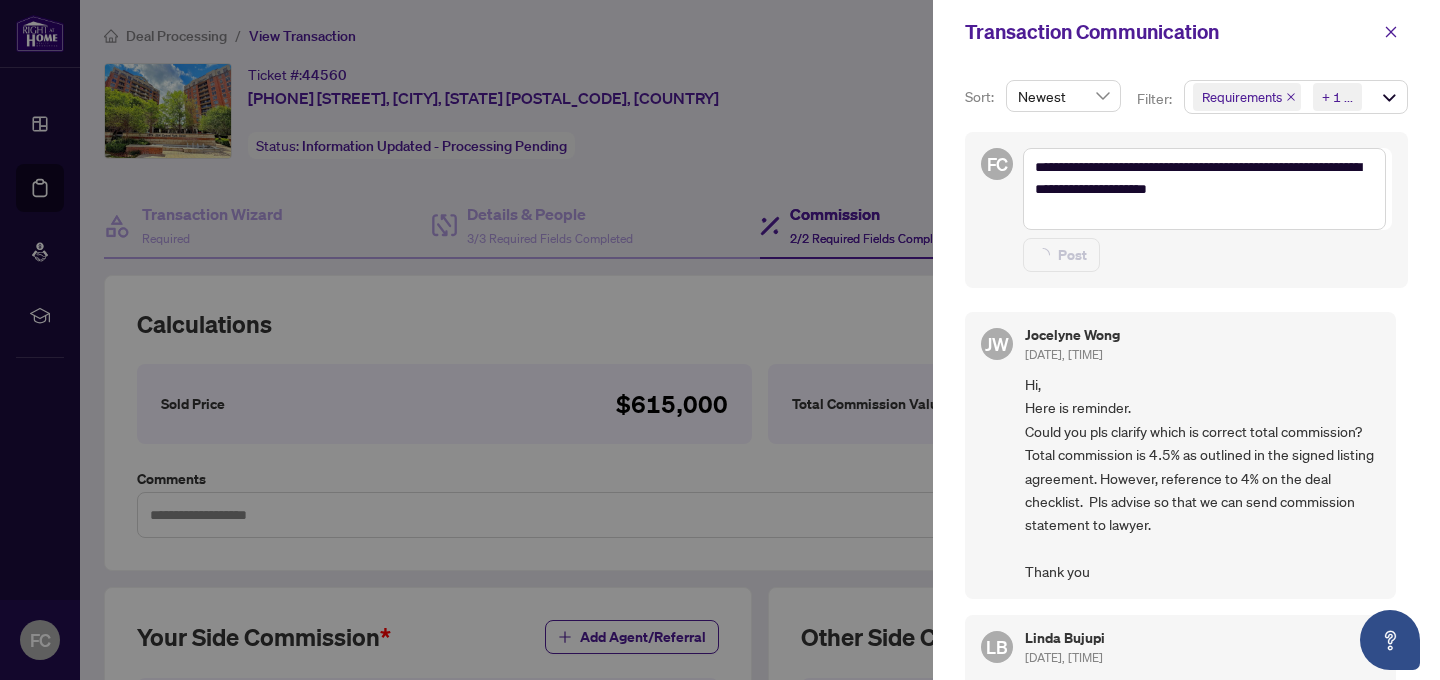 type on "**********" 